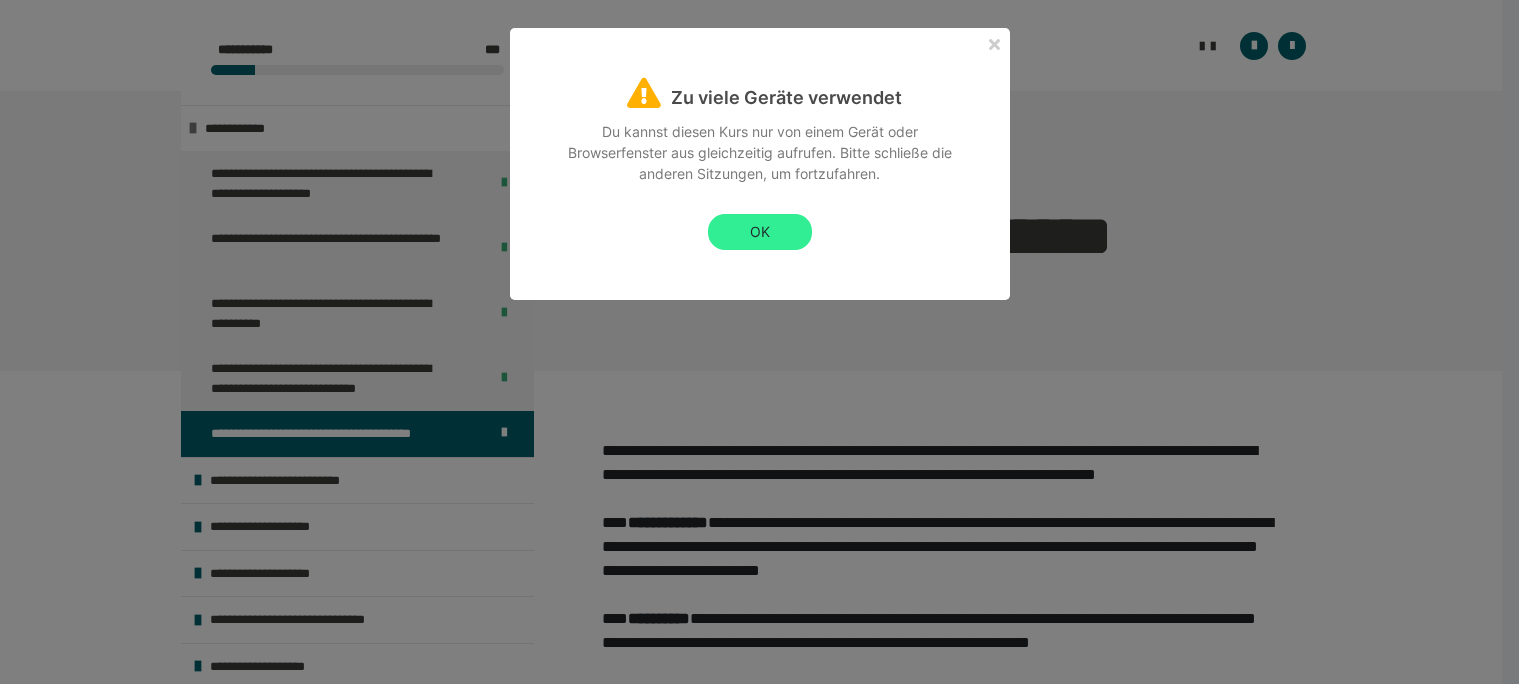 scroll, scrollTop: 789, scrollLeft: 0, axis: vertical 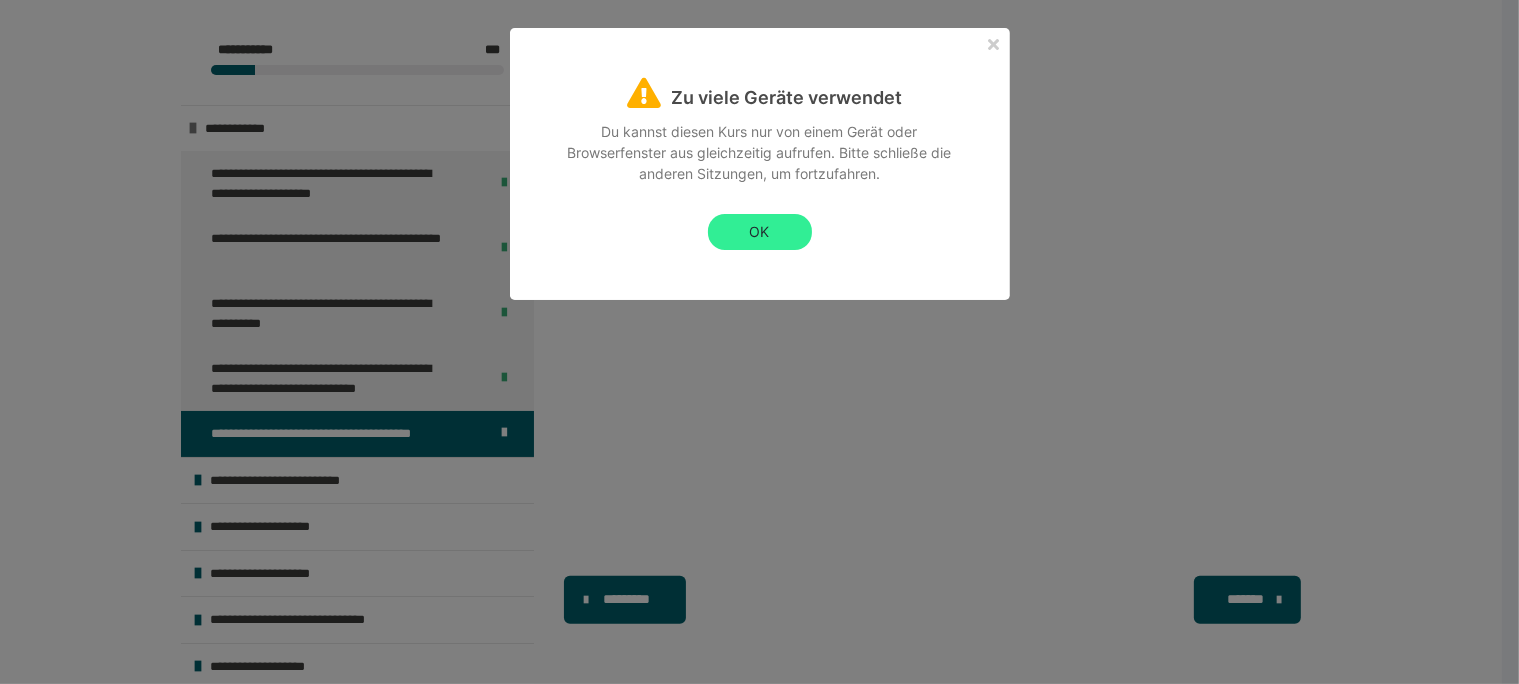 click on "OK" at bounding box center (760, 232) 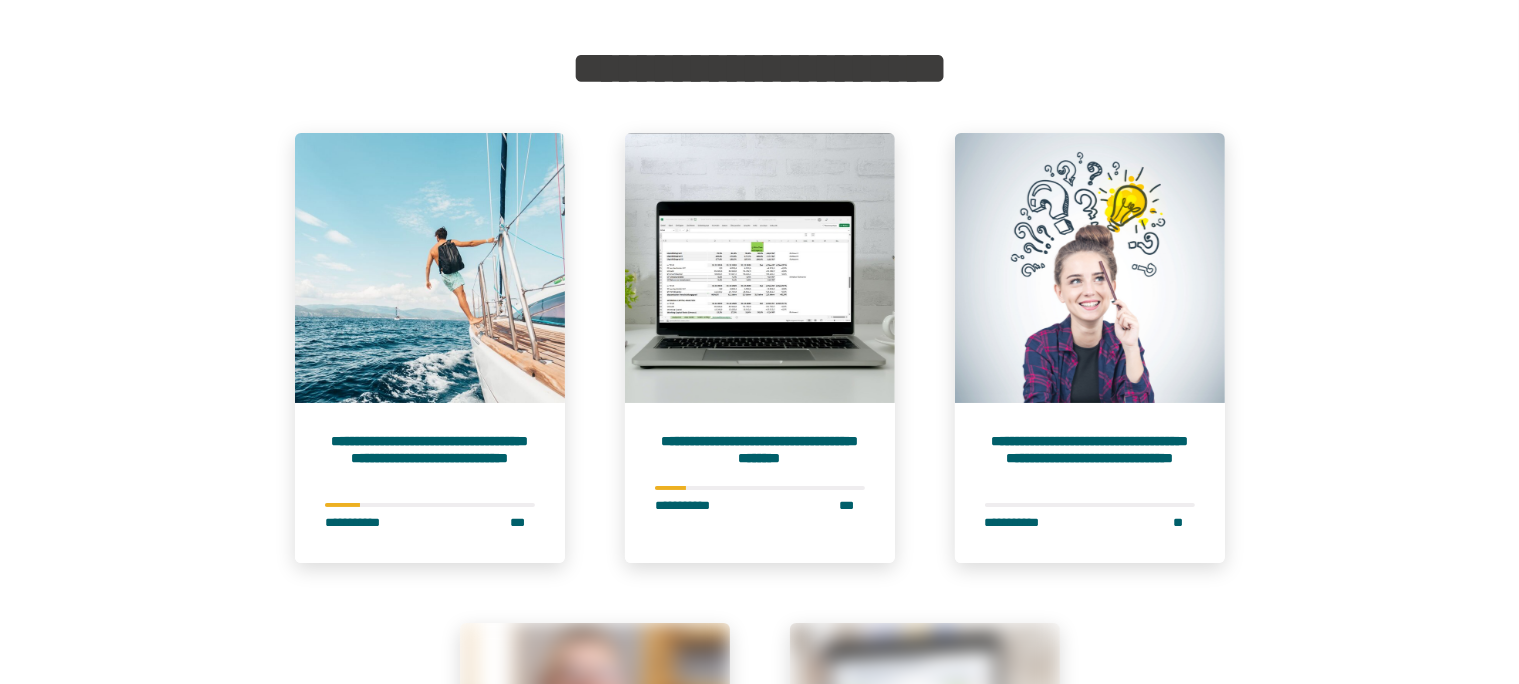 scroll, scrollTop: 105, scrollLeft: 0, axis: vertical 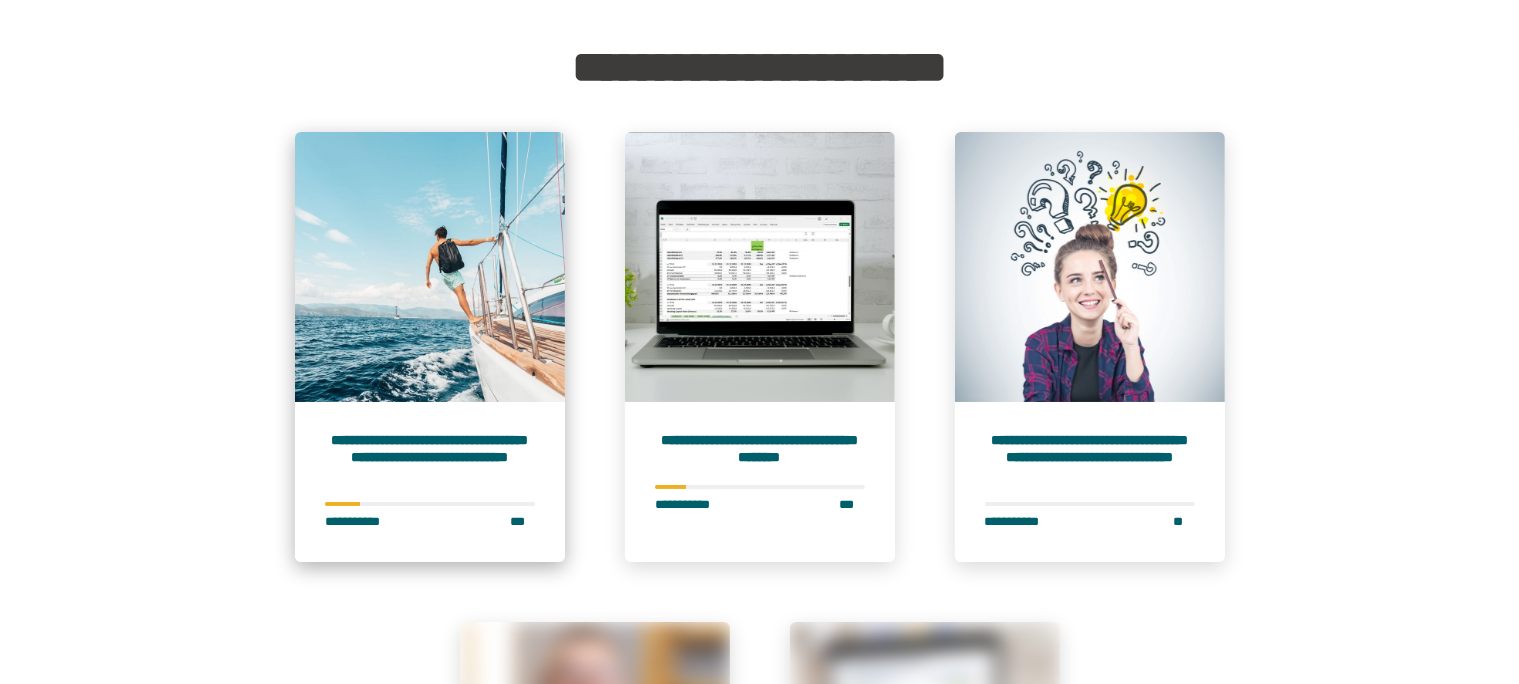 click on "**********" at bounding box center (430, 457) 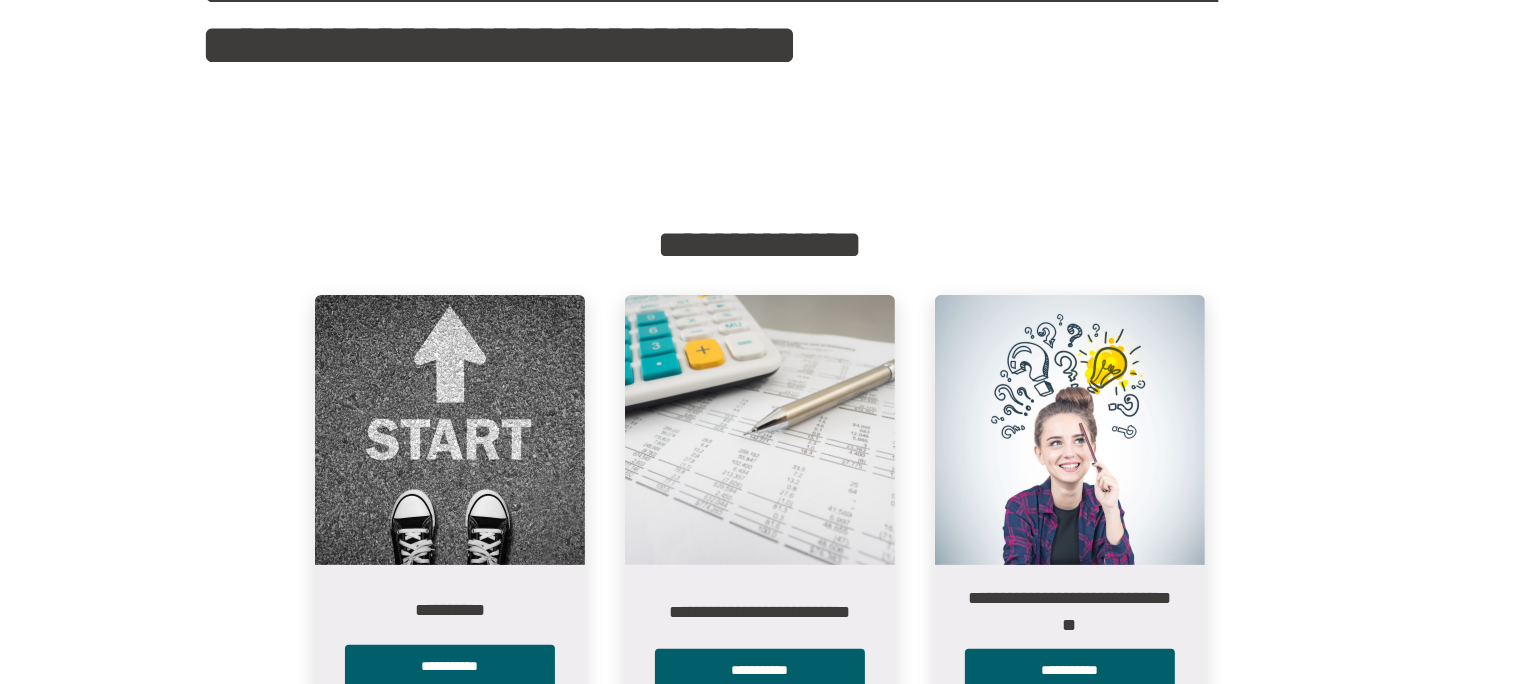scroll, scrollTop: 513, scrollLeft: 0, axis: vertical 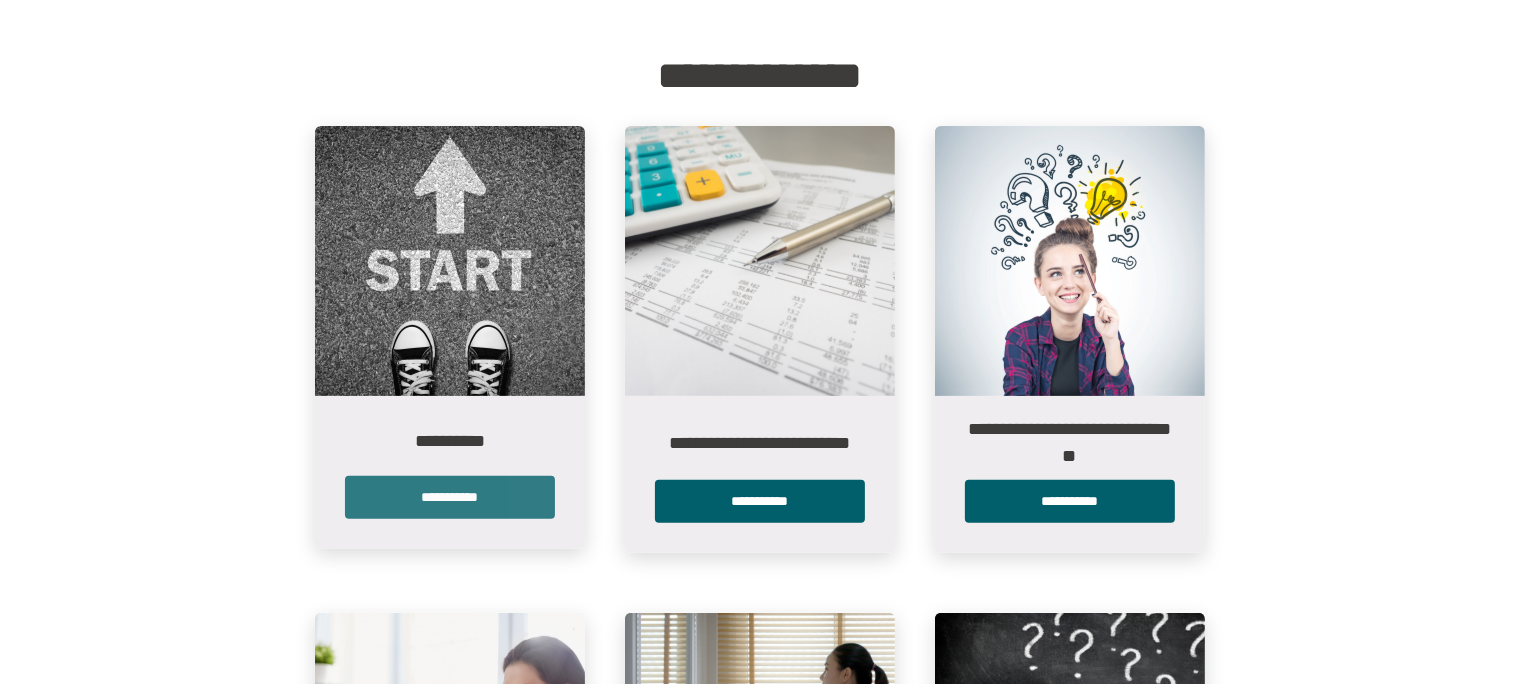 click on "**********" at bounding box center [450, 497] 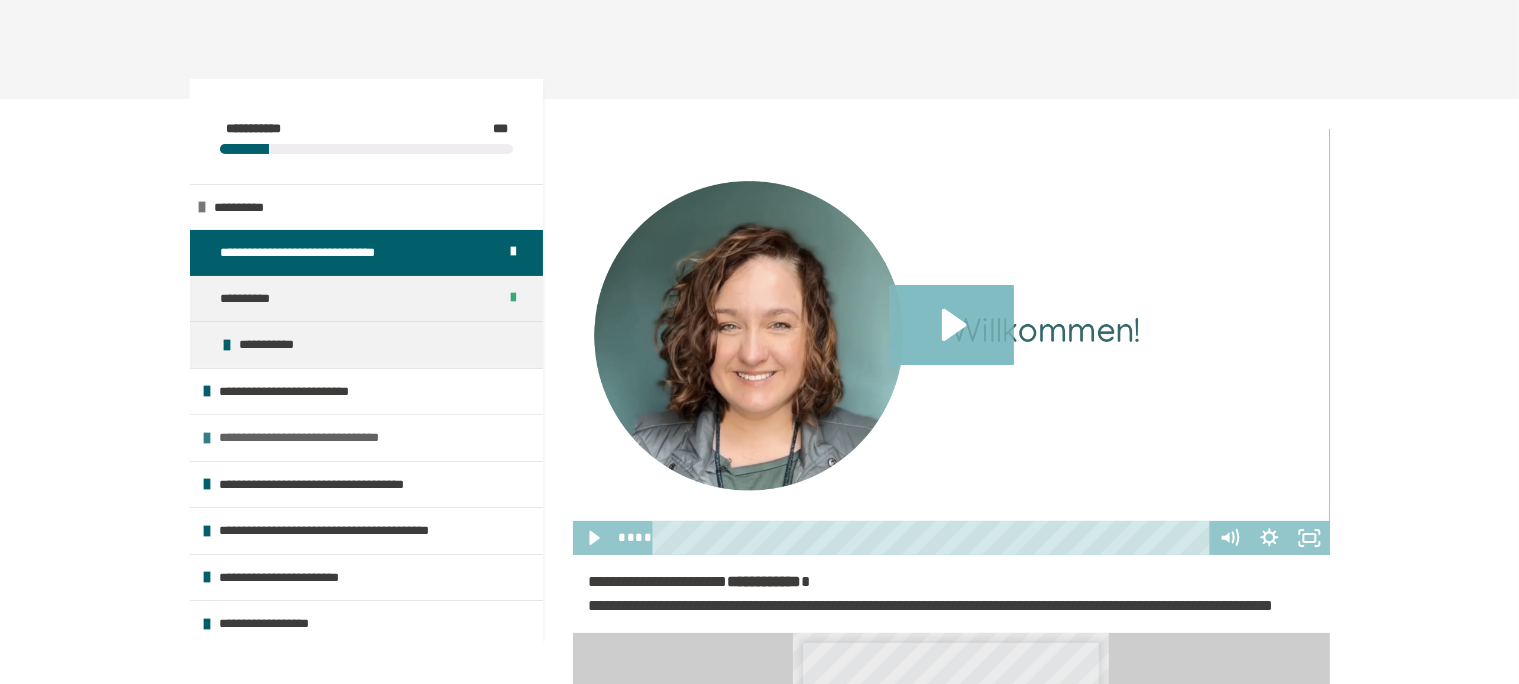 scroll, scrollTop: 316, scrollLeft: 0, axis: vertical 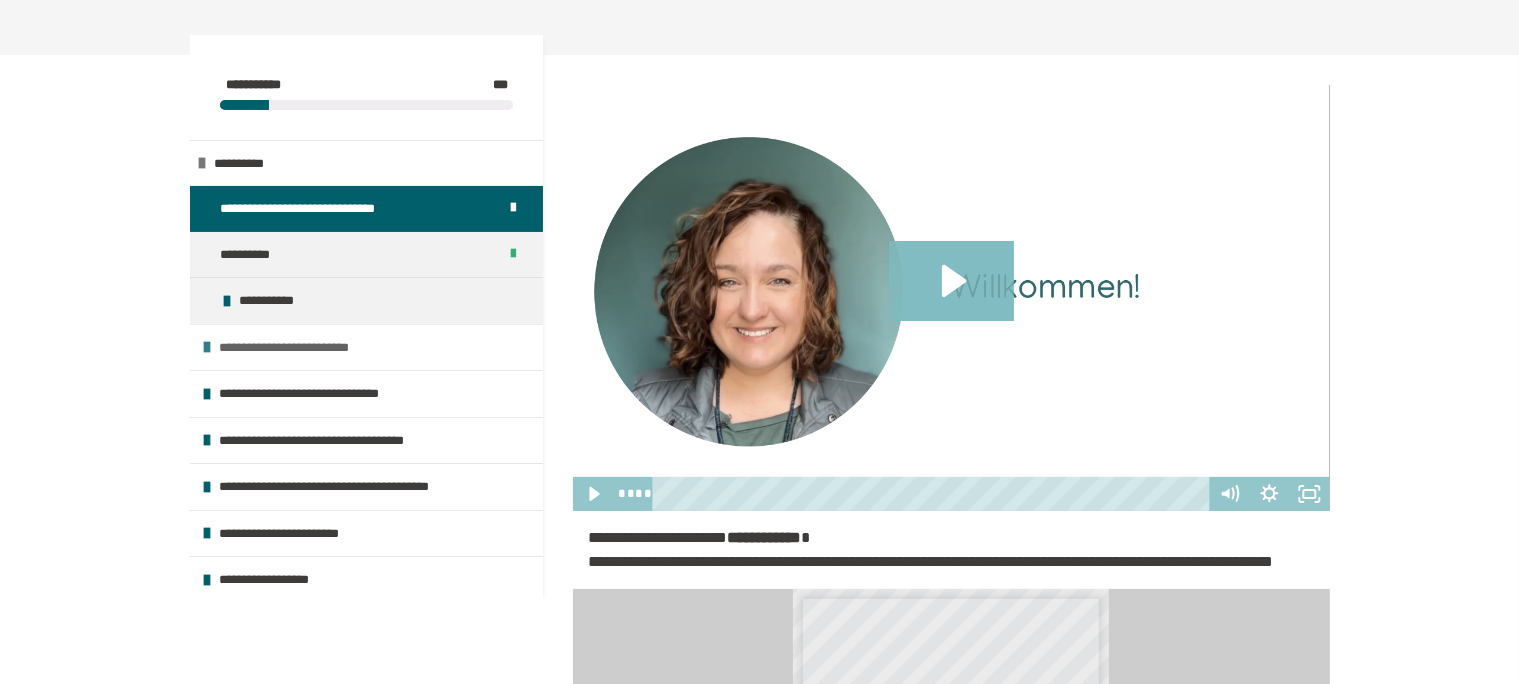 click on "**********" at bounding box center [301, 348] 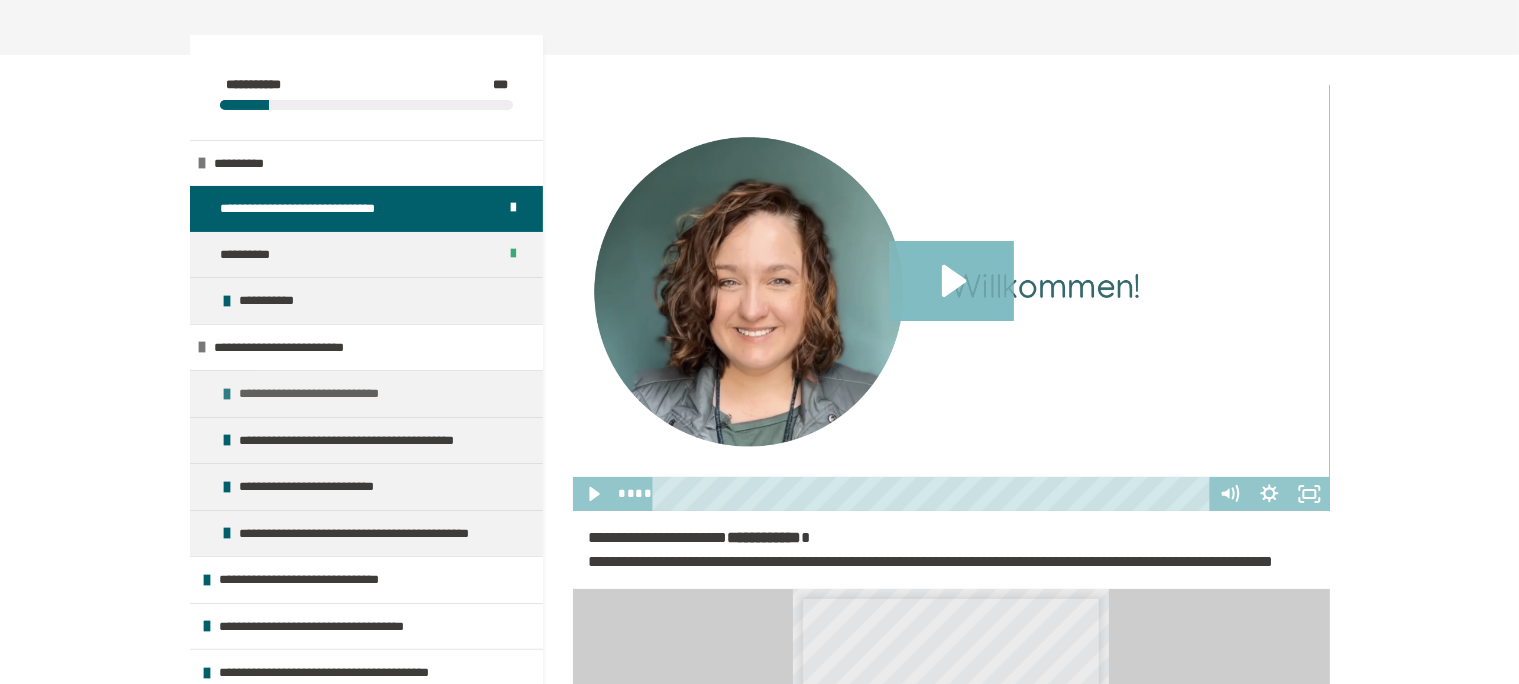 click on "**********" at bounding box center [324, 394] 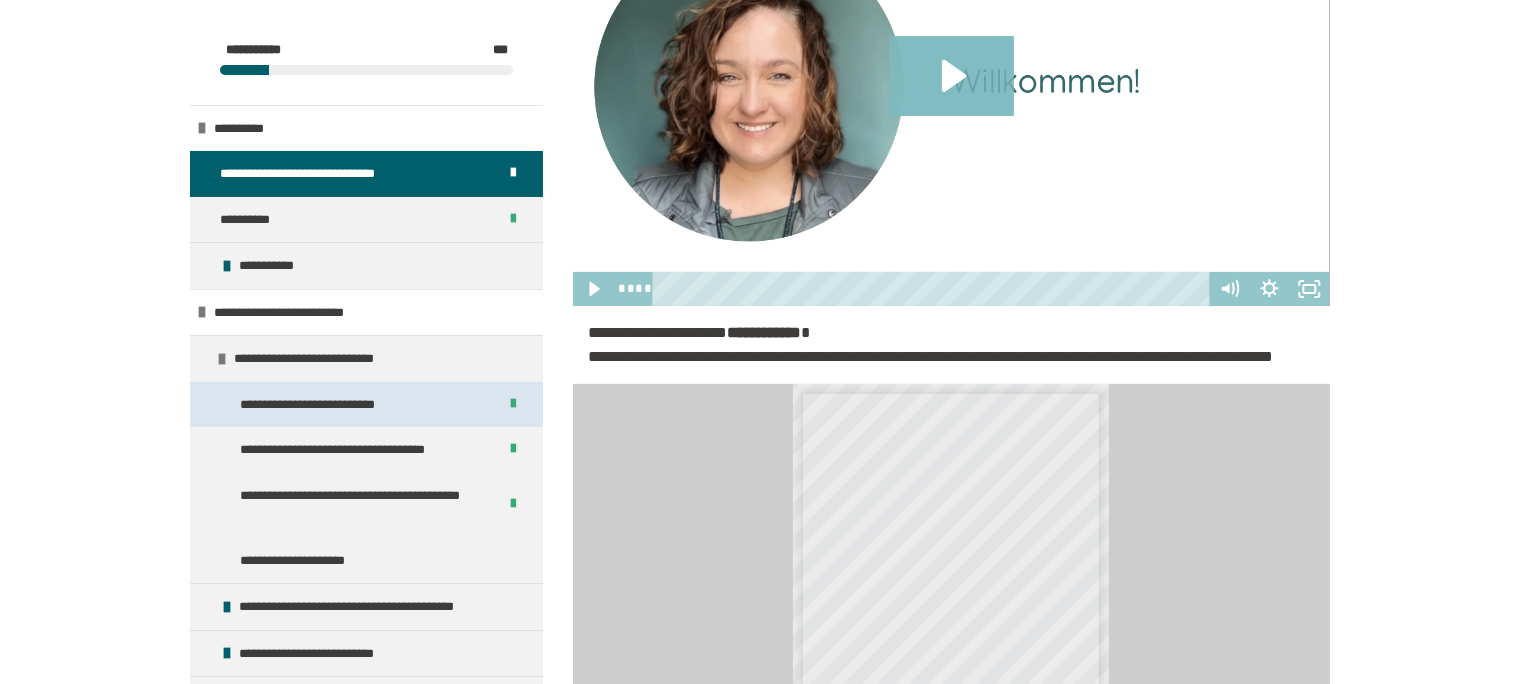 scroll, scrollTop: 528, scrollLeft: 0, axis: vertical 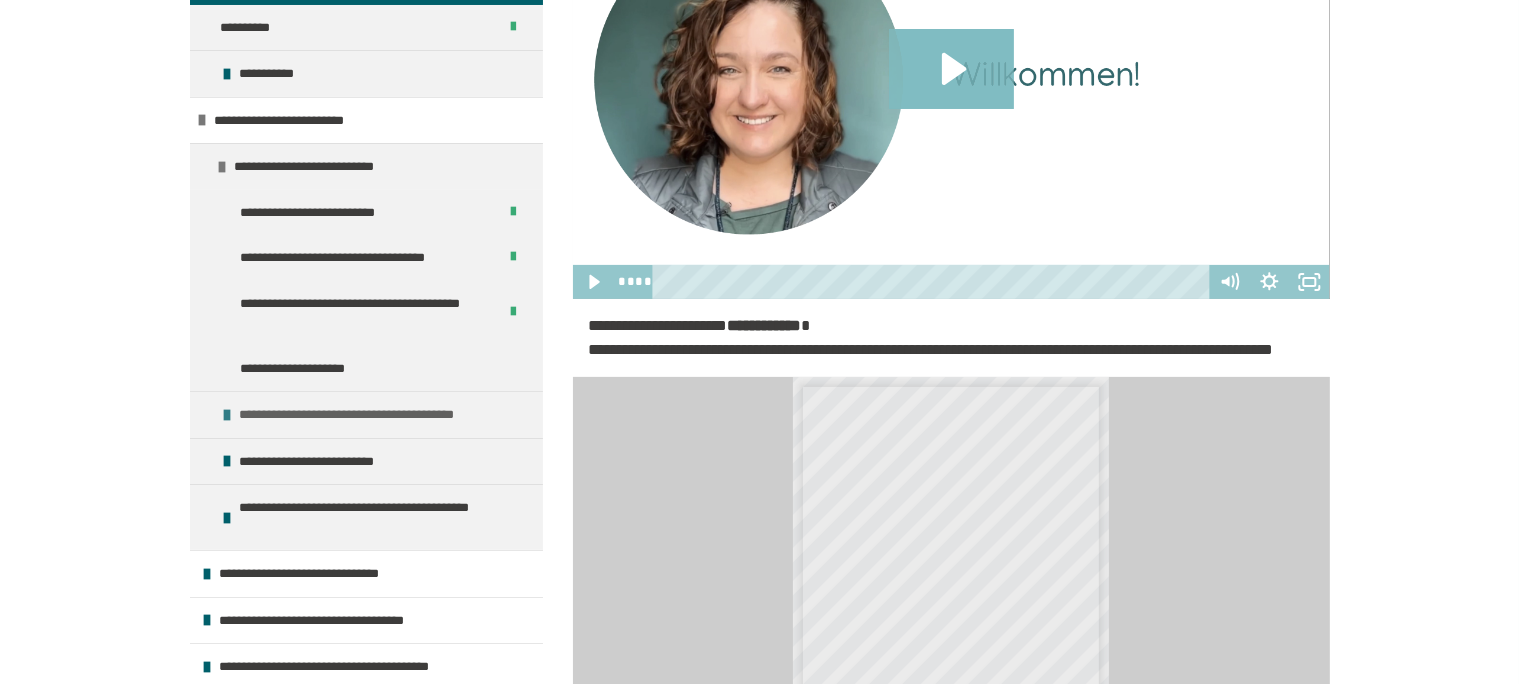 click on "**********" at bounding box center (369, 415) 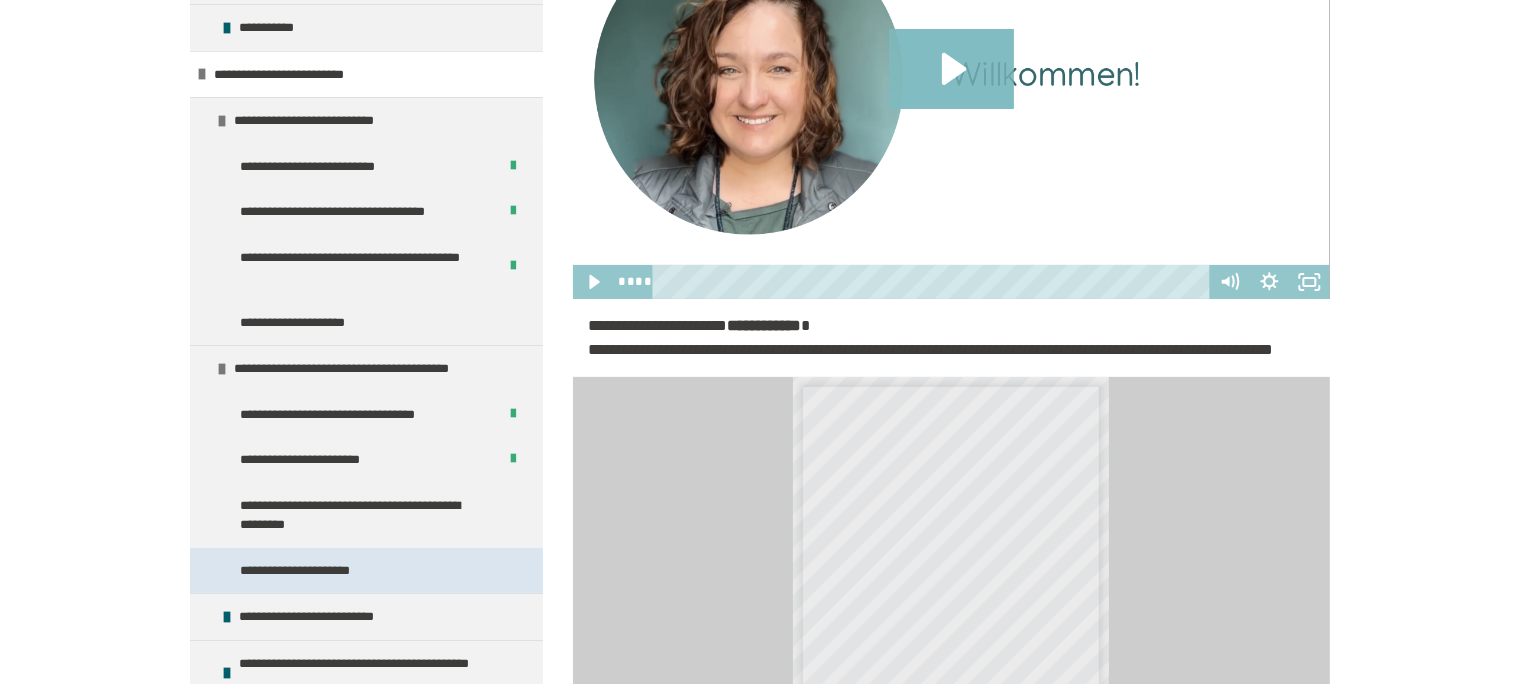 scroll, scrollTop: 384, scrollLeft: 0, axis: vertical 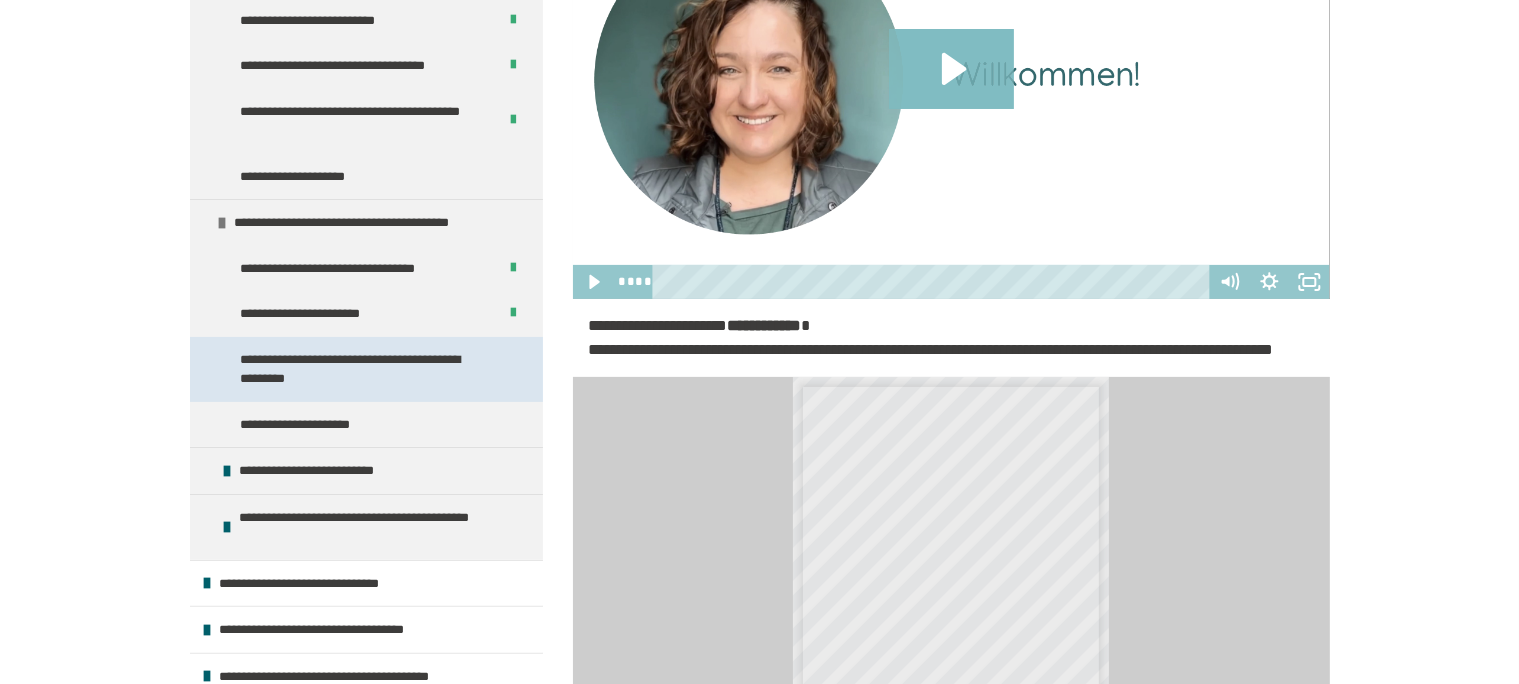 click on "**********" at bounding box center [360, 369] 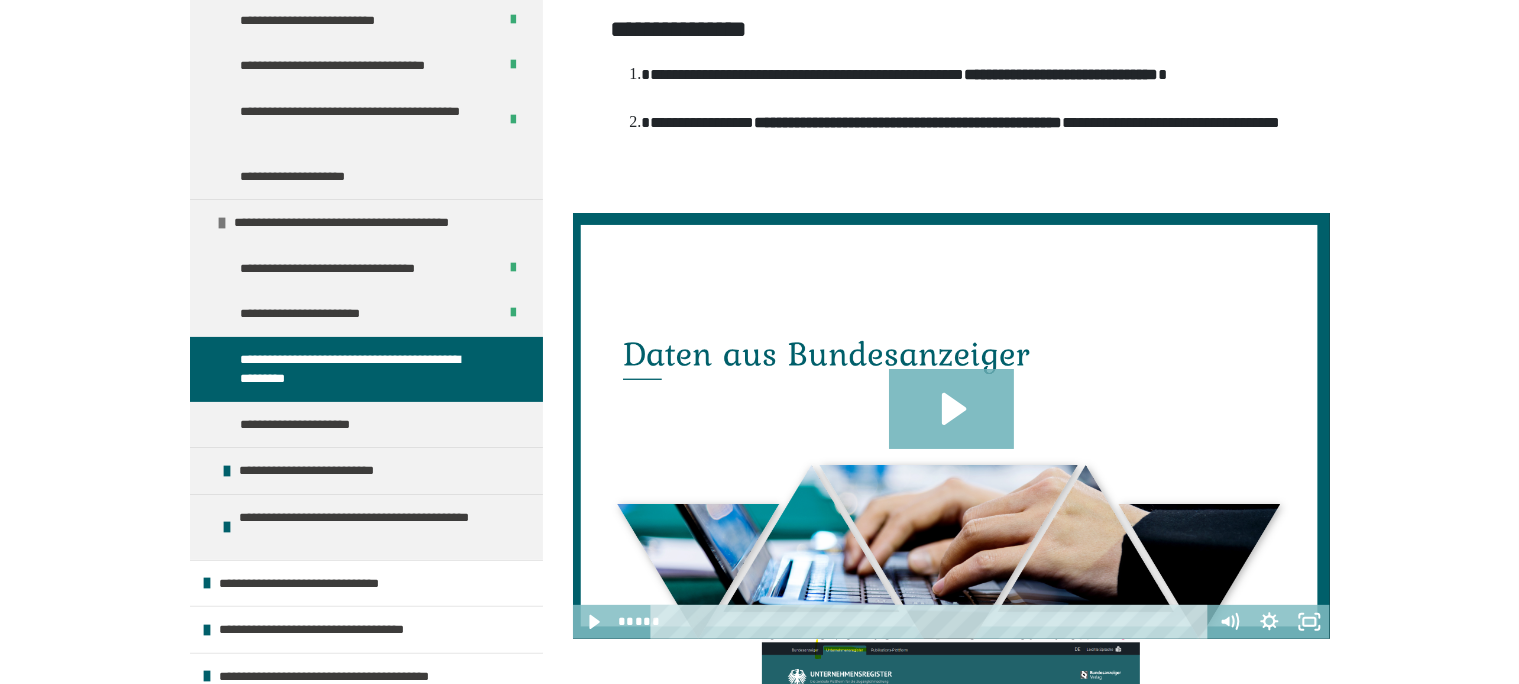 scroll, scrollTop: 466, scrollLeft: 0, axis: vertical 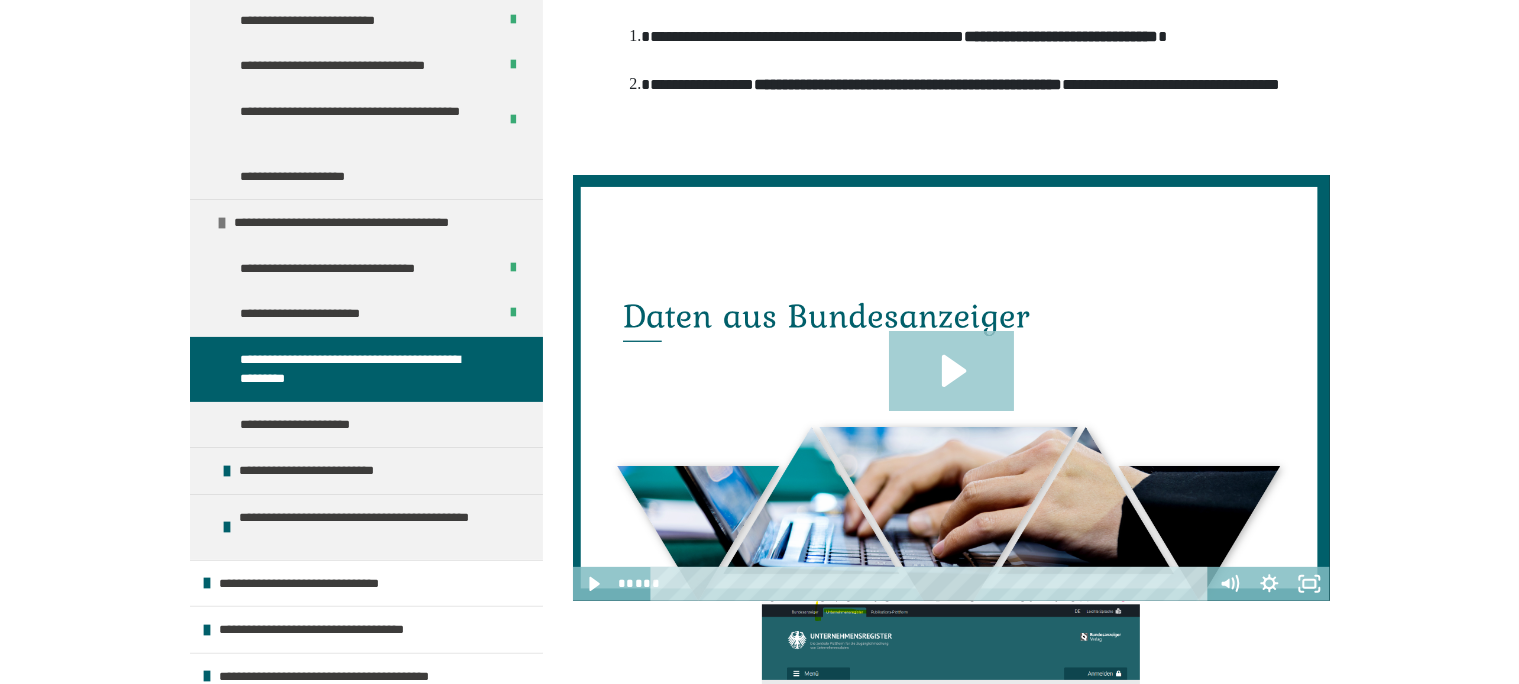 click 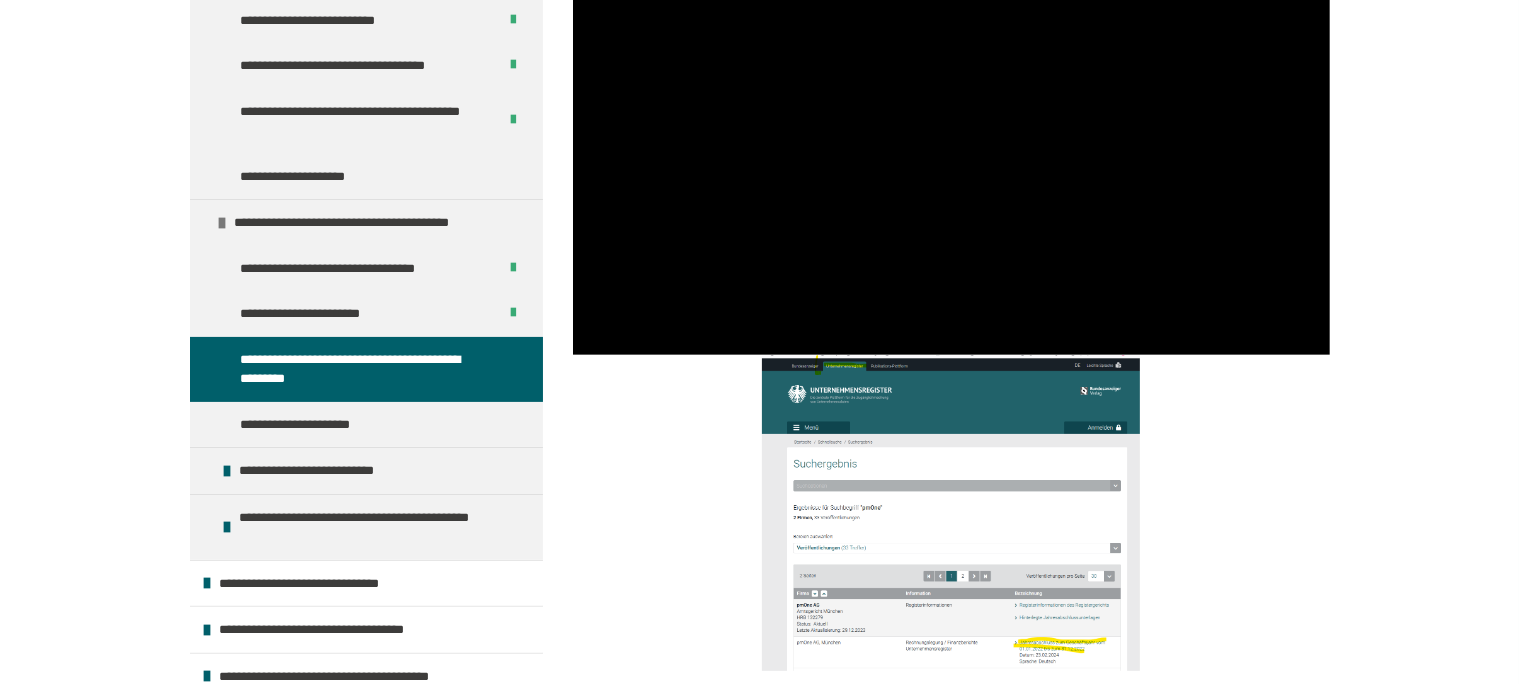 scroll, scrollTop: 677, scrollLeft: 0, axis: vertical 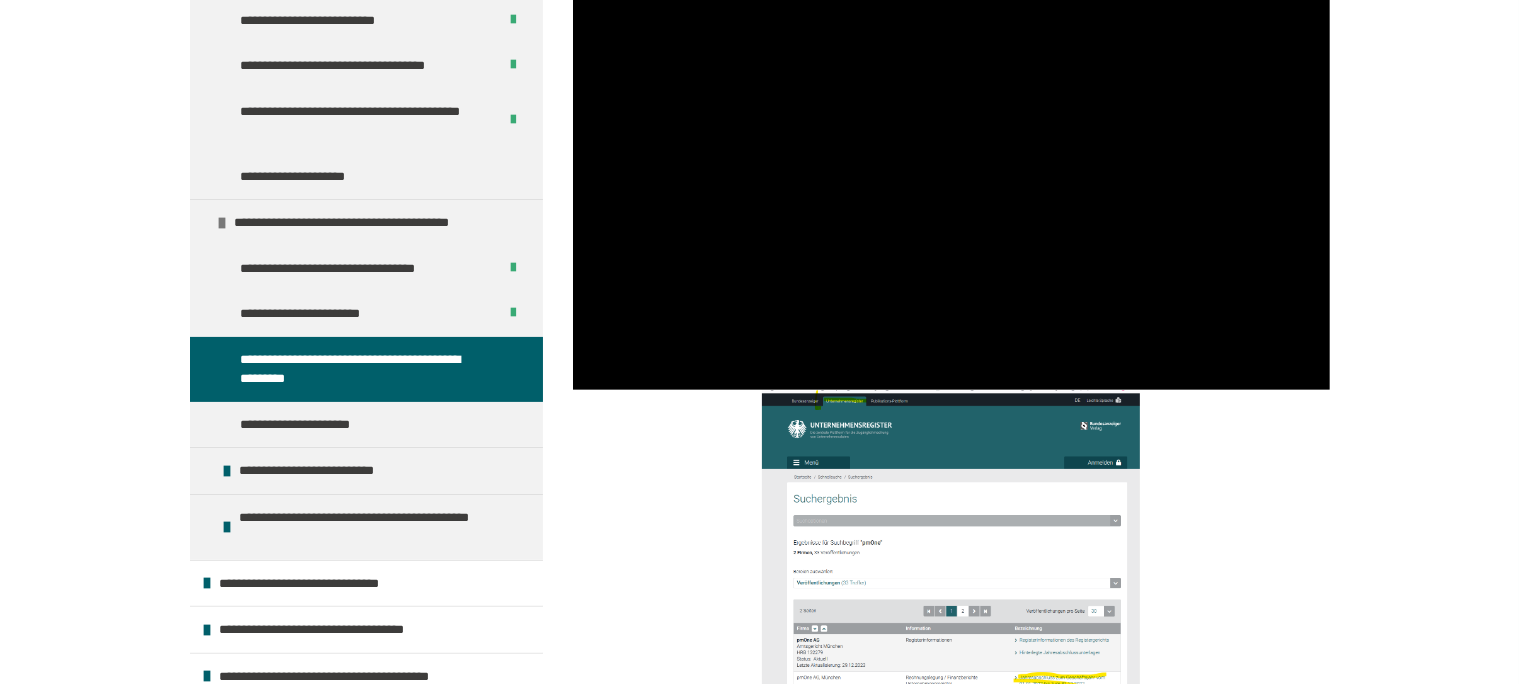 type 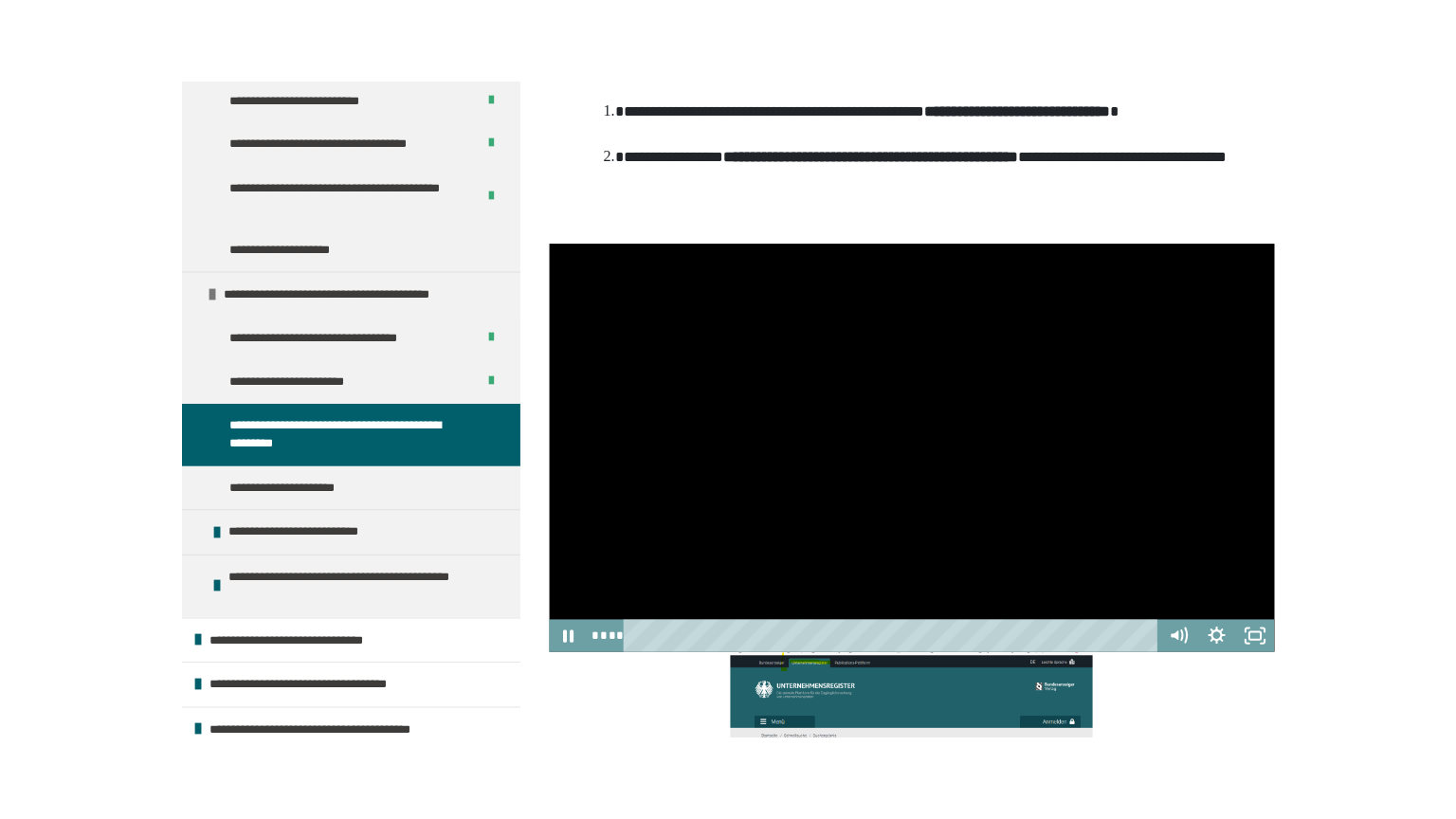 scroll, scrollTop: 442, scrollLeft: 0, axis: vertical 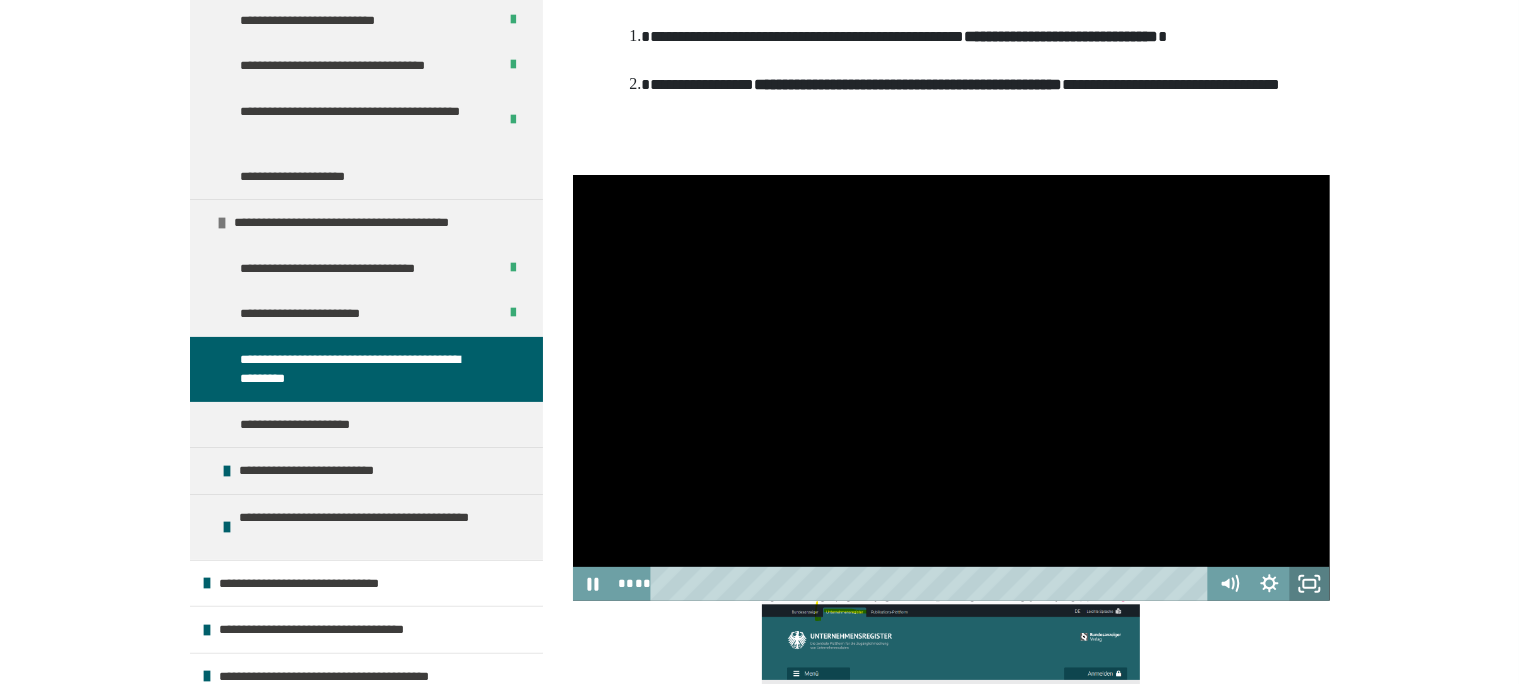click 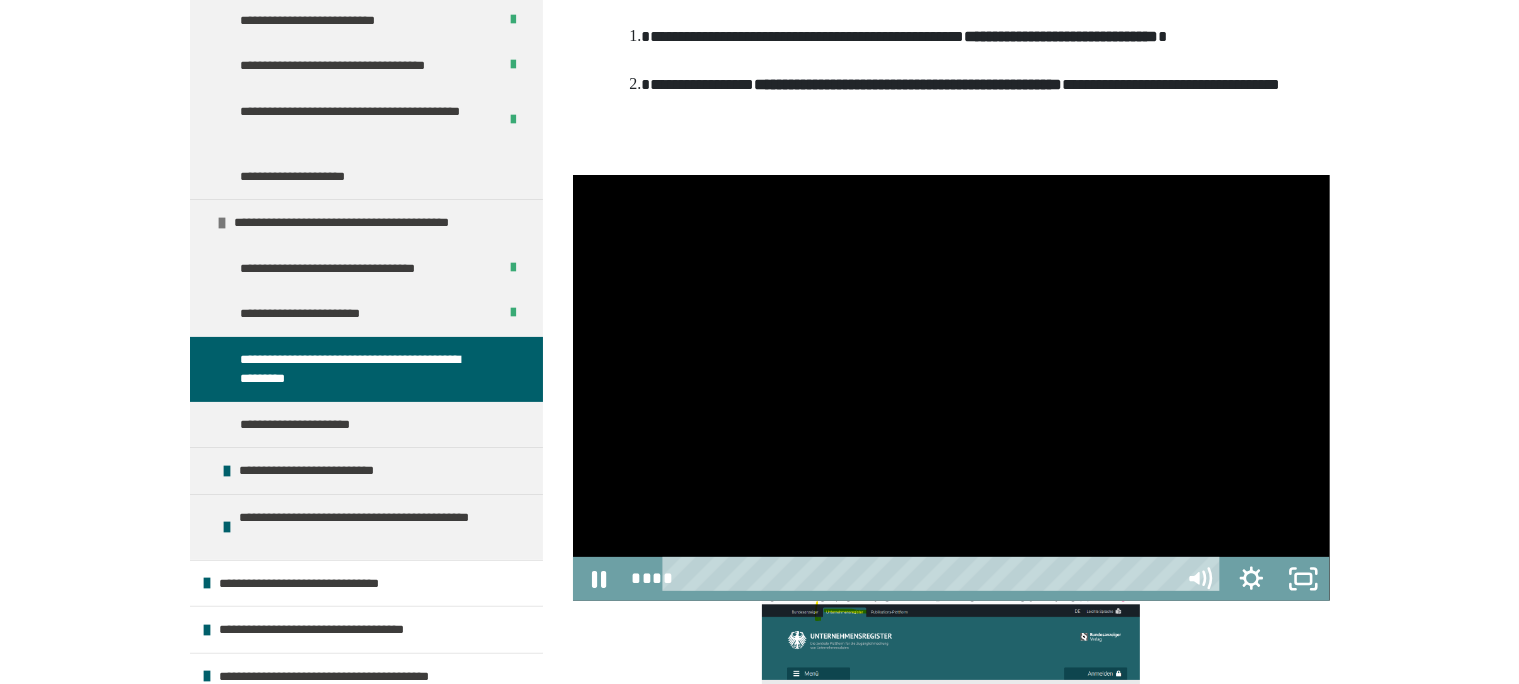 scroll, scrollTop: 305, scrollLeft: 0, axis: vertical 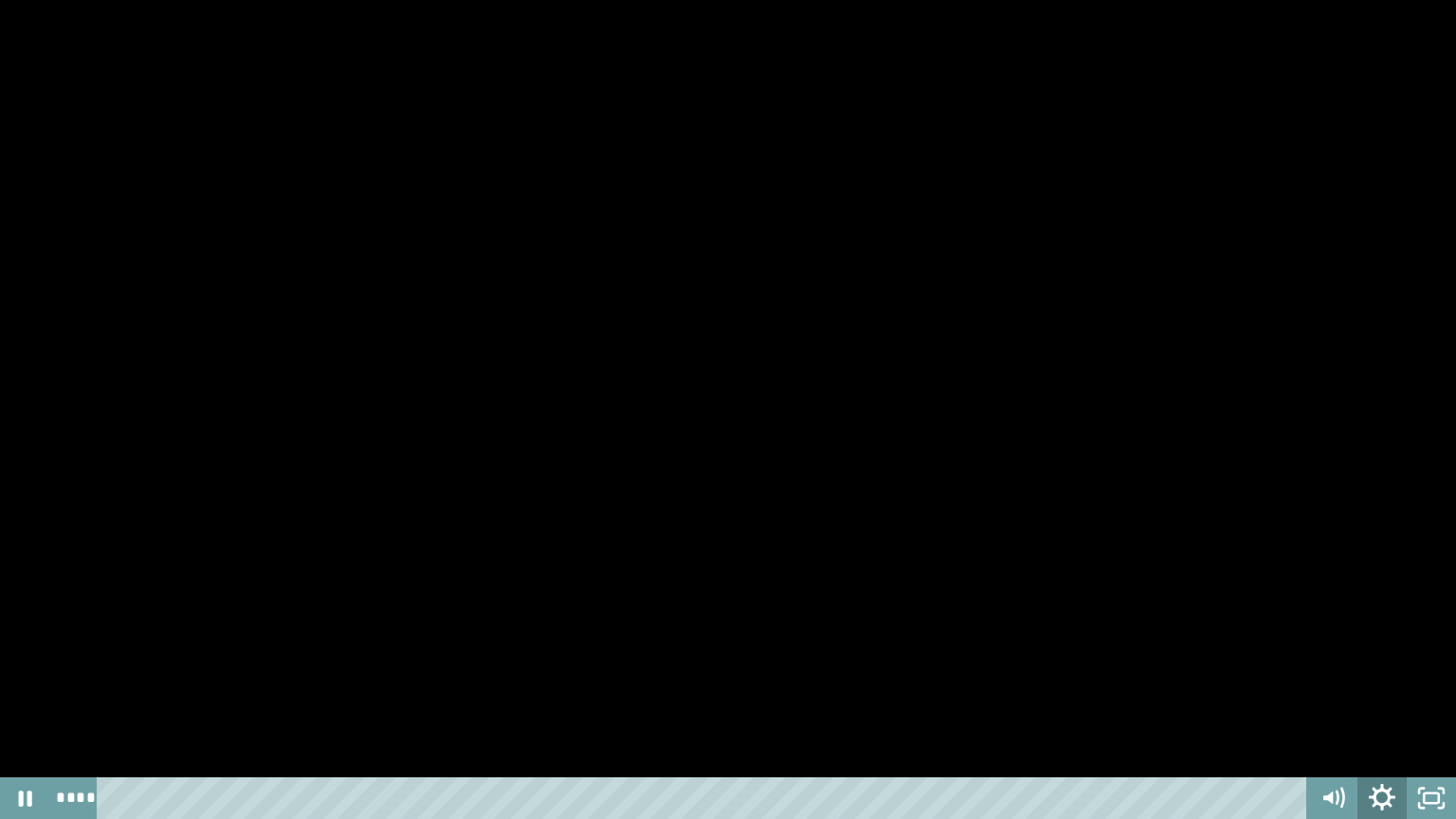 click 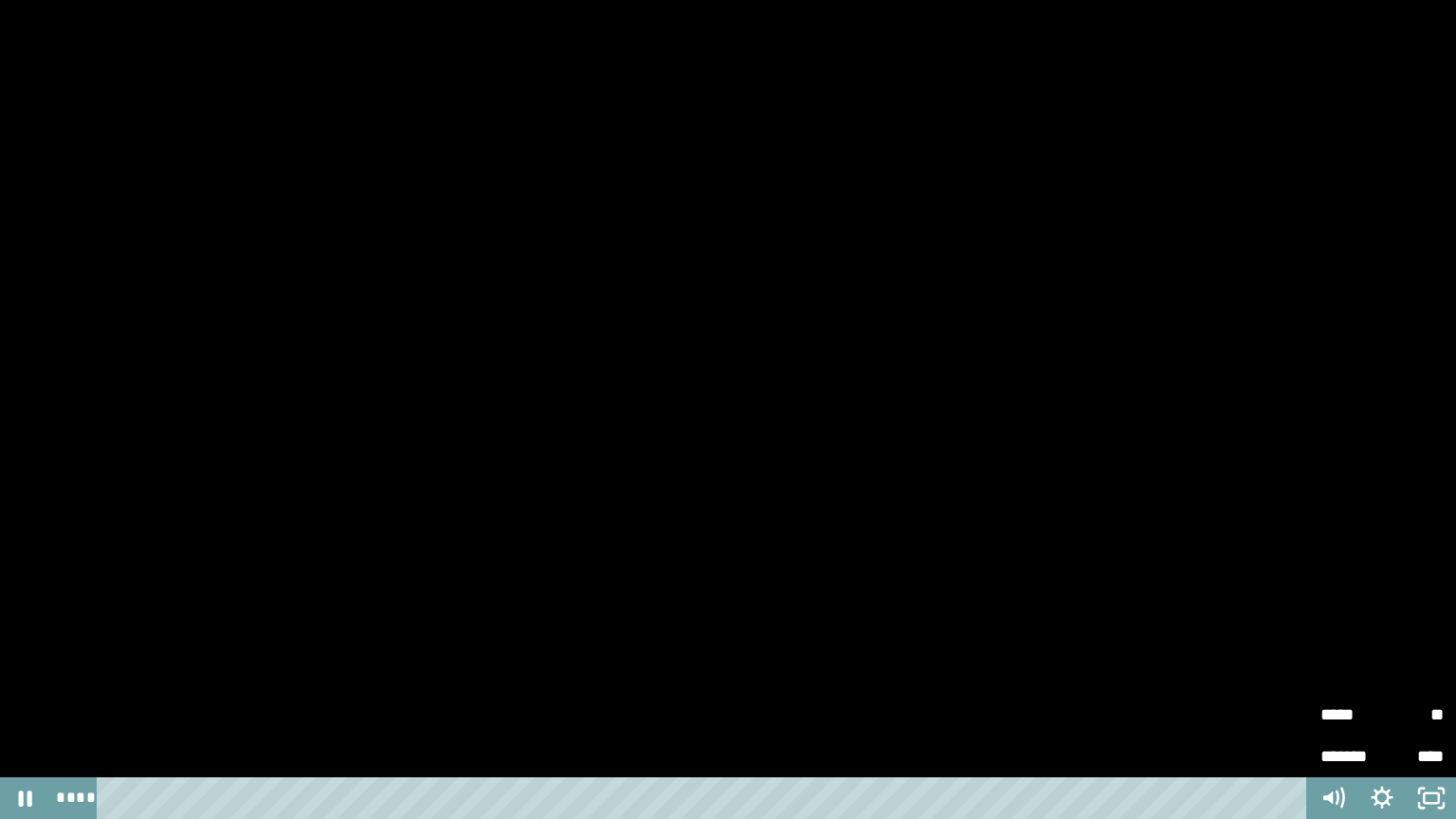 click on "*****" at bounding box center [1351, 715] 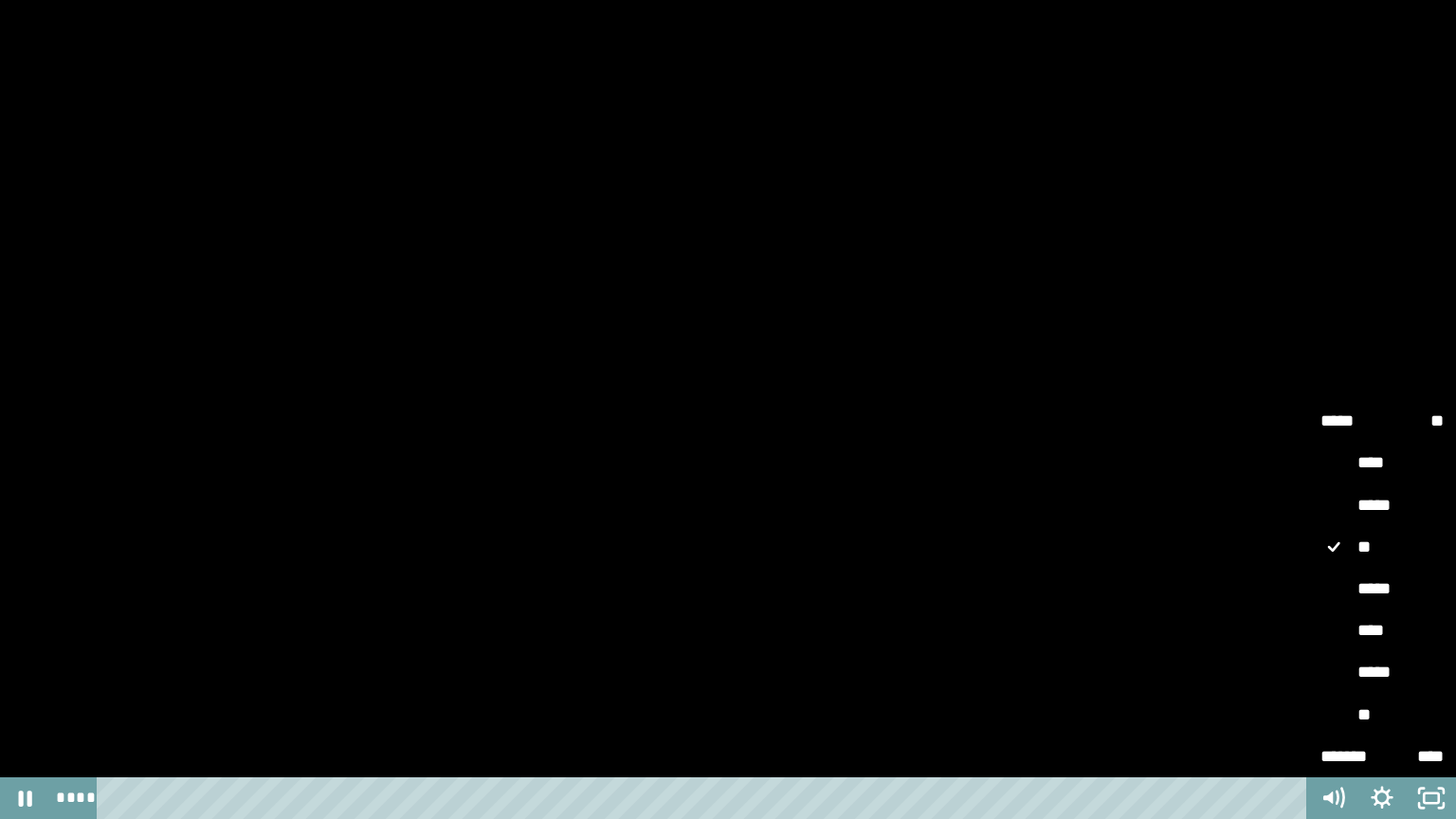 drag, startPoint x: 1388, startPoint y: 624, endPoint x: 1402, endPoint y: 535, distance: 90.094395 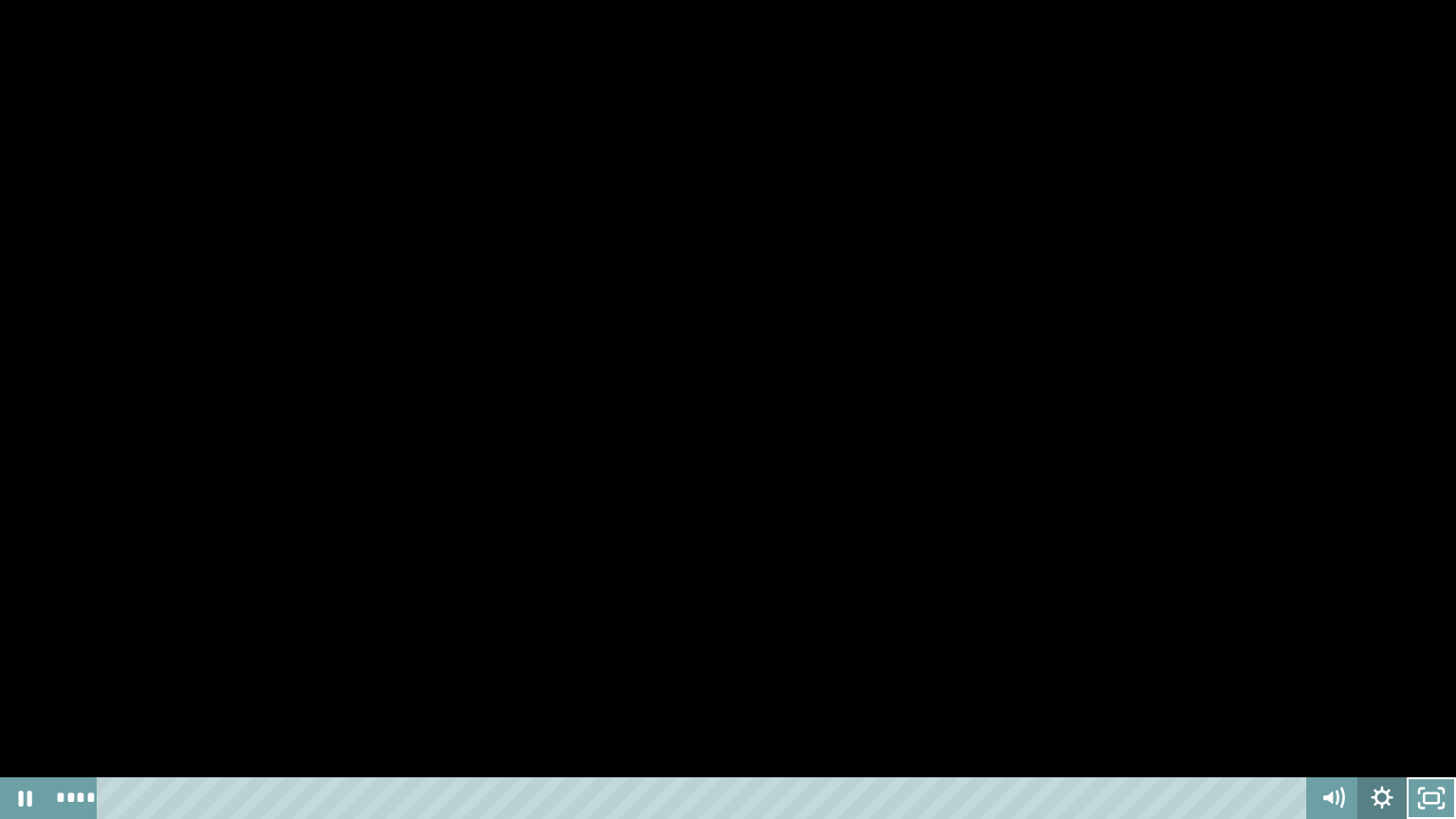 click 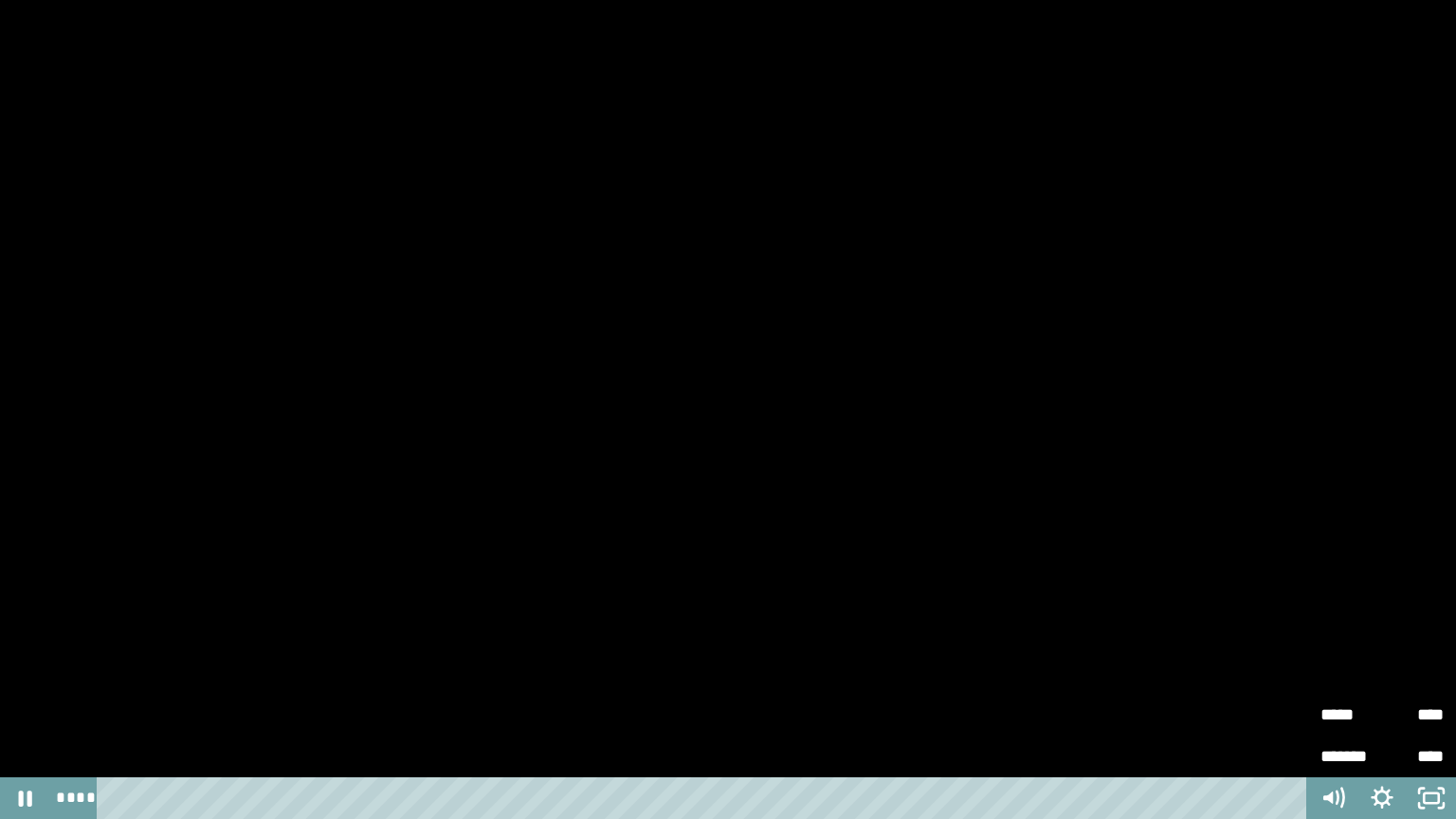 click on "*****" at bounding box center [1351, 715] 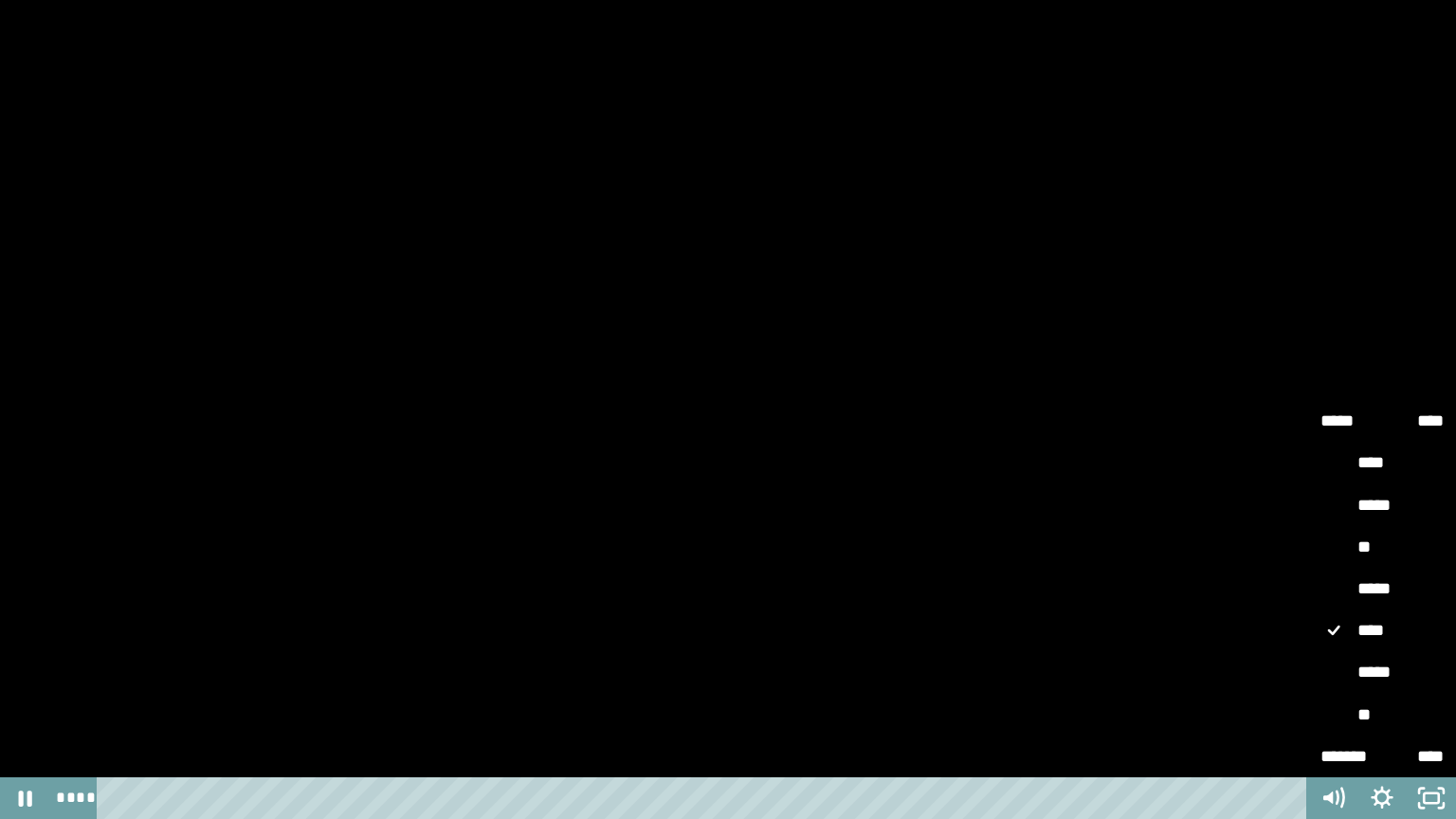 click on "*****" at bounding box center [1382, 590] 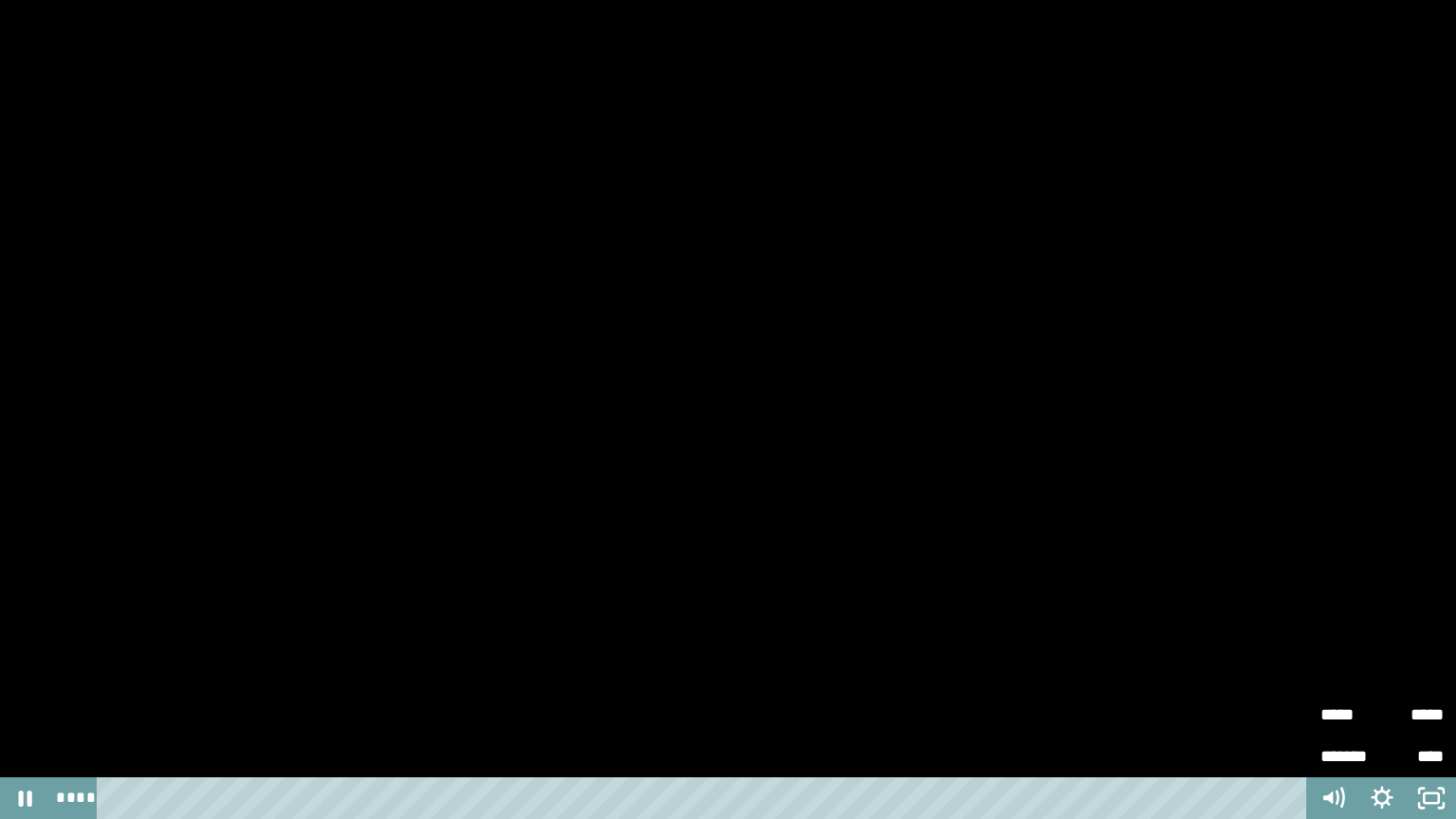click at bounding box center (728, 410) 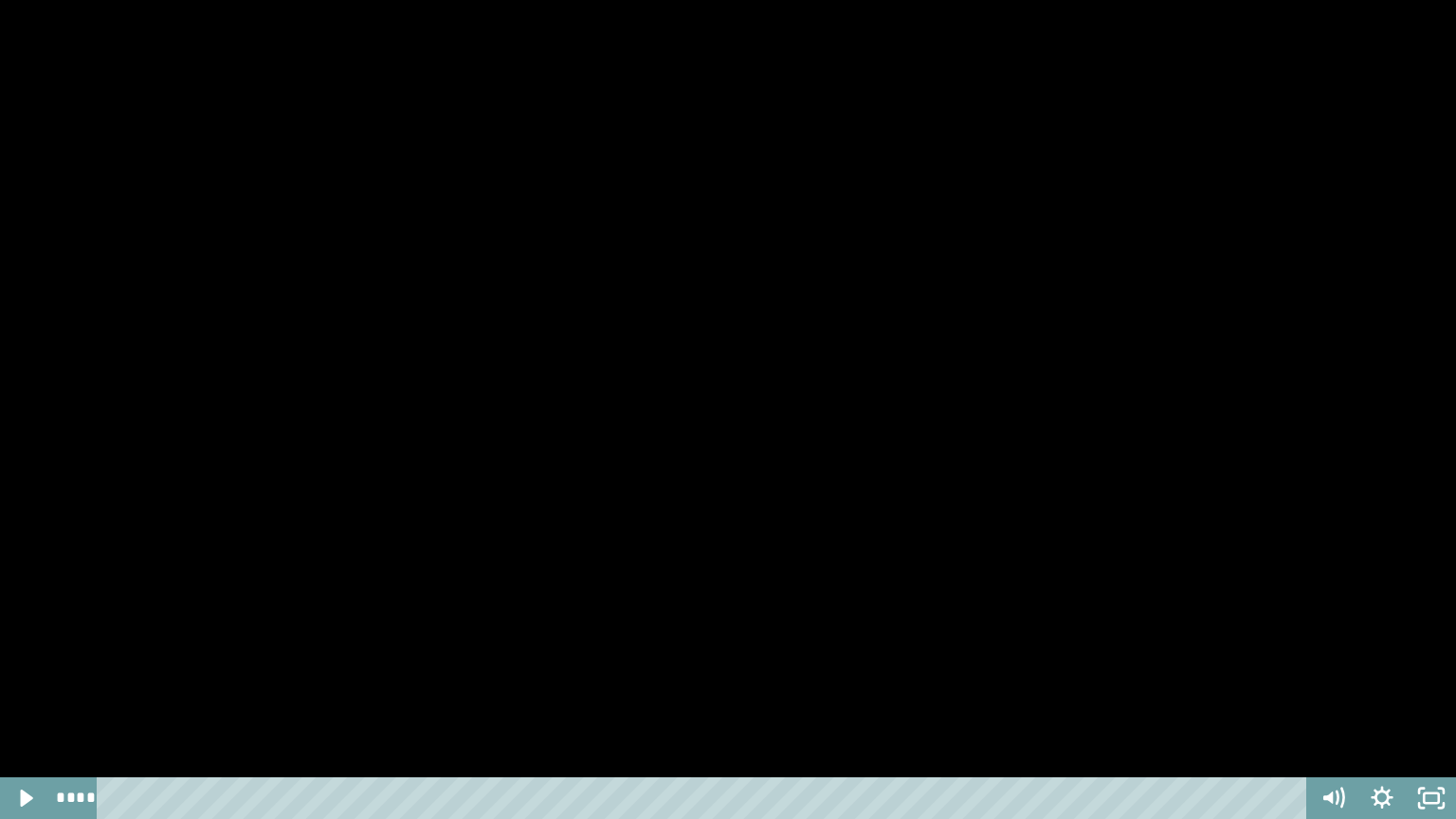 click at bounding box center [728, 410] 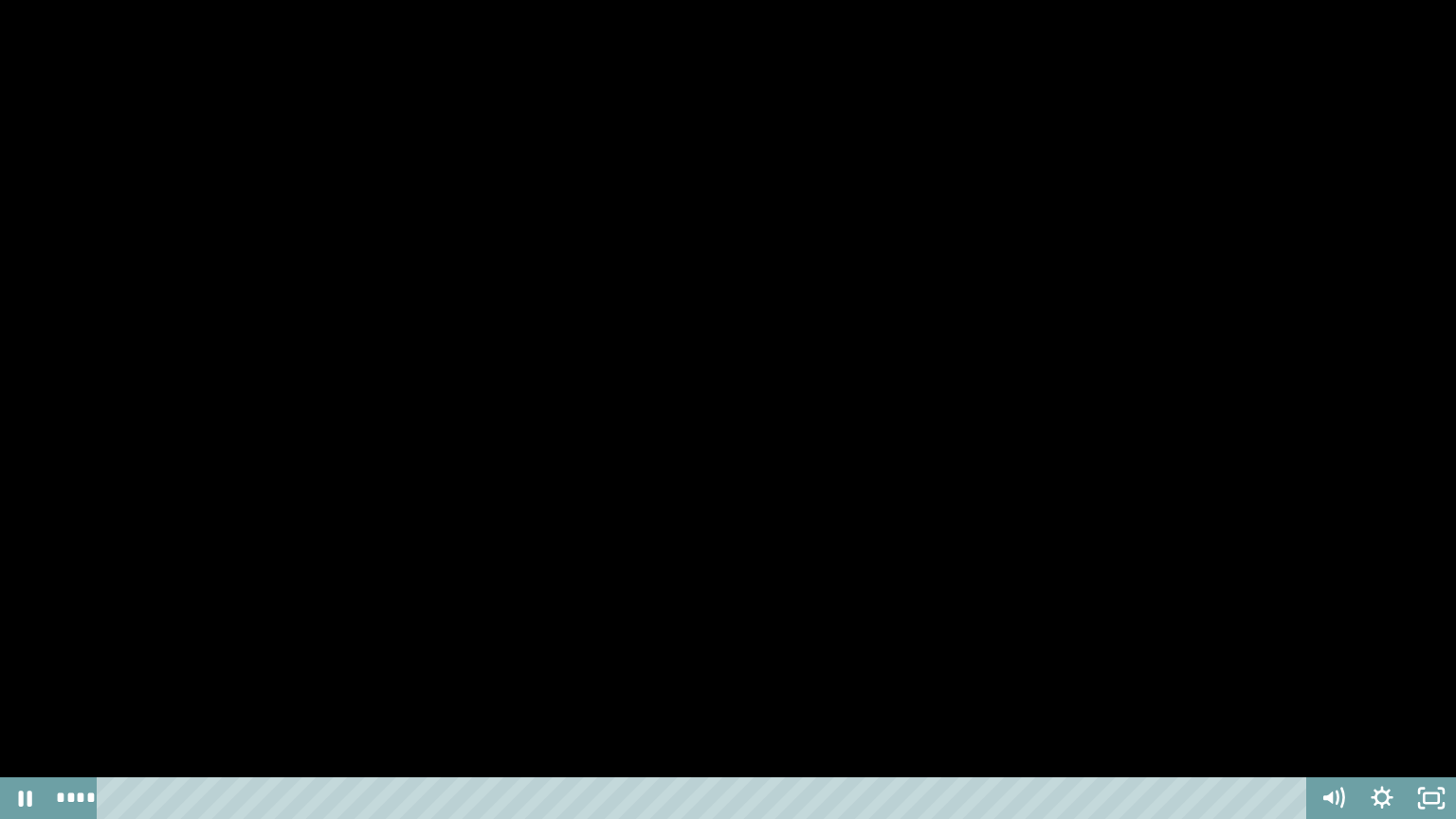 click at bounding box center (728, 410) 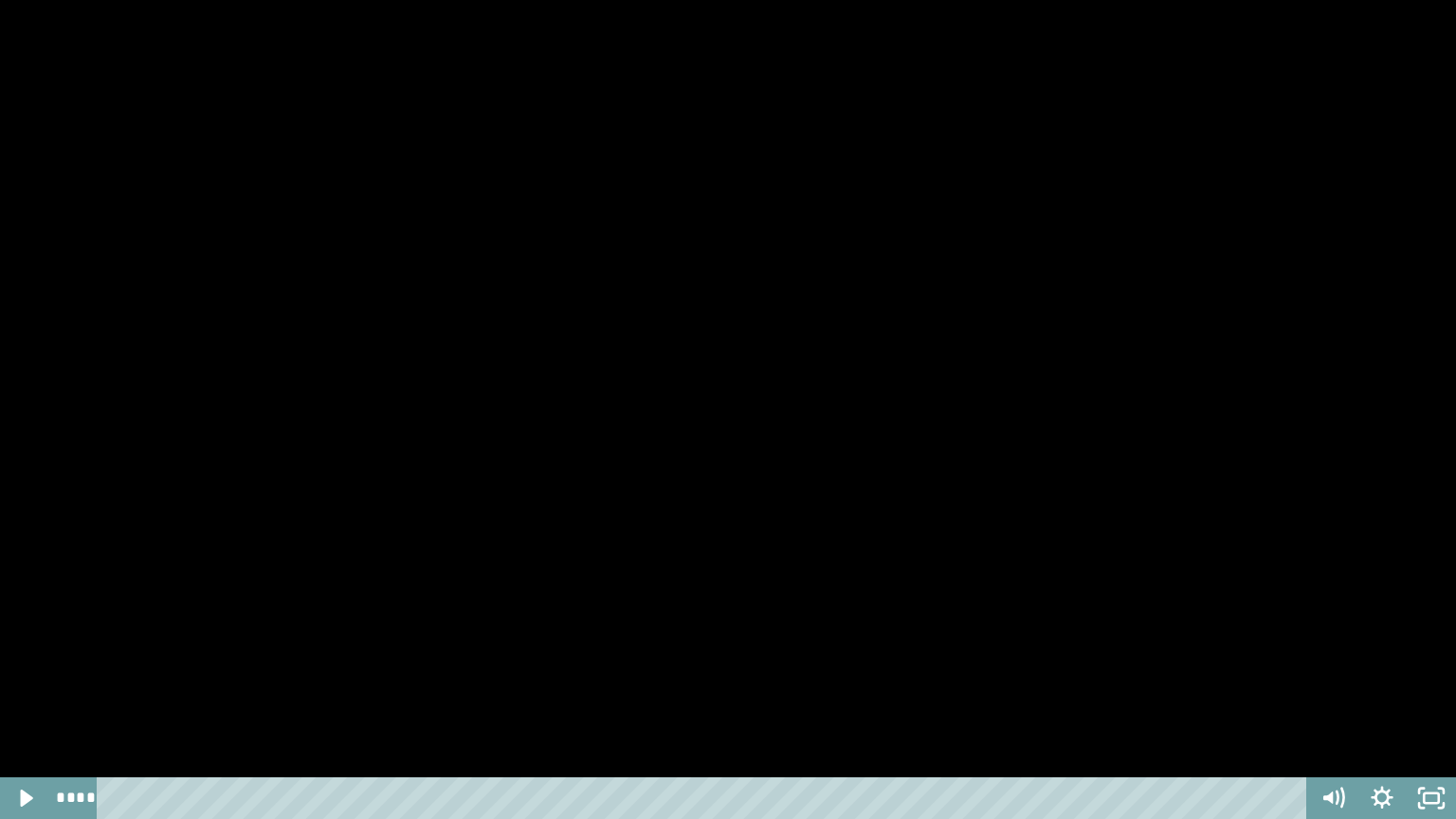 click at bounding box center (728, 410) 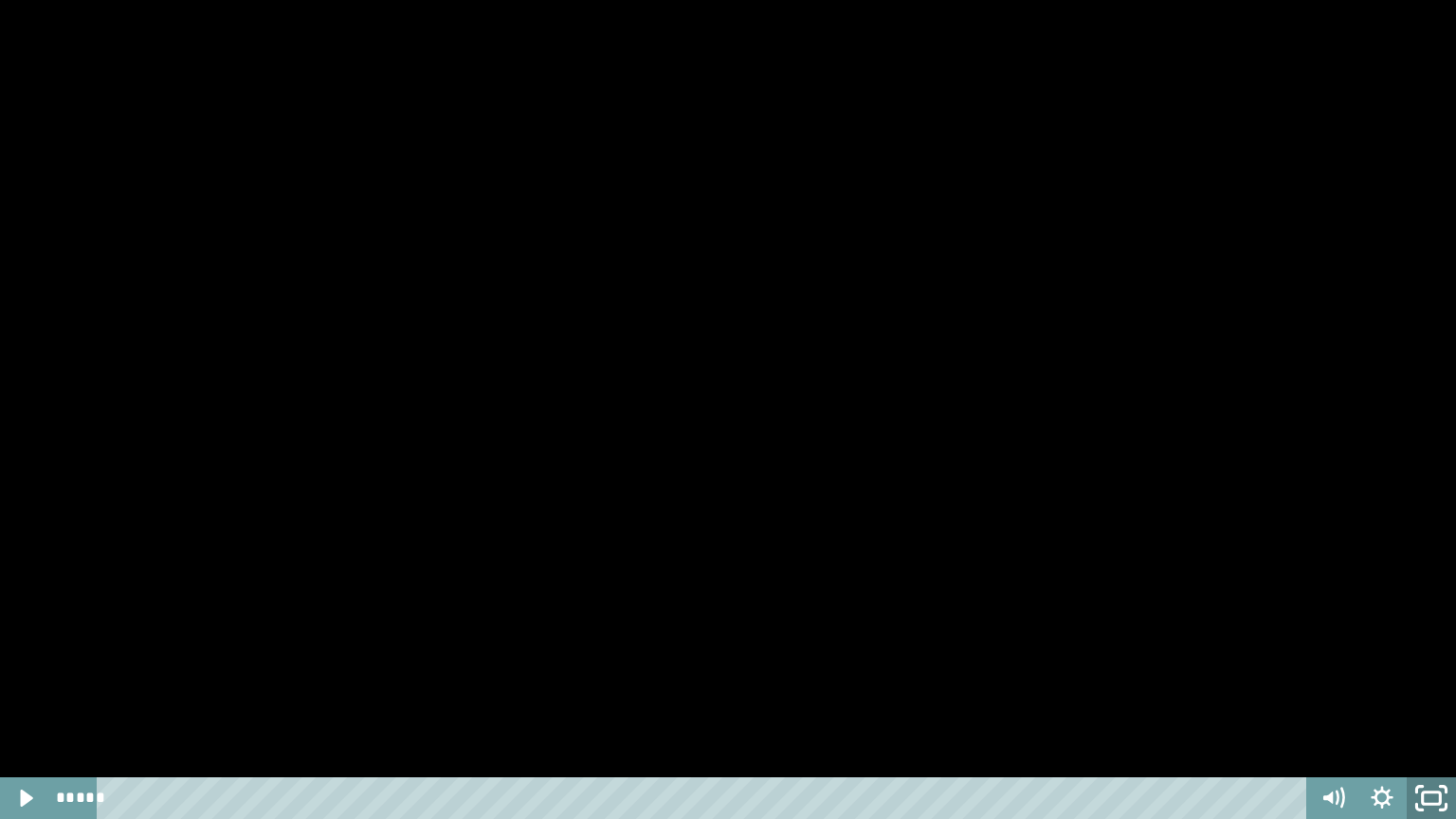 click 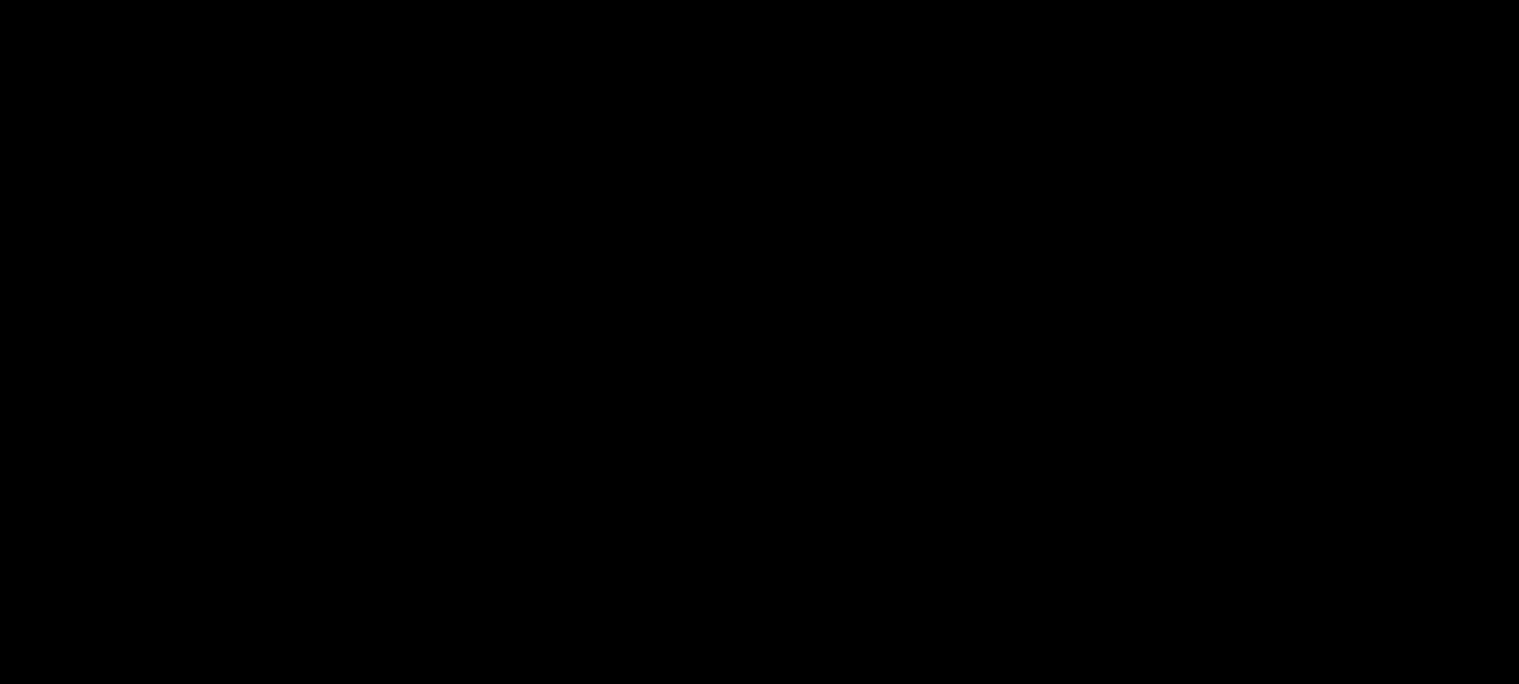 scroll, scrollTop: 1416, scrollLeft: 0, axis: vertical 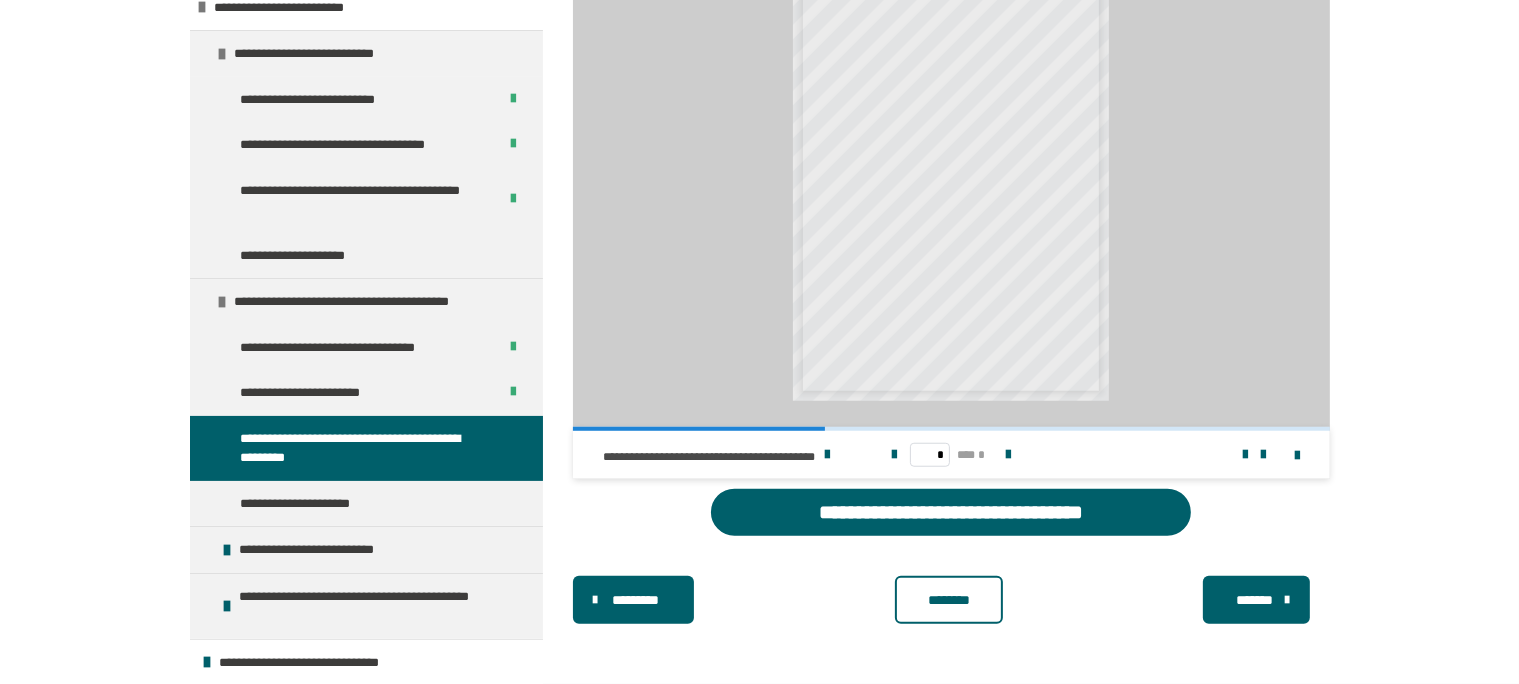 click on "********" at bounding box center [949, 600] 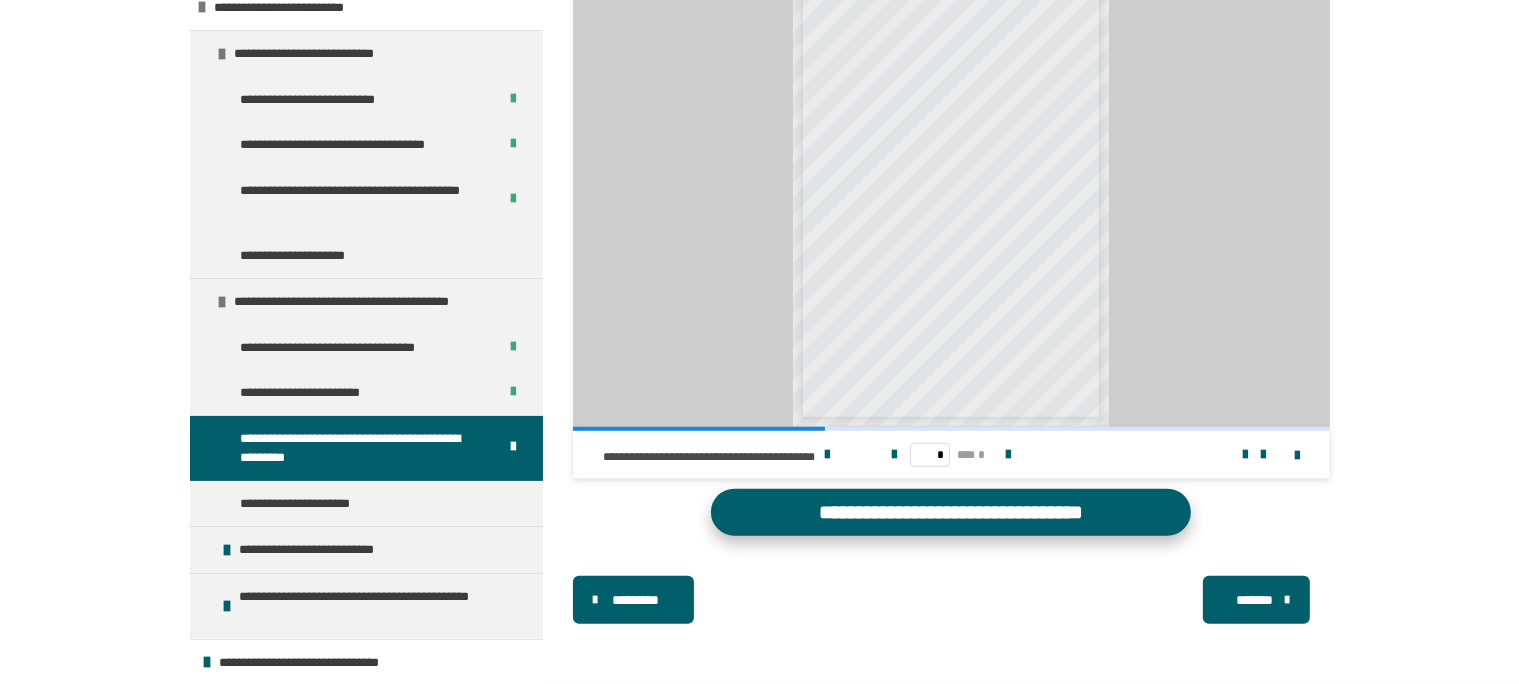 click on "**********" at bounding box center (951, 512) 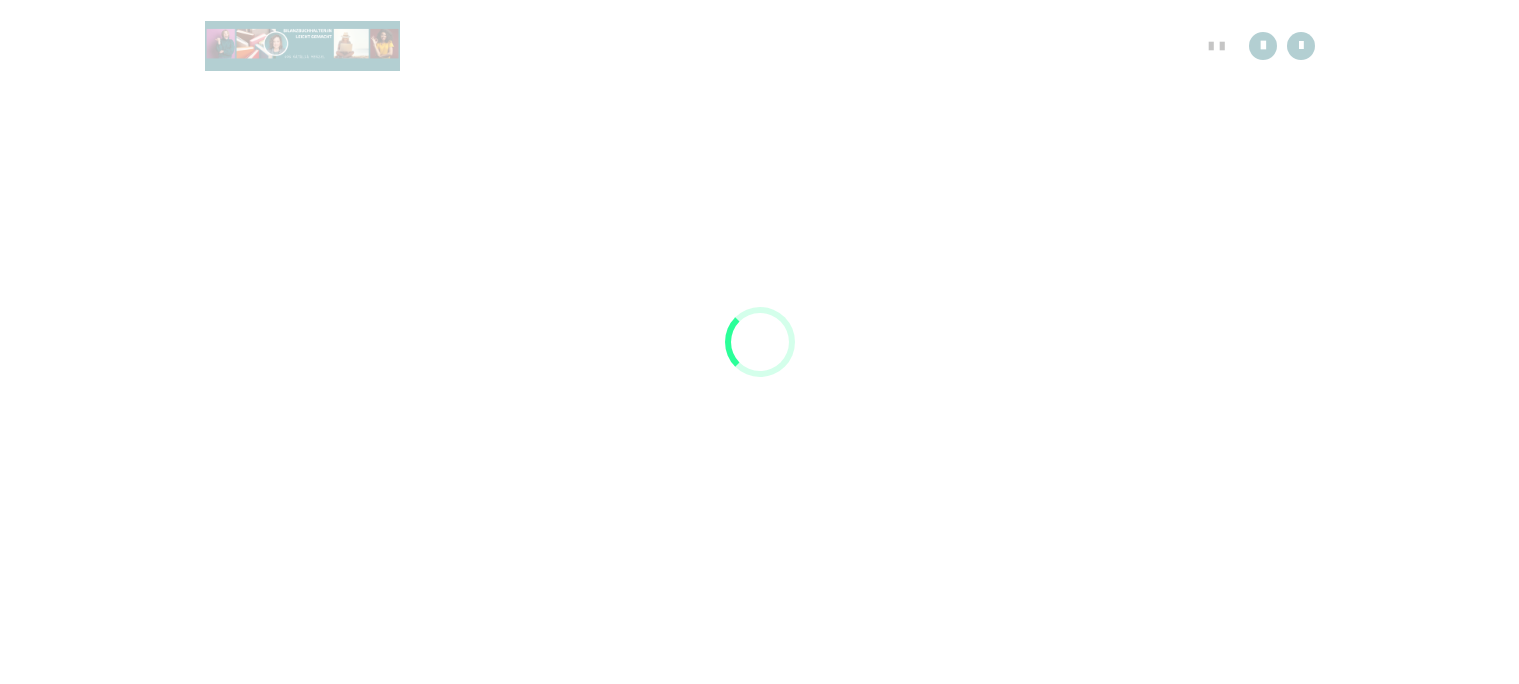 scroll, scrollTop: 0, scrollLeft: 0, axis: both 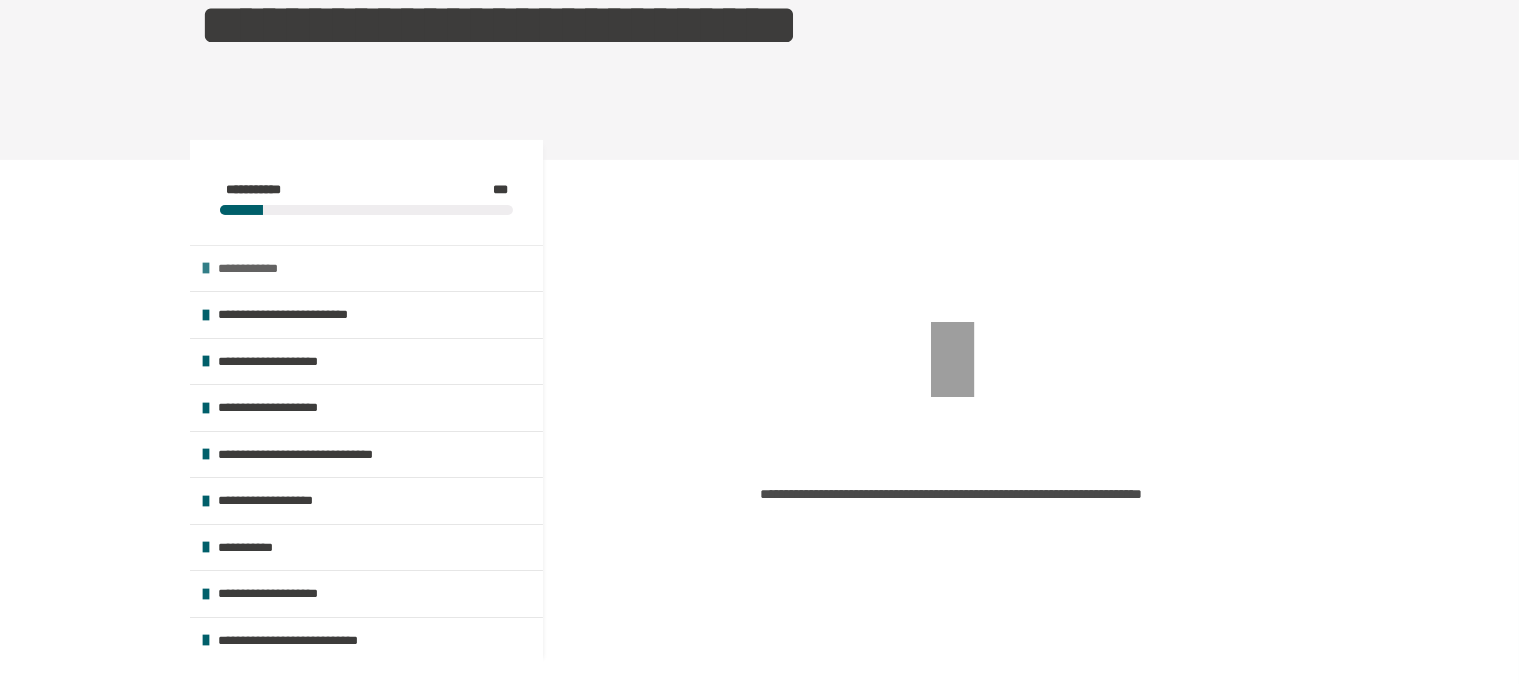 click on "**********" at bounding box center [258, 269] 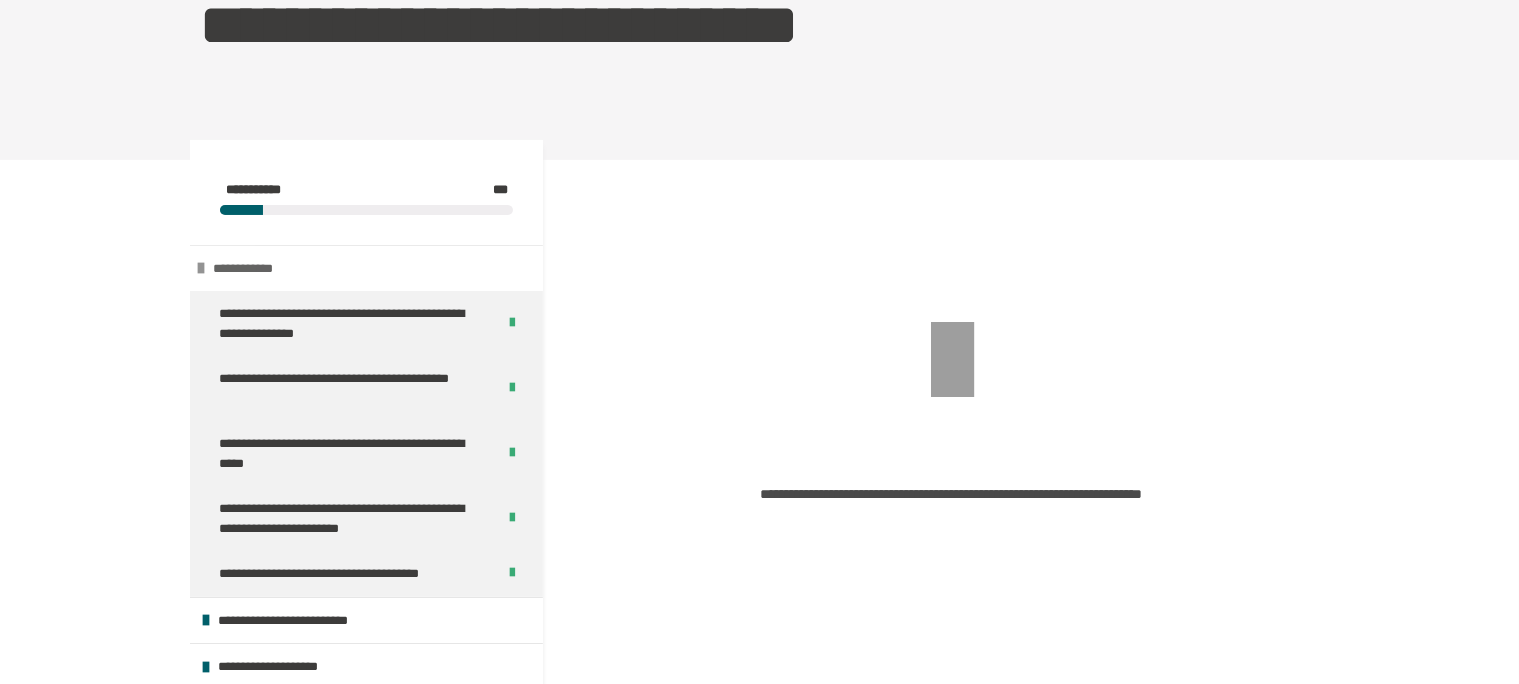 click on "**********" at bounding box center (253, 269) 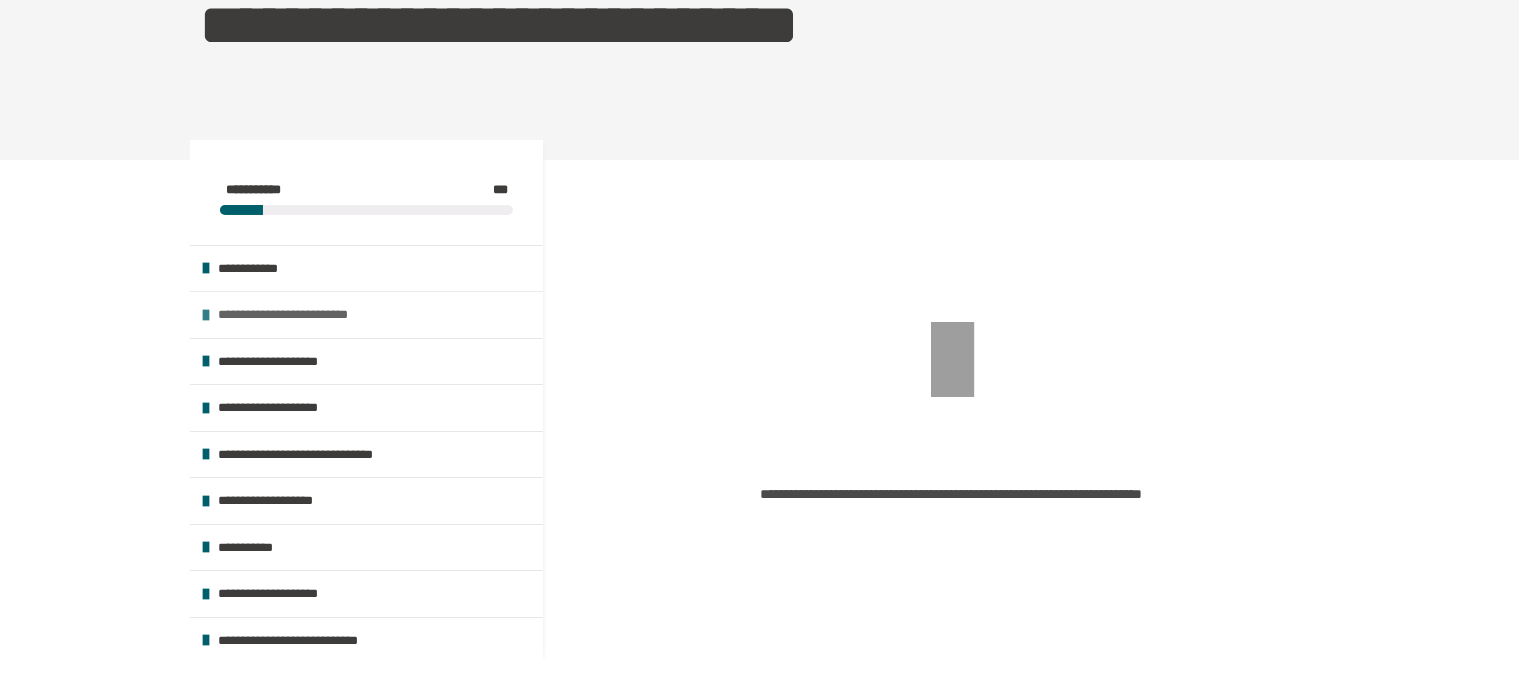 click on "**********" at bounding box center (295, 315) 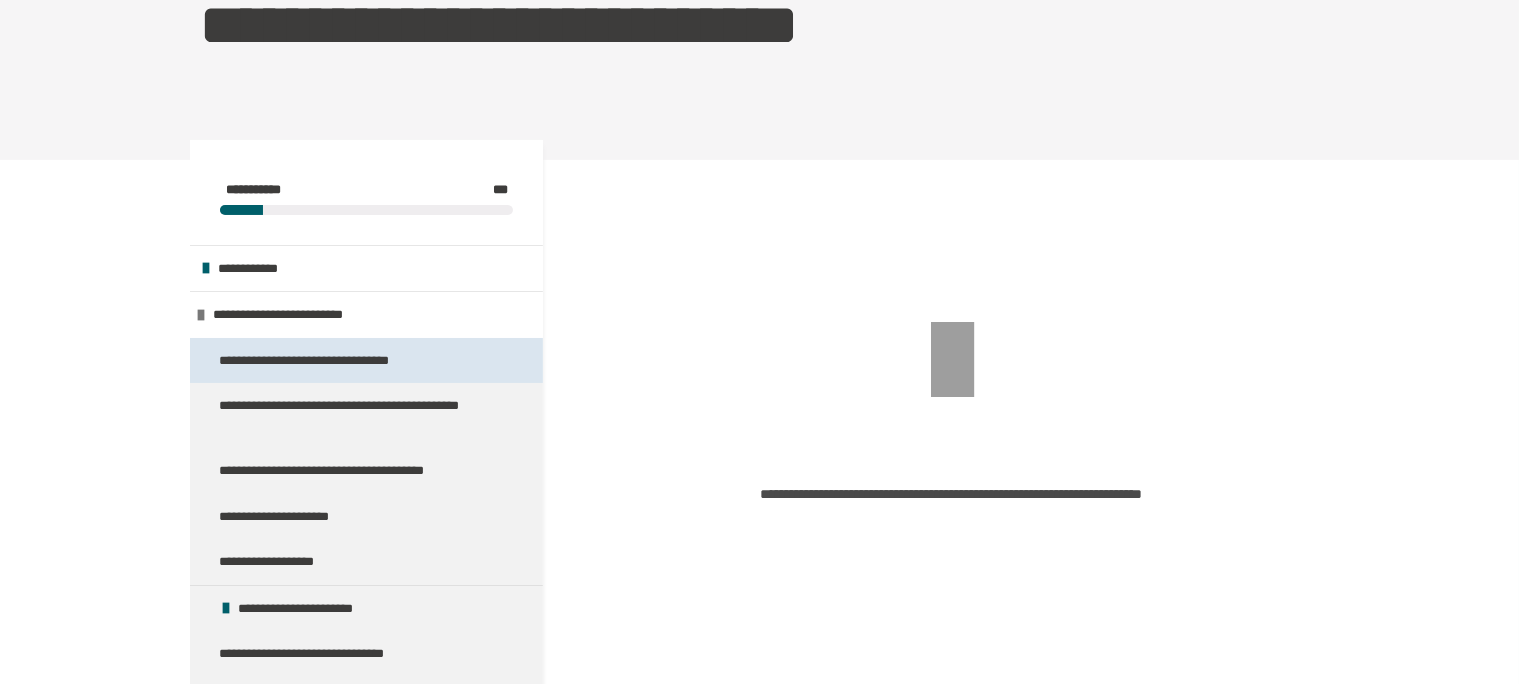 click on "**********" at bounding box center (327, 361) 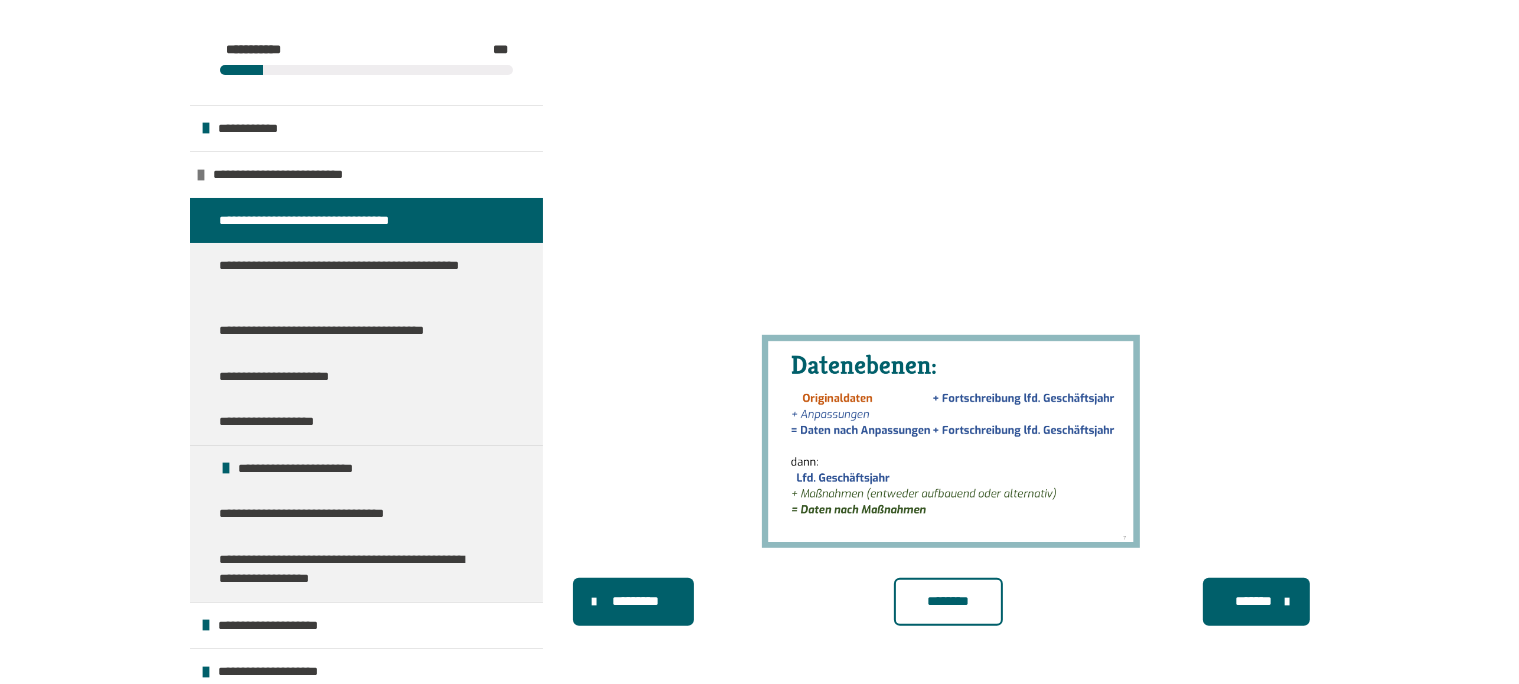 scroll, scrollTop: 988, scrollLeft: 0, axis: vertical 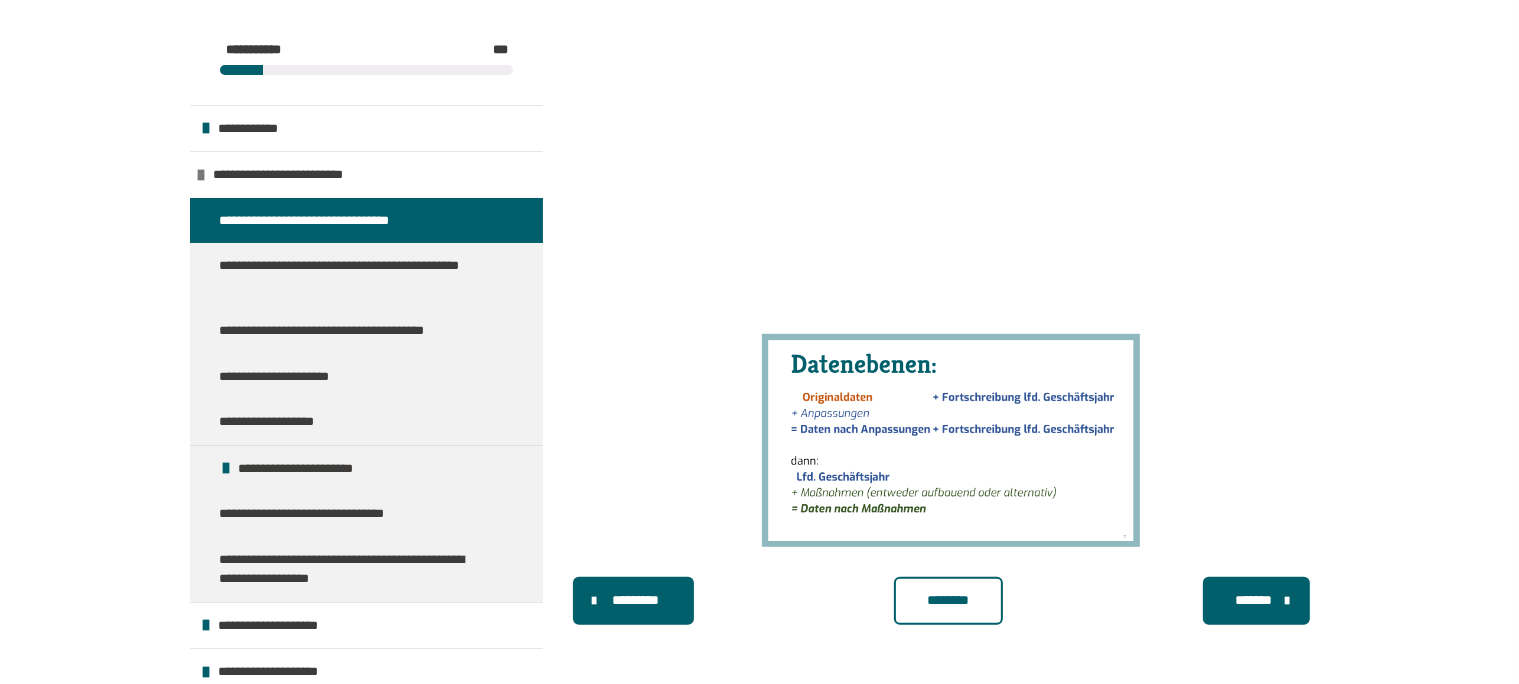 click on "********" at bounding box center [948, 600] 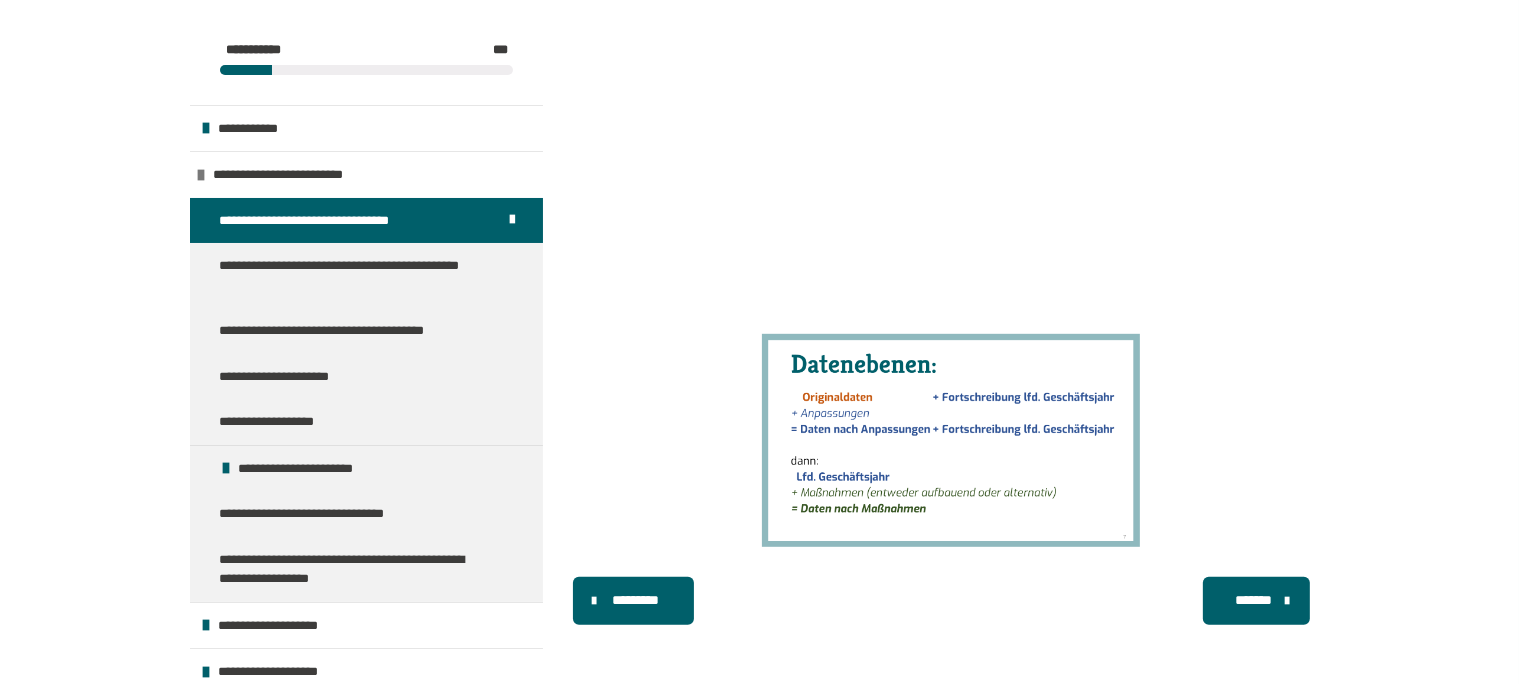 click on "*******" at bounding box center (1254, 600) 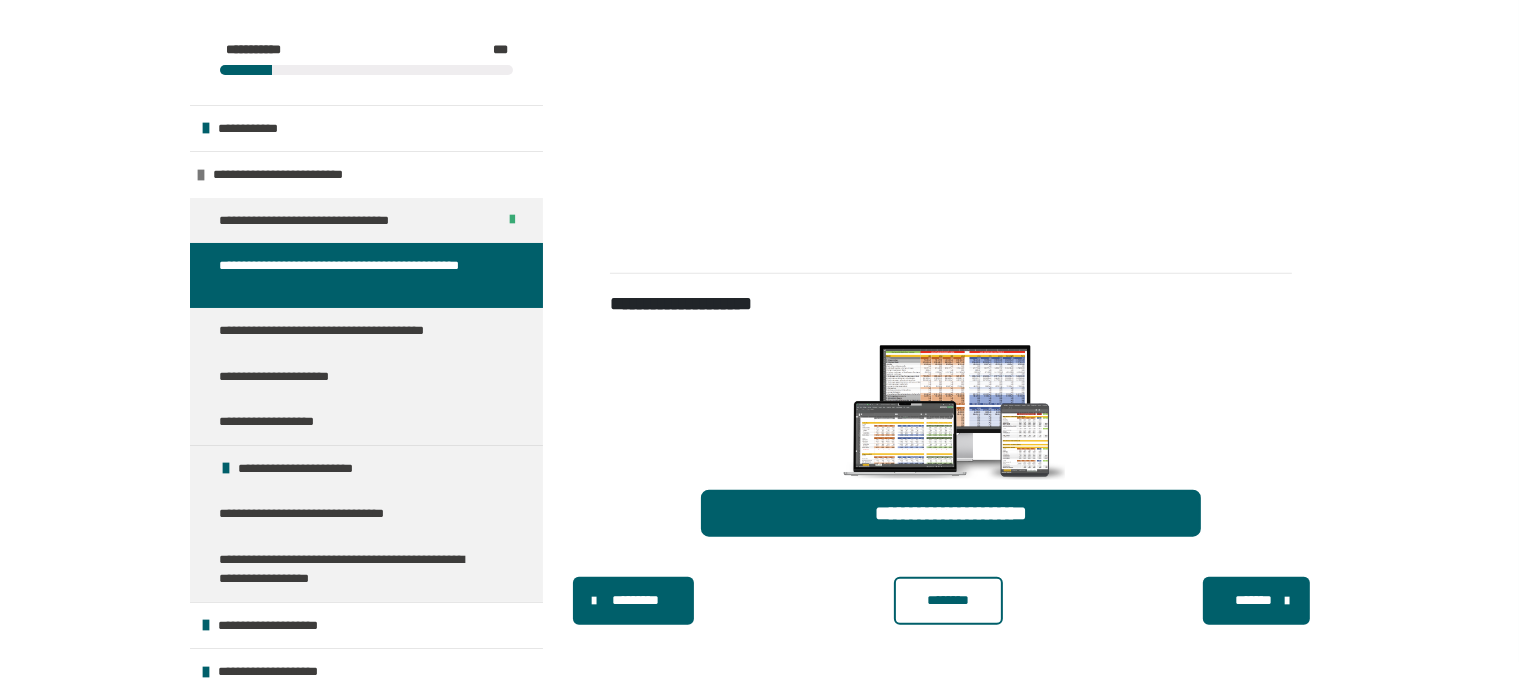 scroll, scrollTop: 2426, scrollLeft: 0, axis: vertical 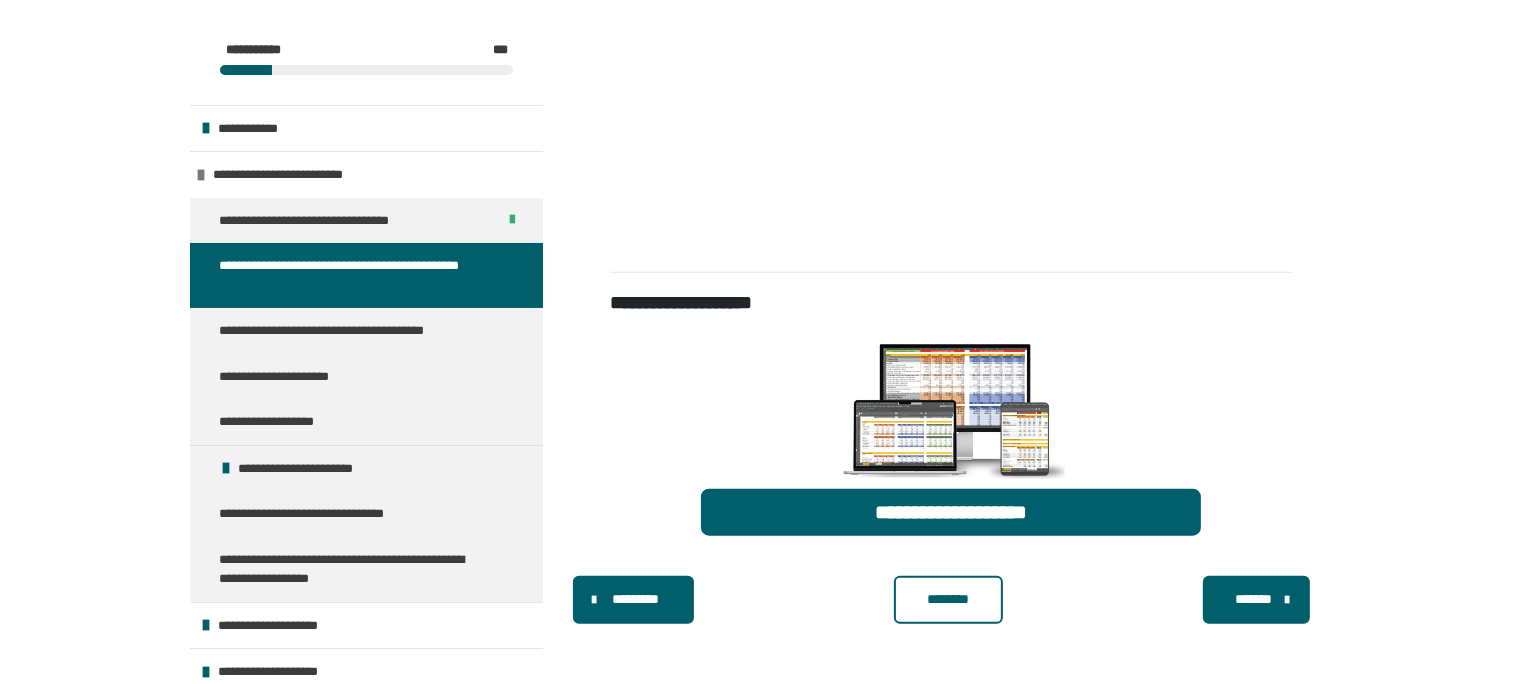 click on "********" at bounding box center [948, 599] 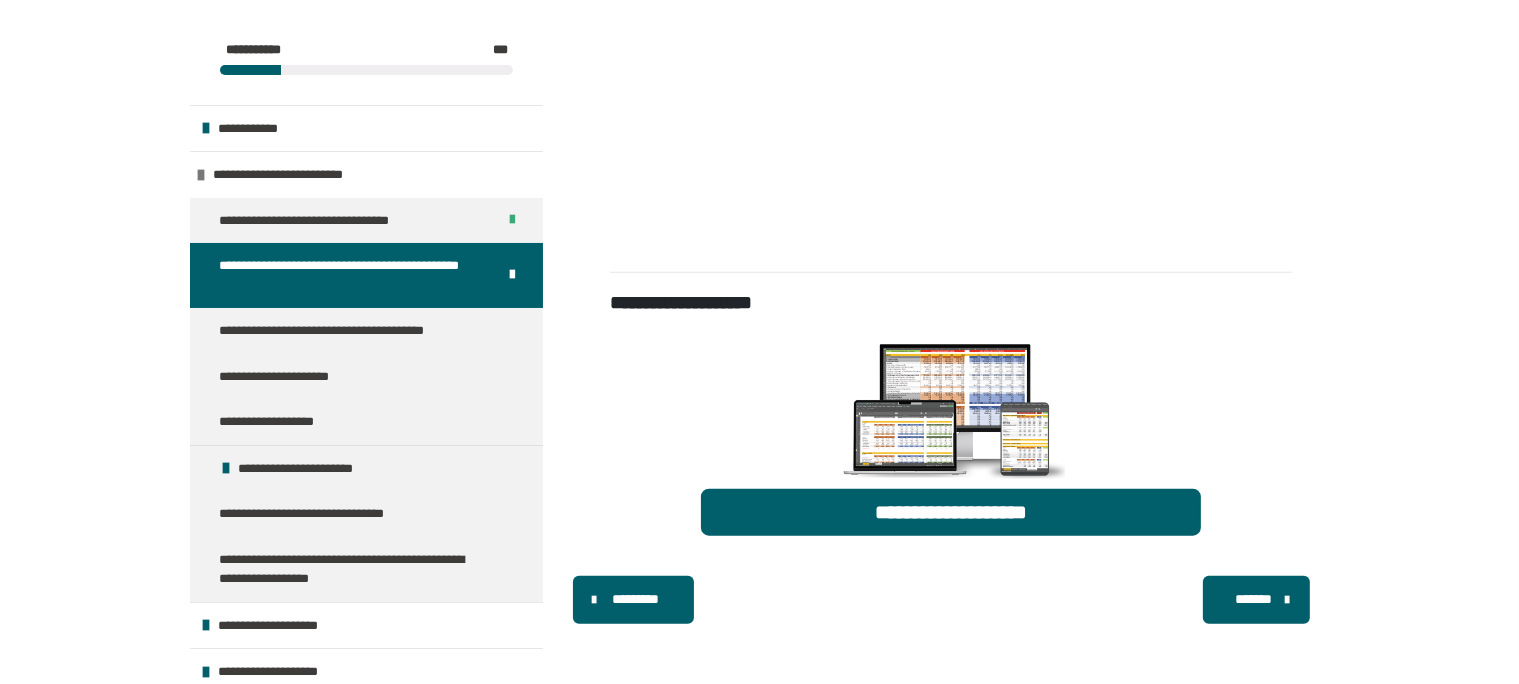 click on "*******" at bounding box center [1254, 599] 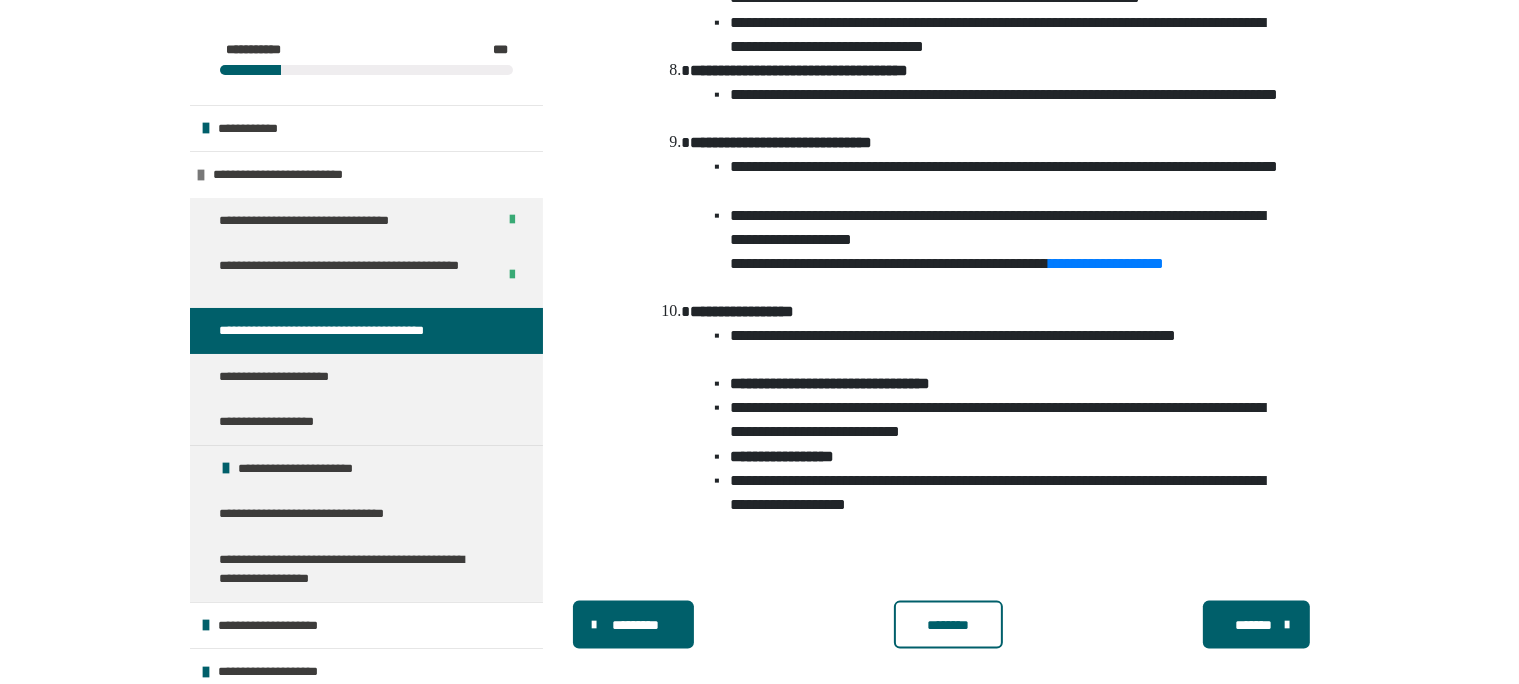 scroll, scrollTop: 2296, scrollLeft: 0, axis: vertical 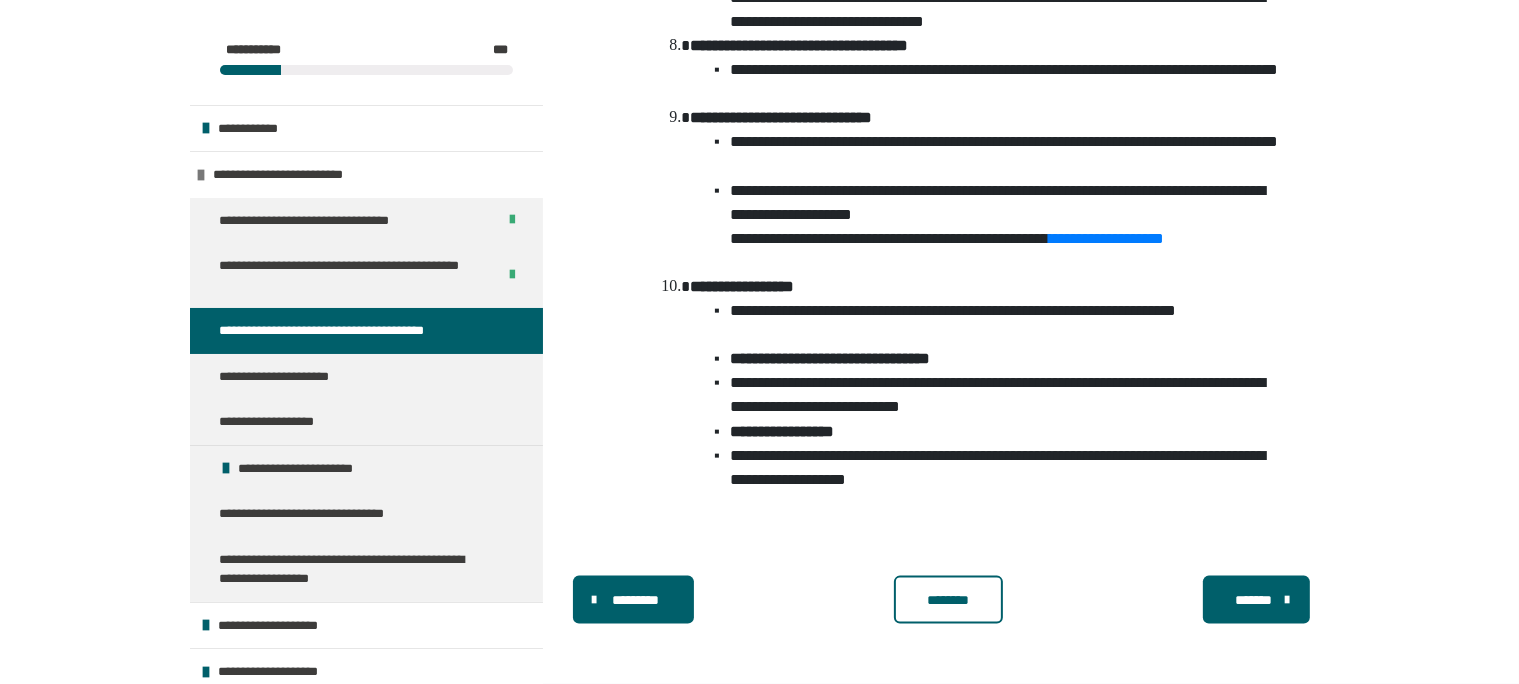 click on "********" at bounding box center (948, 600) 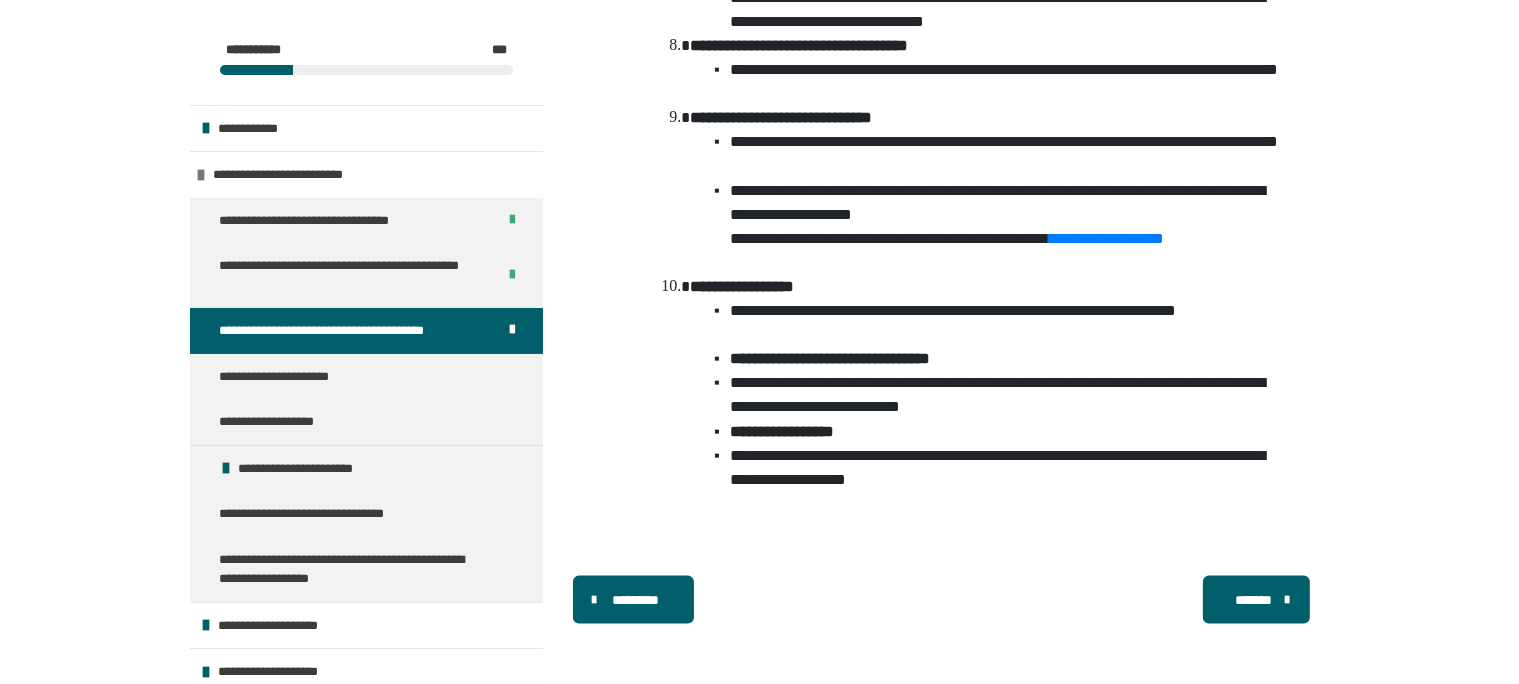 click on "*******" at bounding box center (1254, 600) 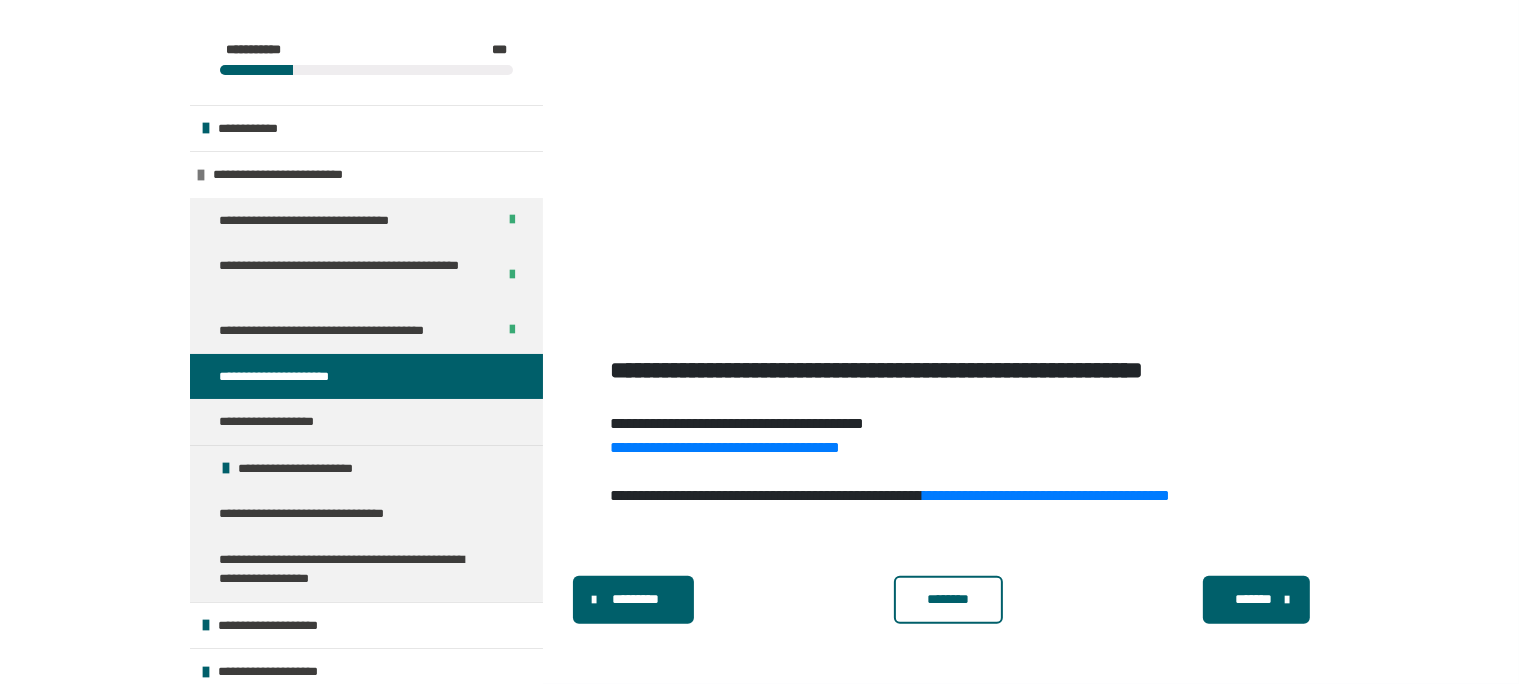 scroll, scrollTop: 584, scrollLeft: 0, axis: vertical 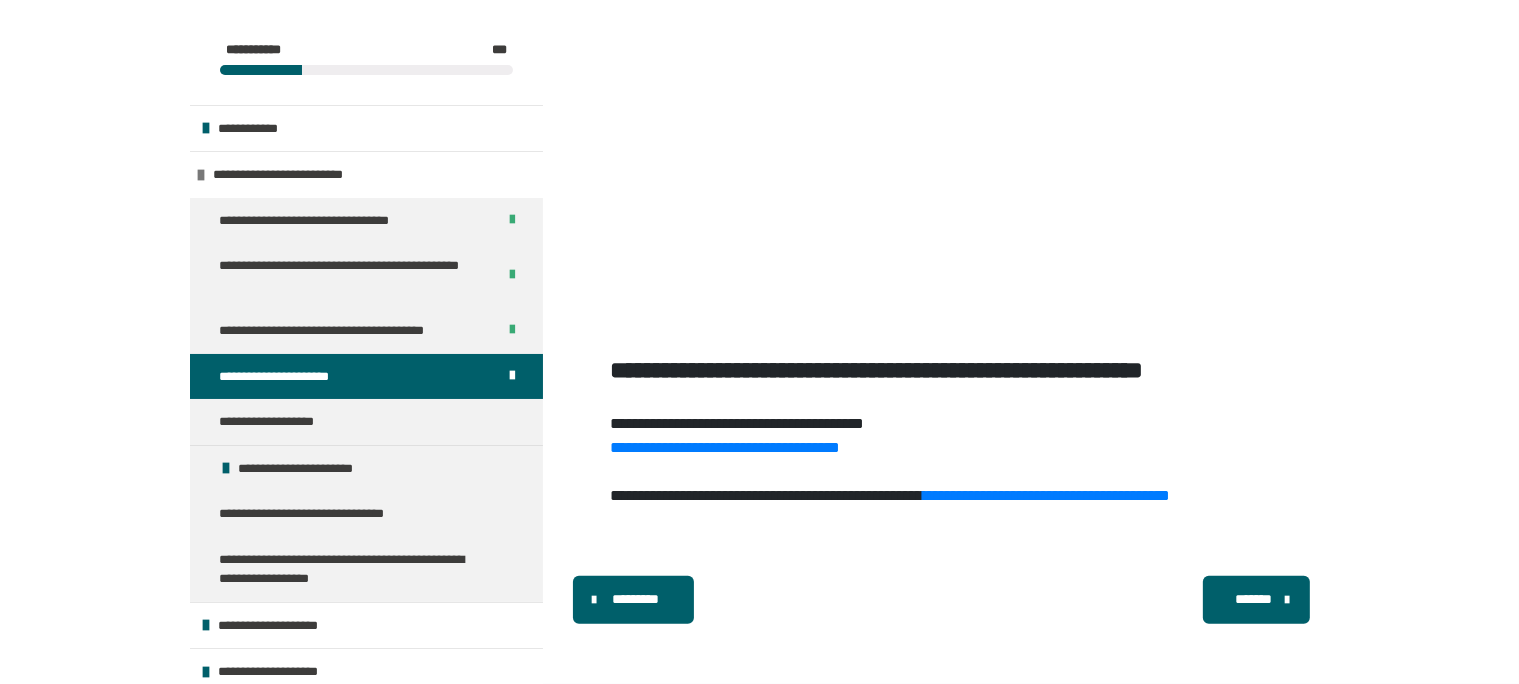click on "*******" at bounding box center [1256, 600] 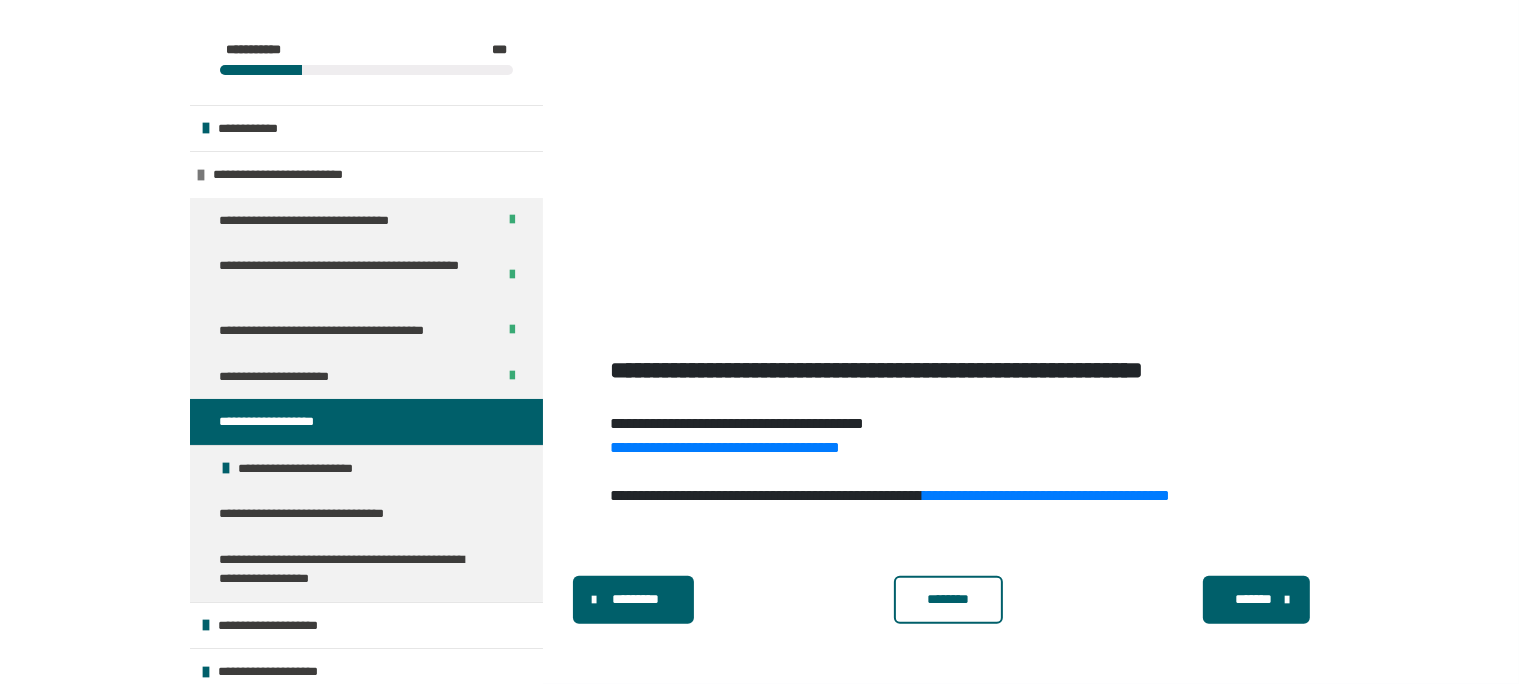 scroll, scrollTop: 431, scrollLeft: 0, axis: vertical 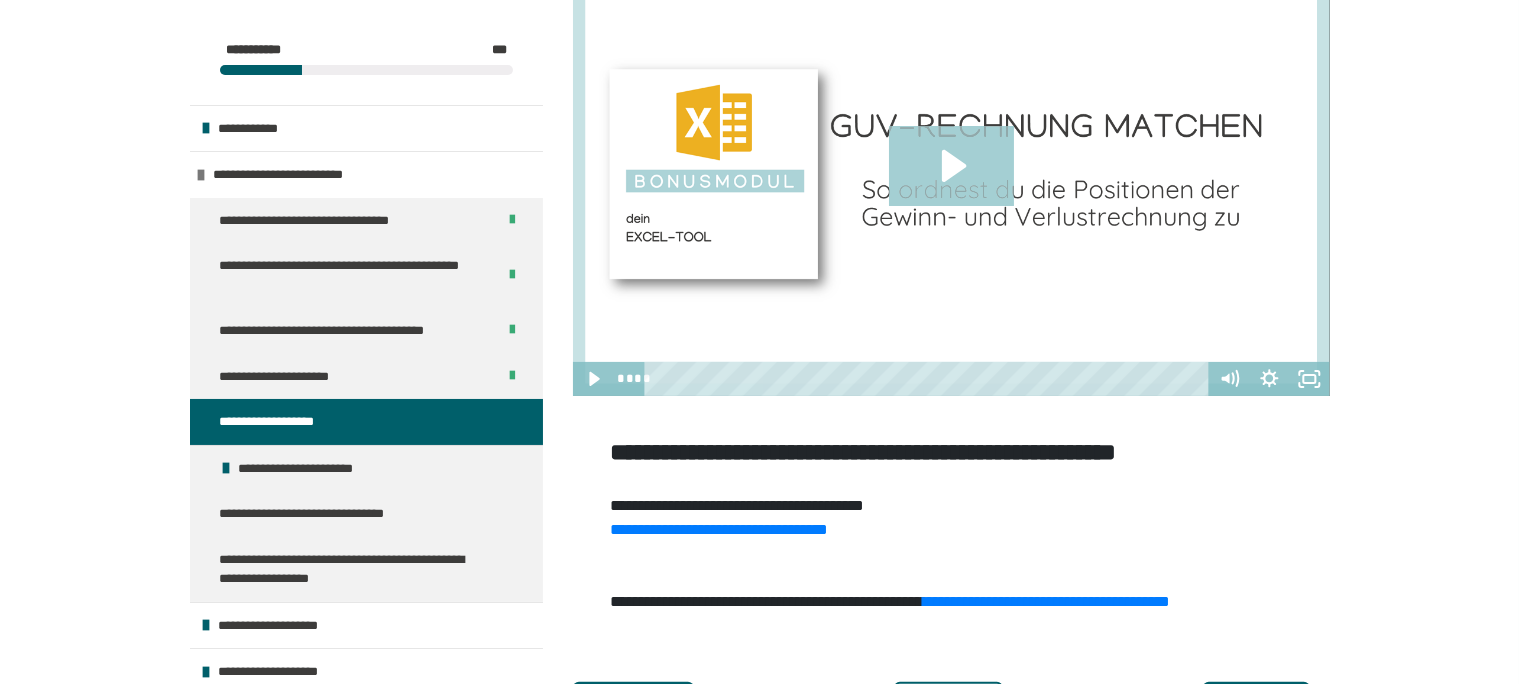 click 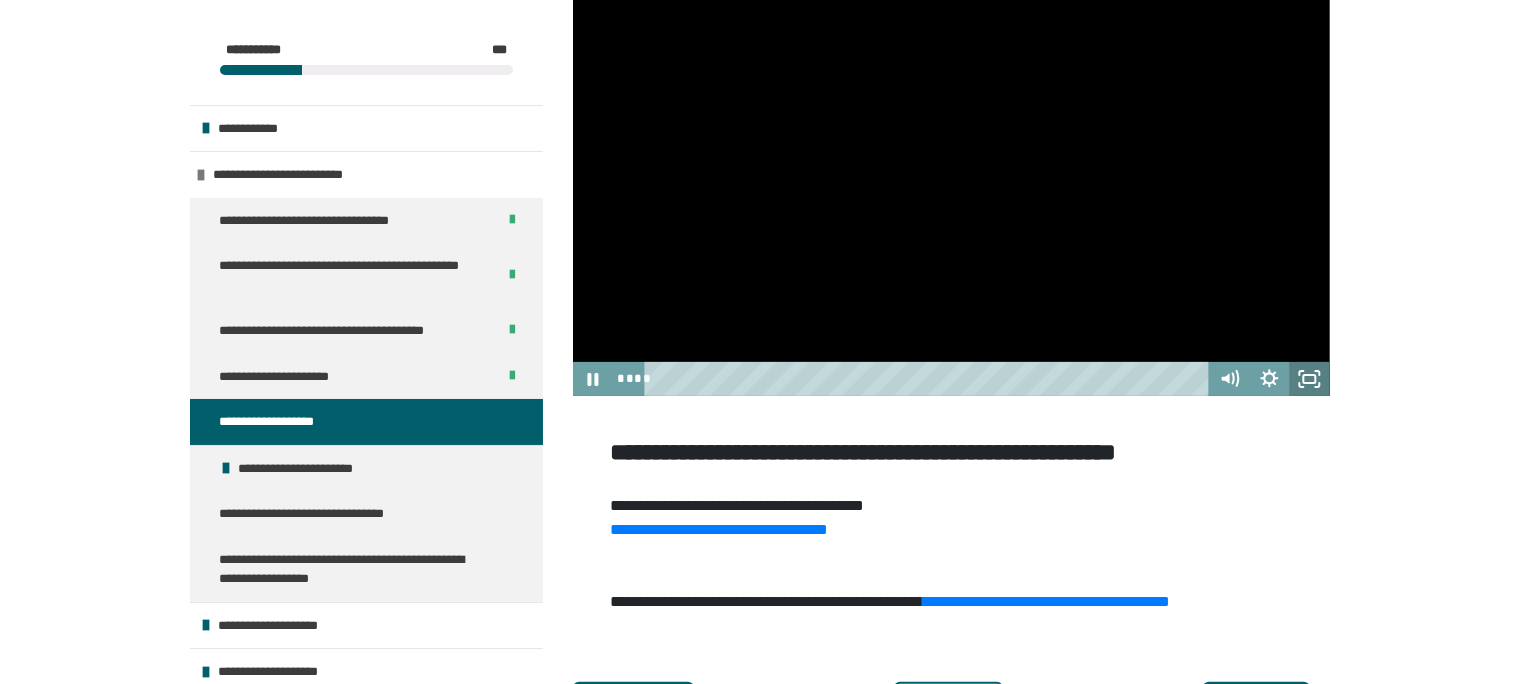 click 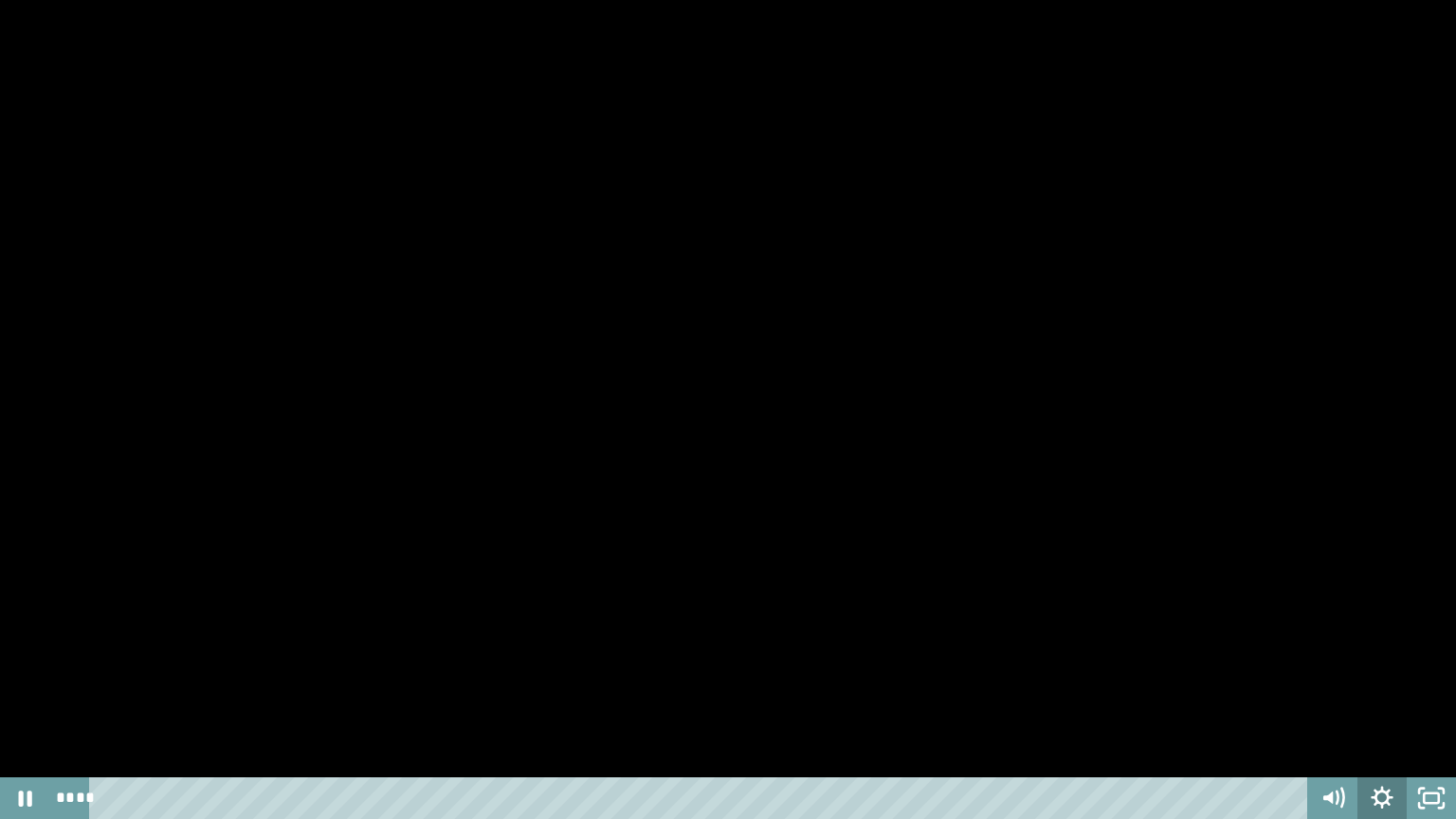 click 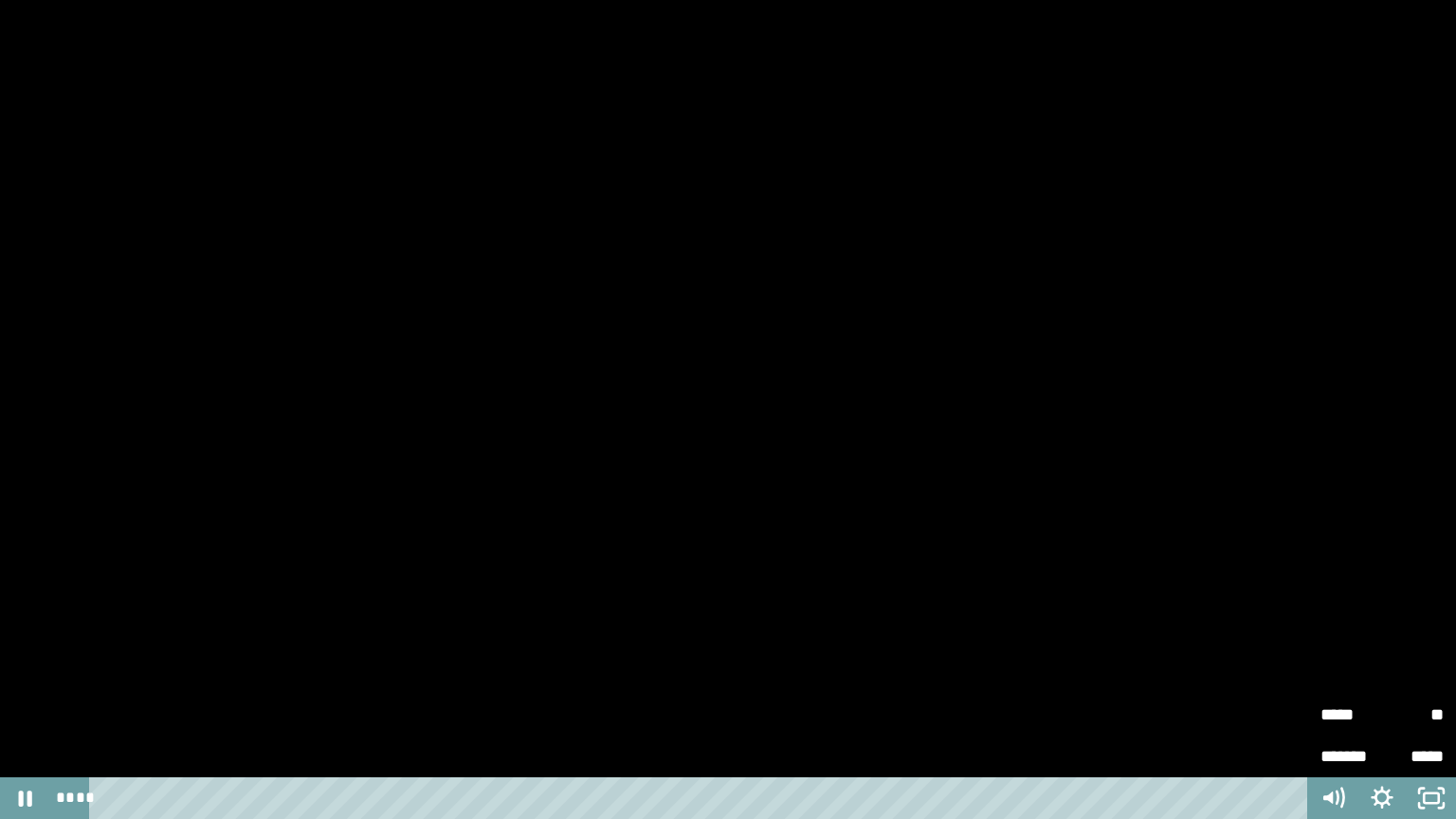 click on "*****" at bounding box center [1351, 715] 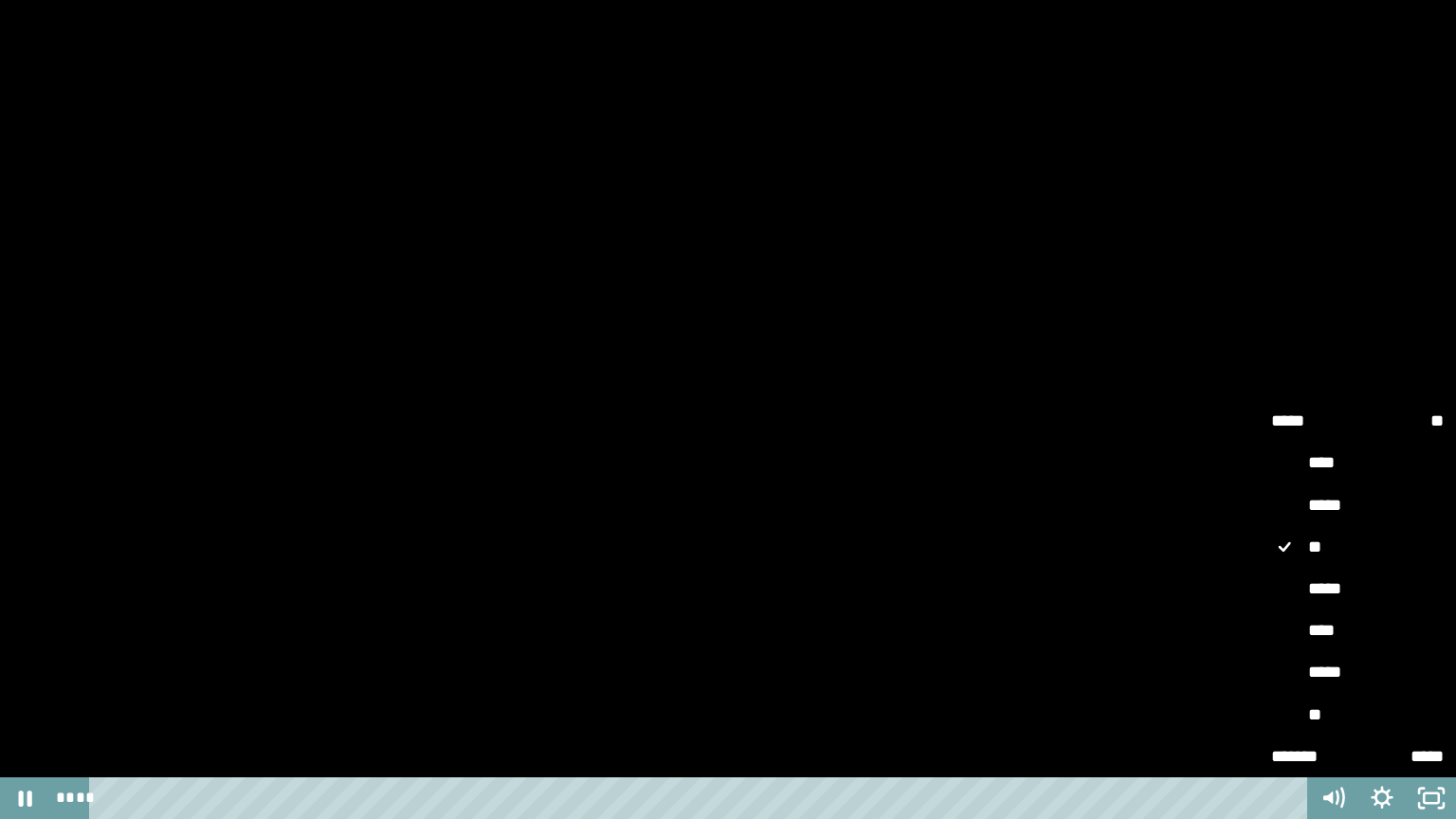 click on "*****" at bounding box center (1357, 590) 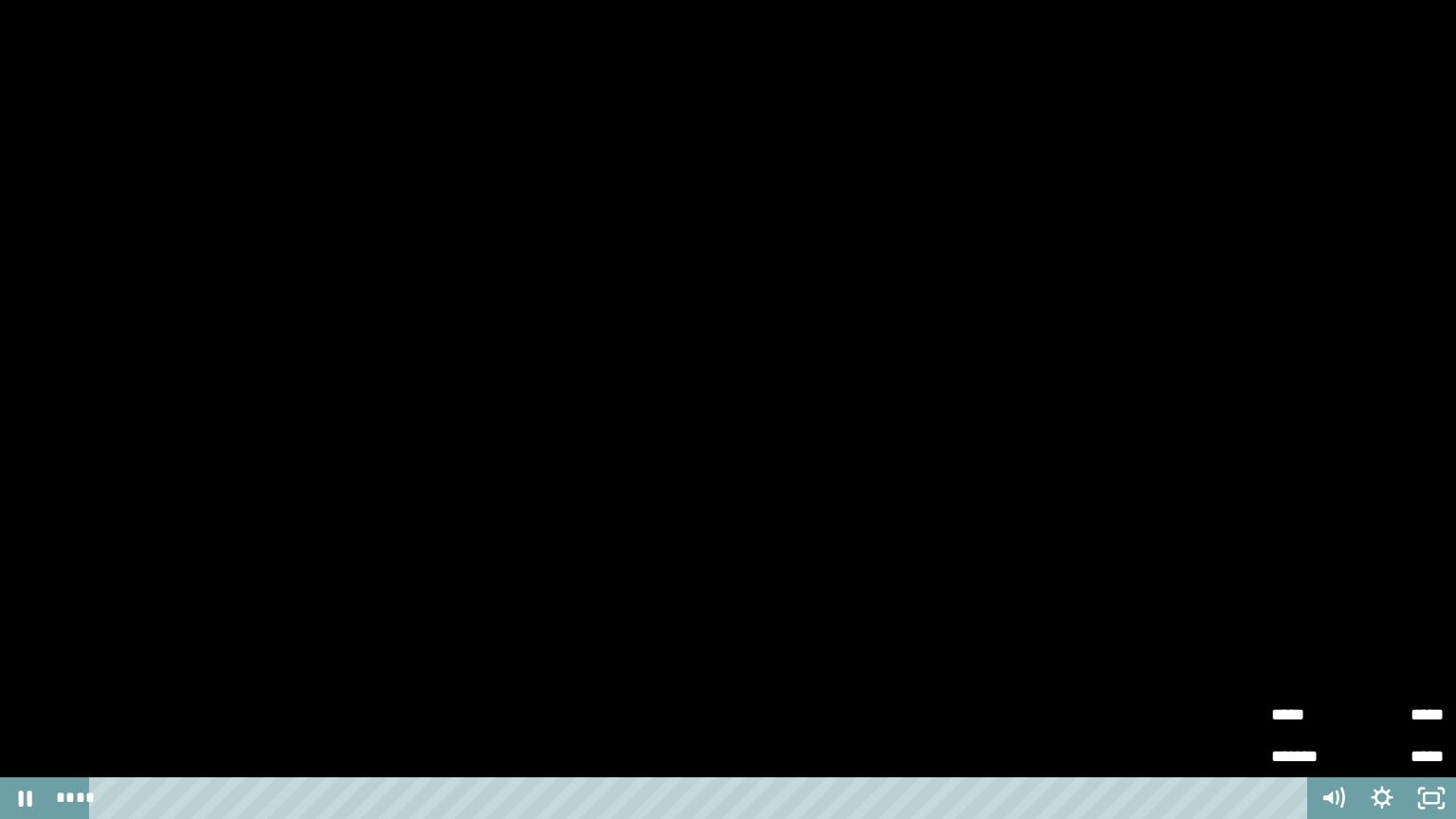 click at bounding box center [728, 410] 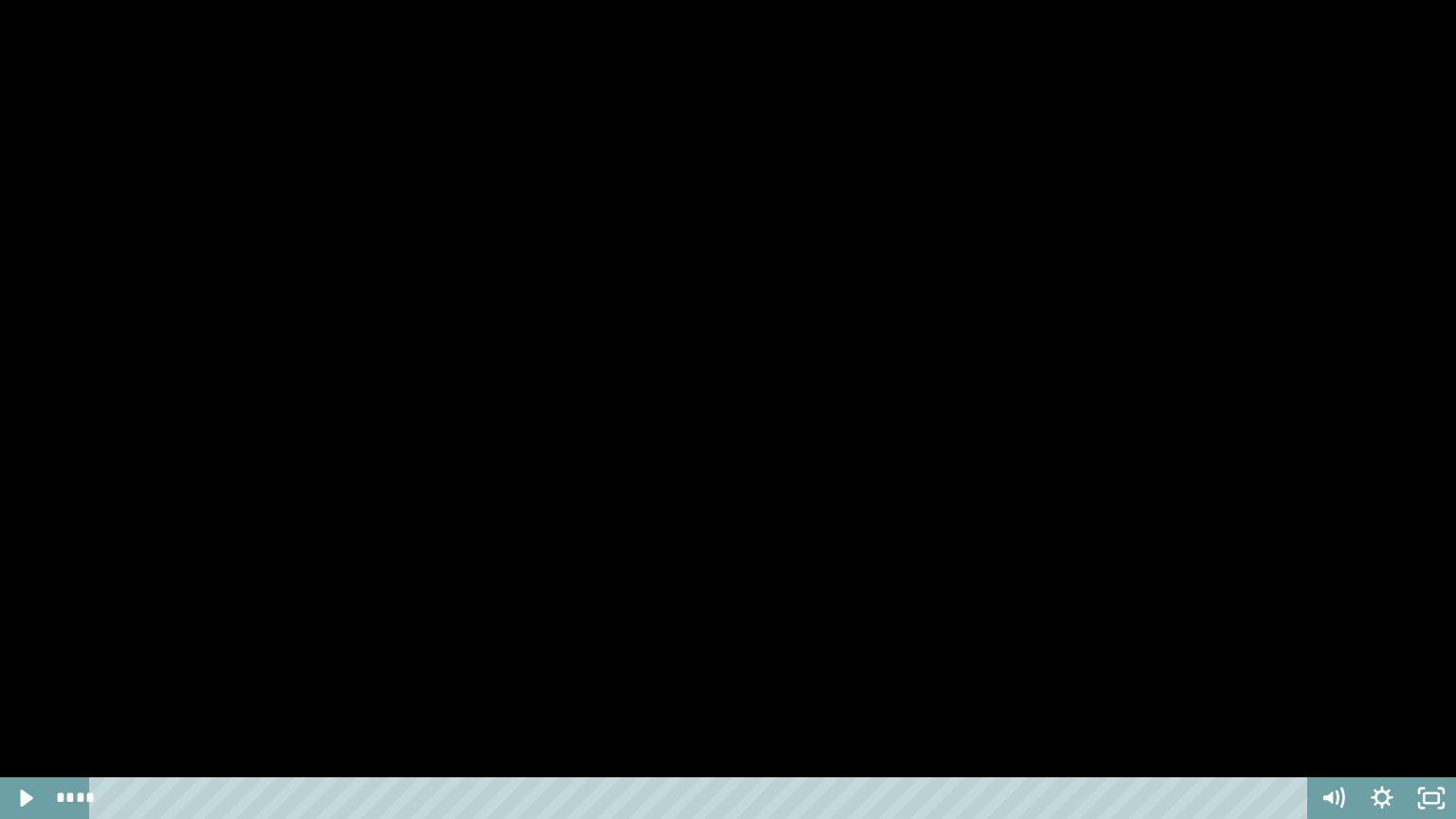click at bounding box center (728, 410) 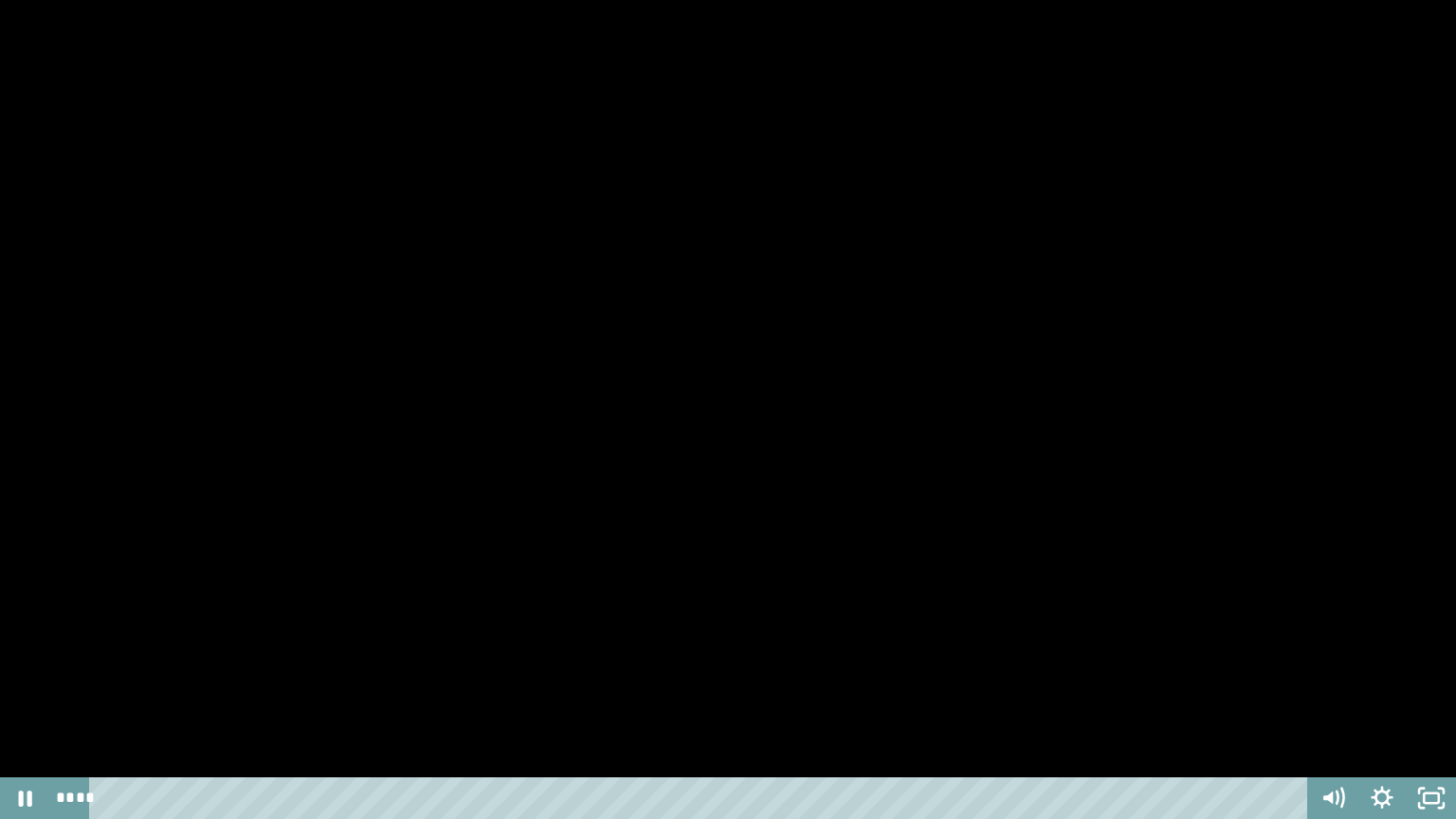 click at bounding box center [728, 410] 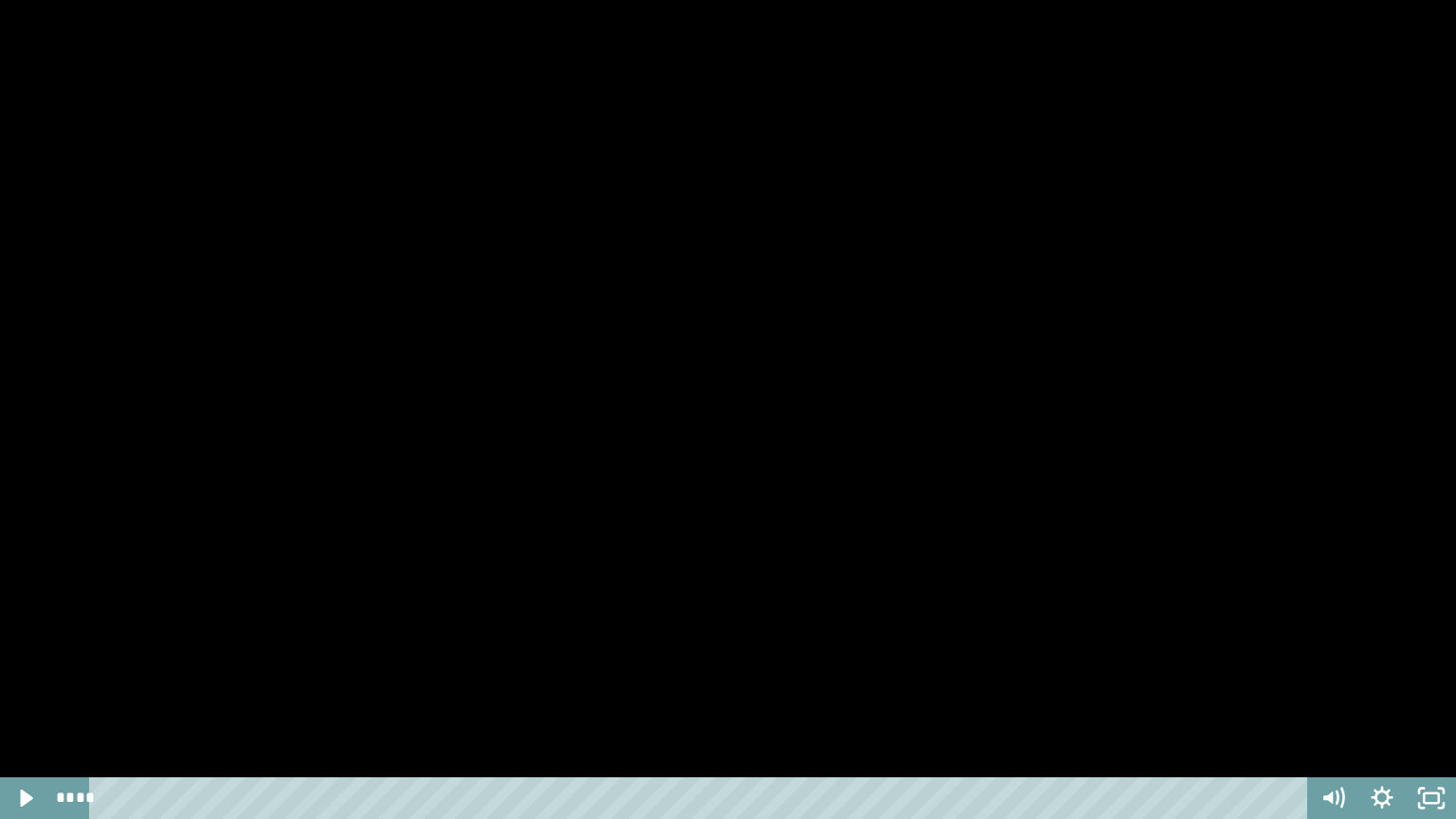 click at bounding box center (728, 410) 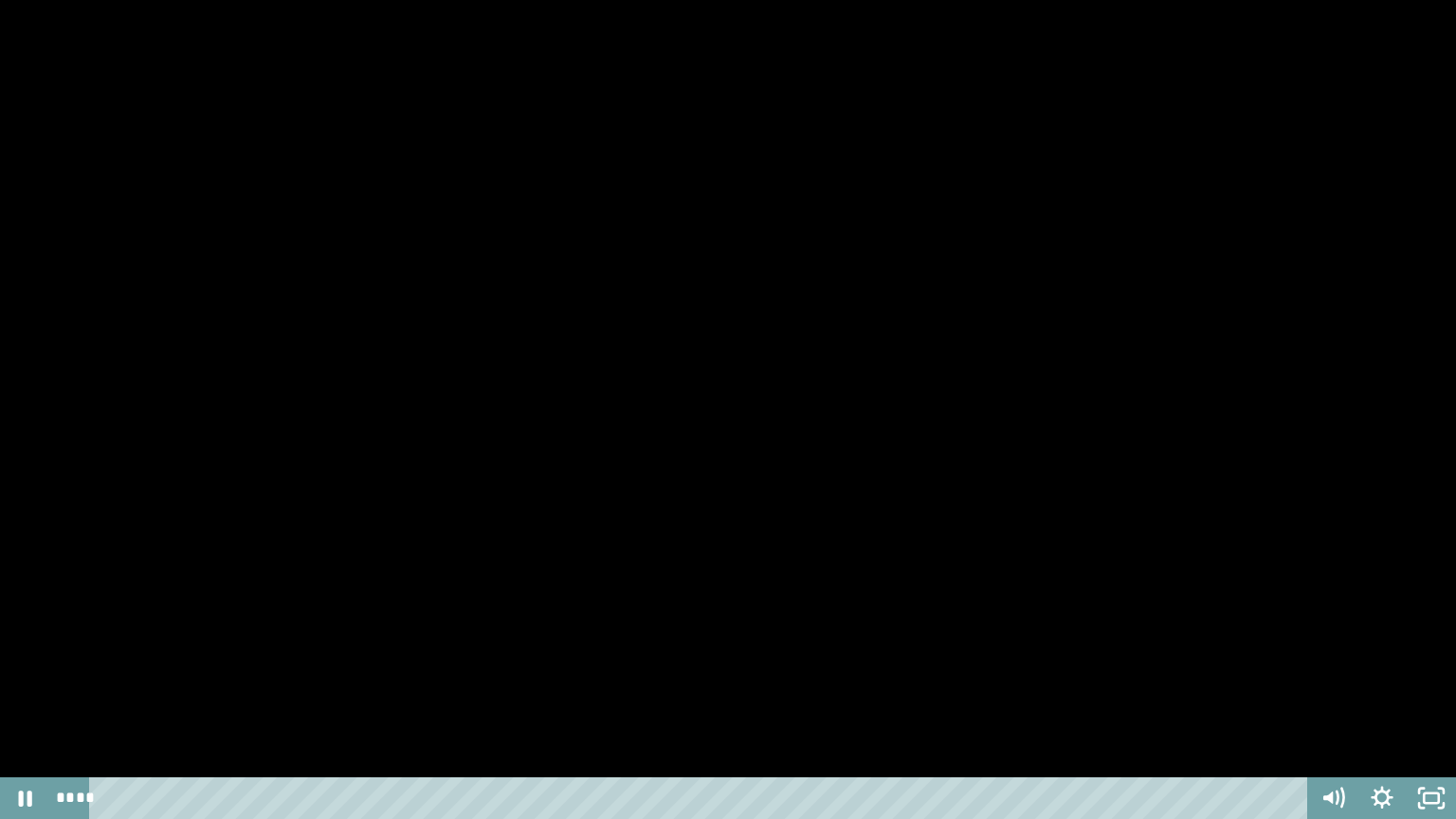 drag, startPoint x: 1174, startPoint y: 347, endPoint x: 1186, endPoint y: 320, distance: 29.546573 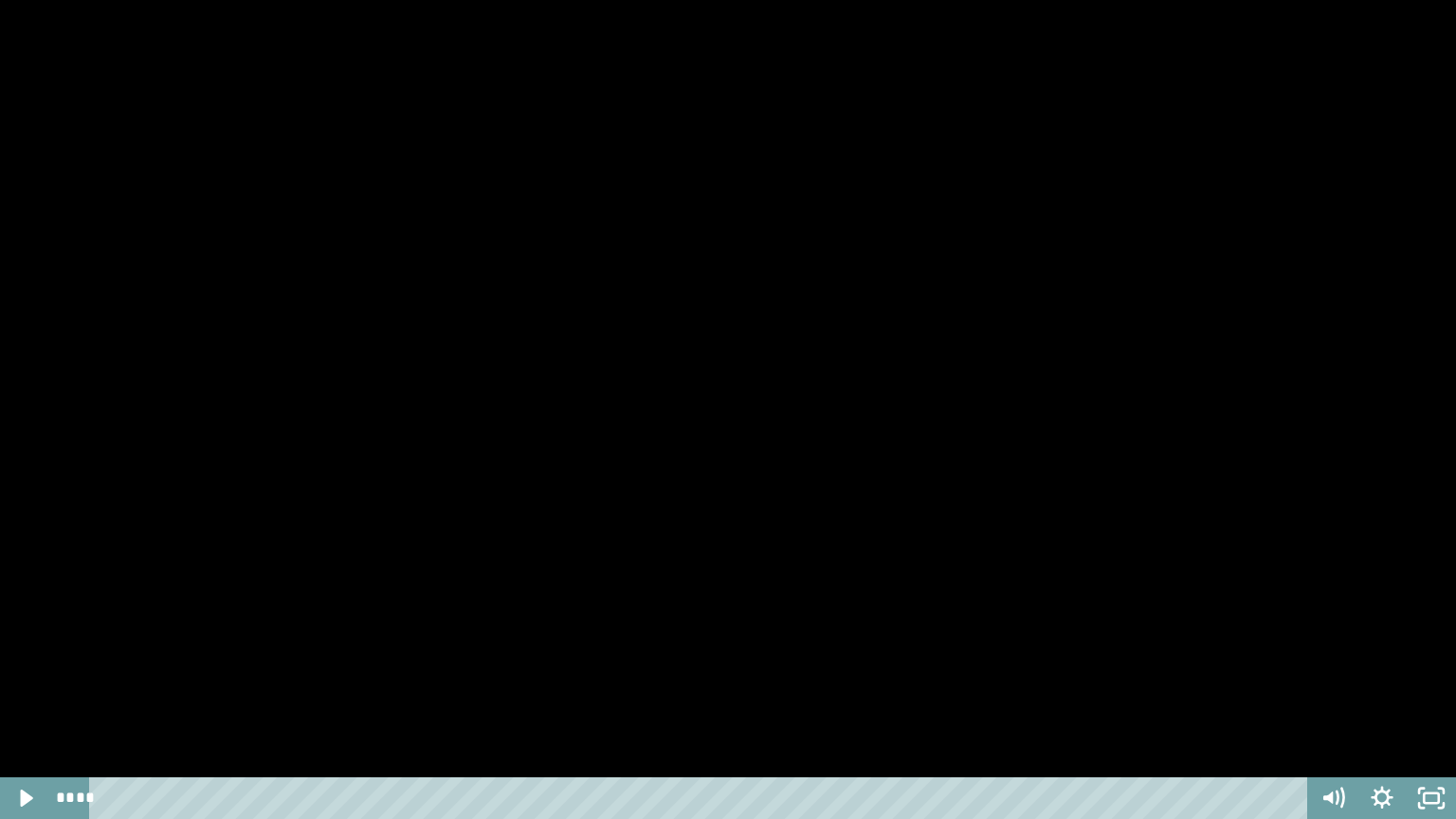 click at bounding box center (728, 410) 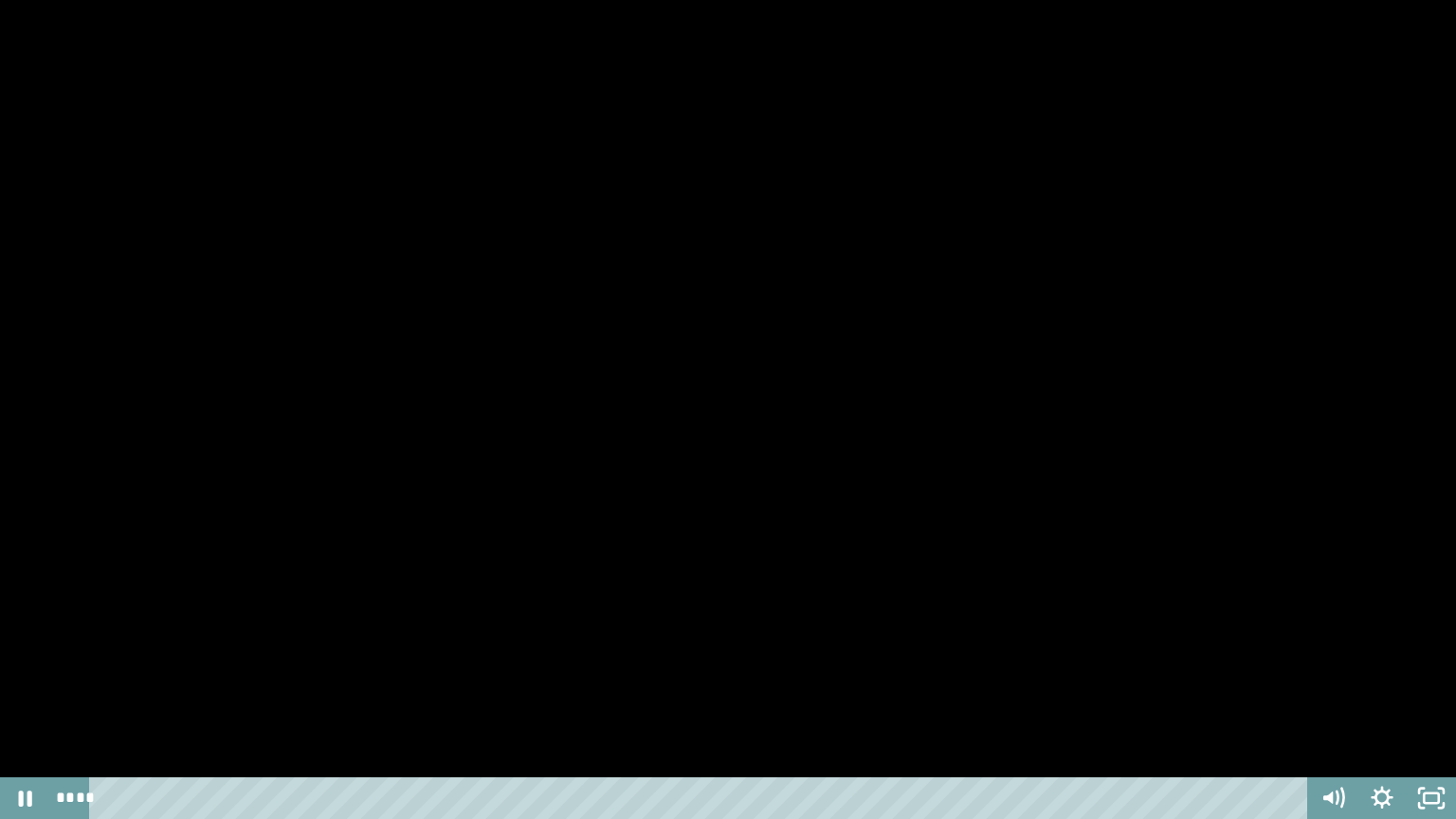 click at bounding box center [728, 410] 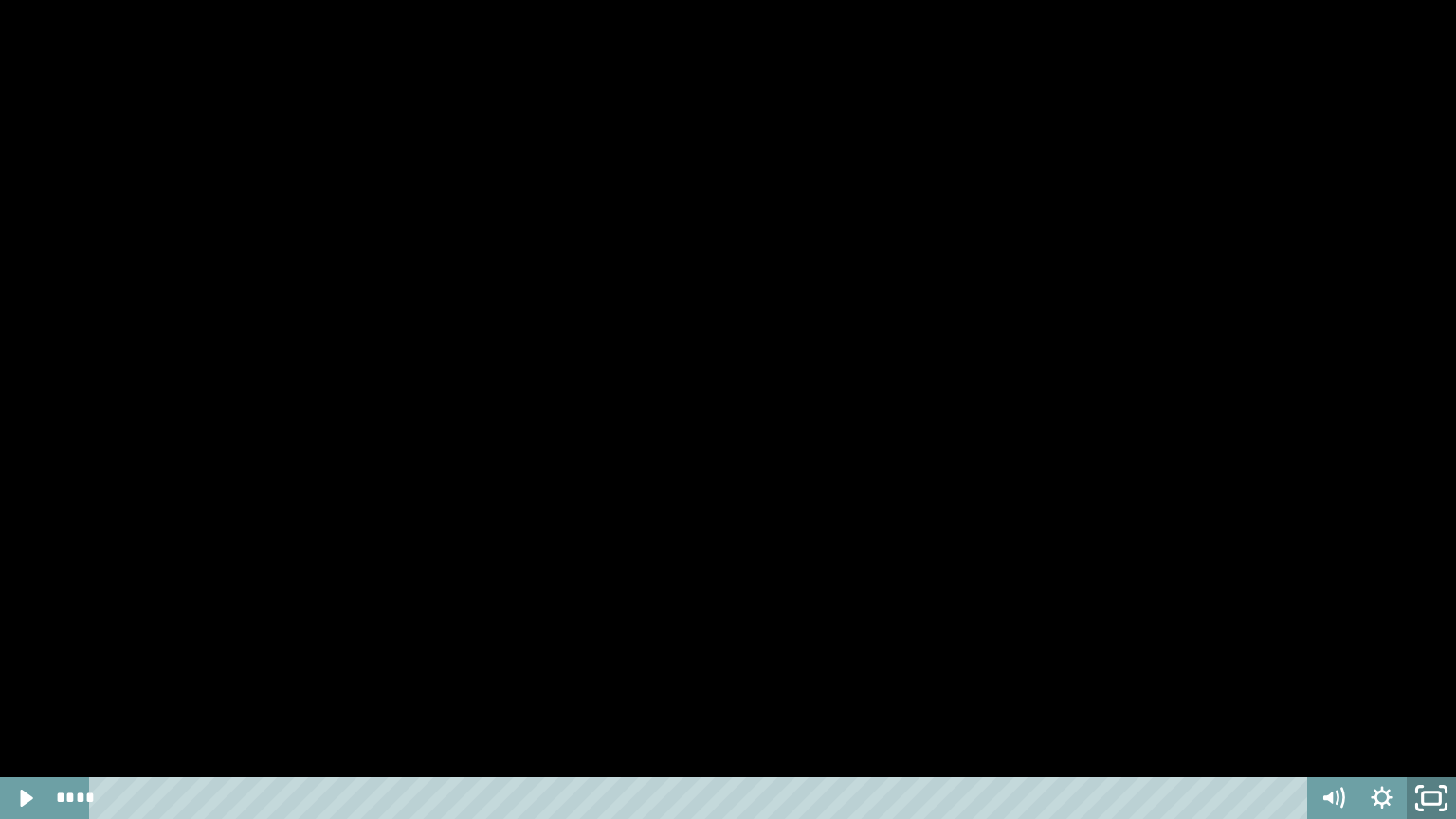 drag, startPoint x: 1439, startPoint y: 809, endPoint x: 1393, endPoint y: 624, distance: 190.63316 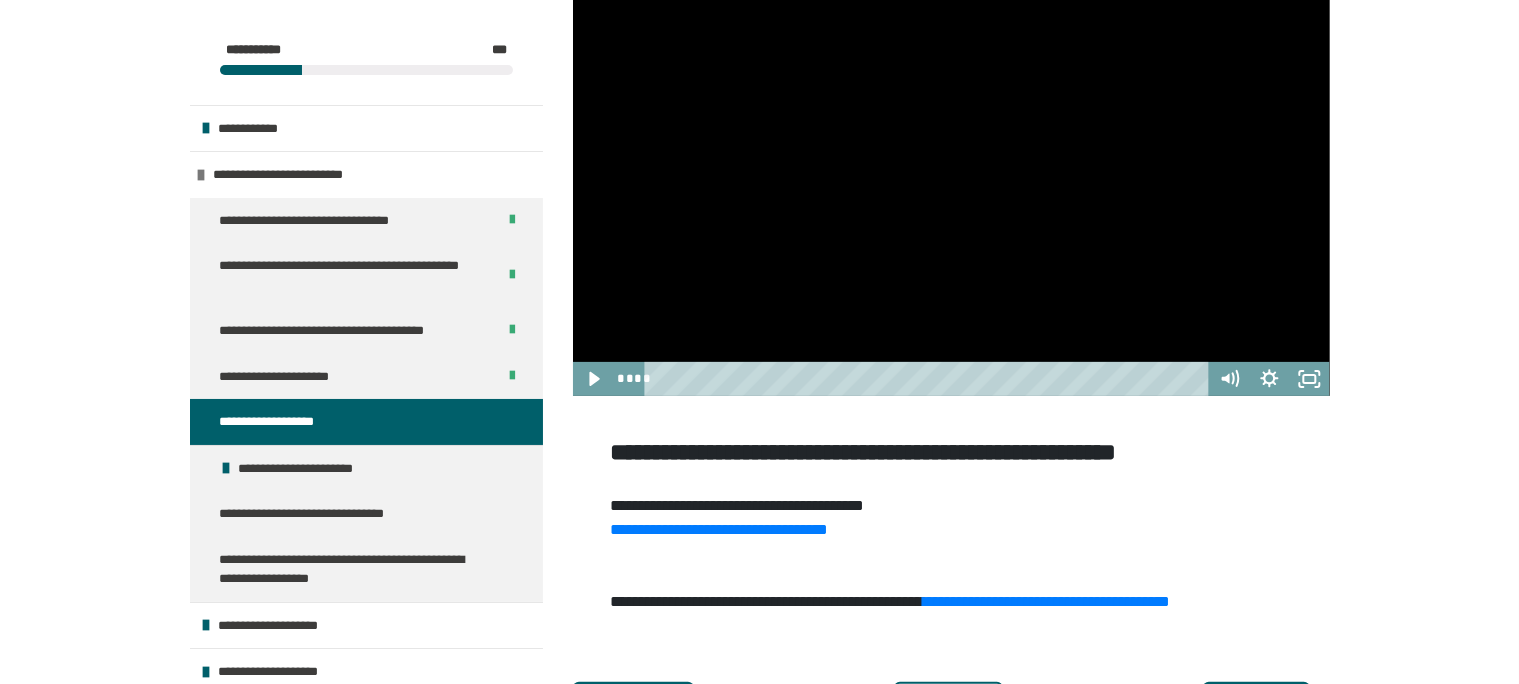 click at bounding box center (951, 183) 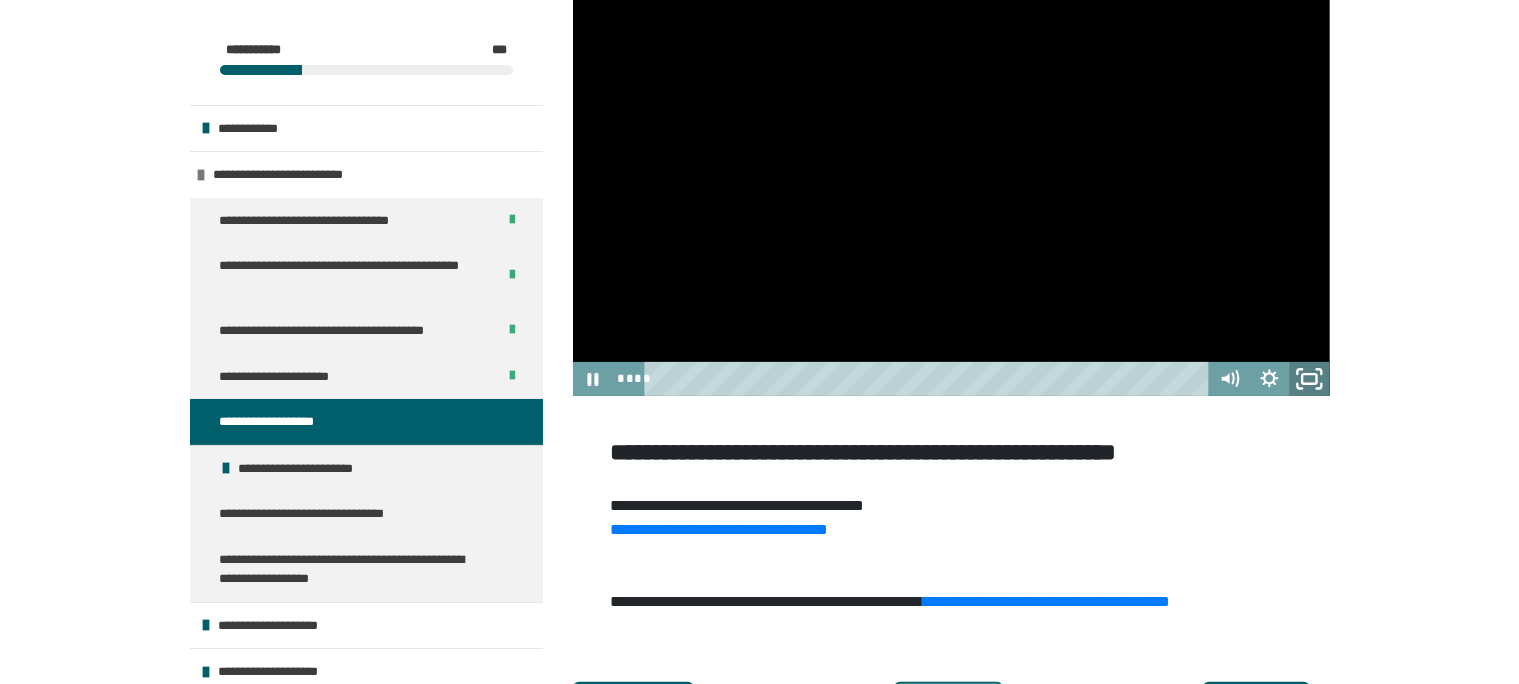 click 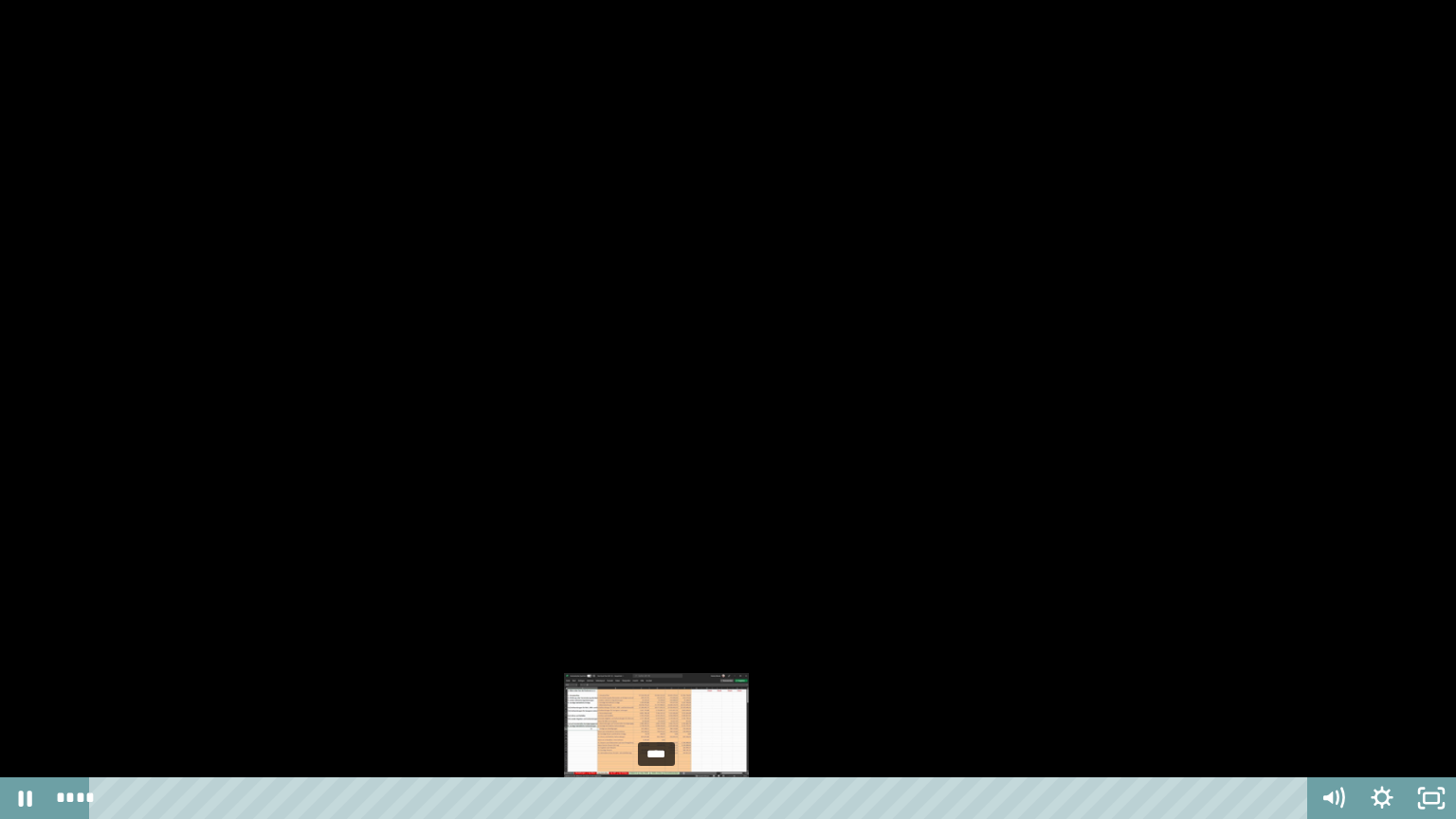 click on "****" at bounding box center [701, 798] 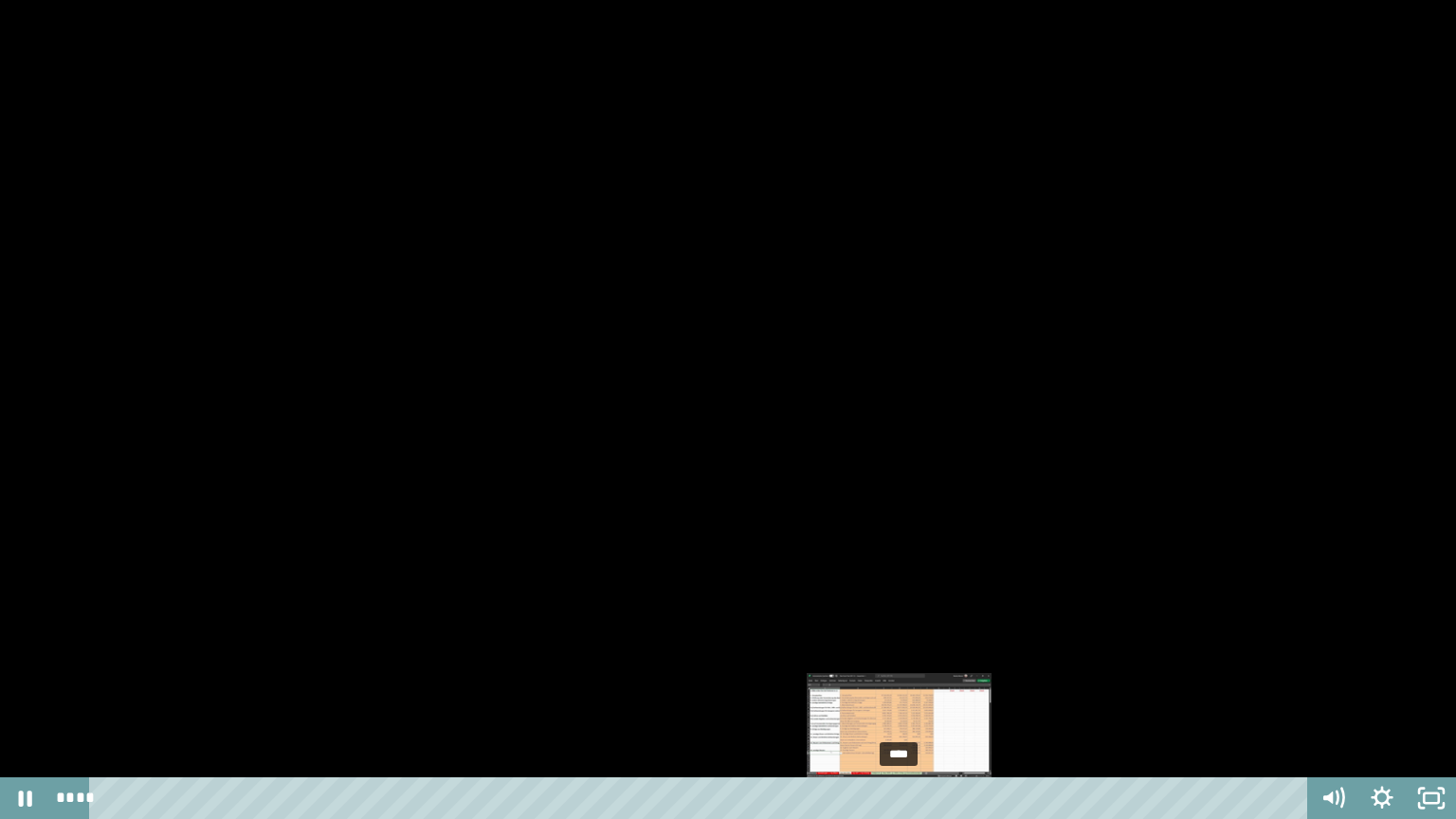 click on "****" at bounding box center [701, 798] 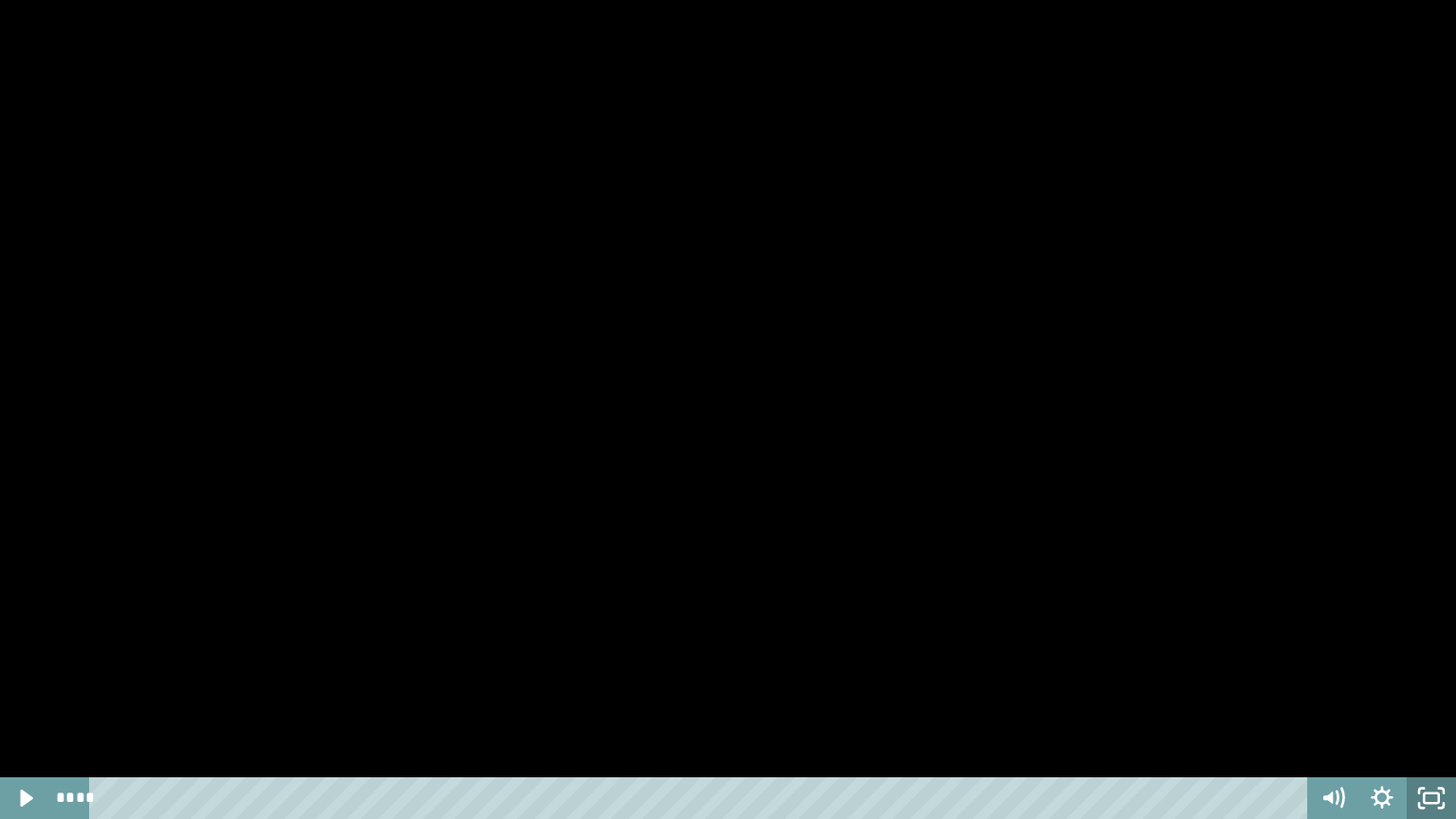click 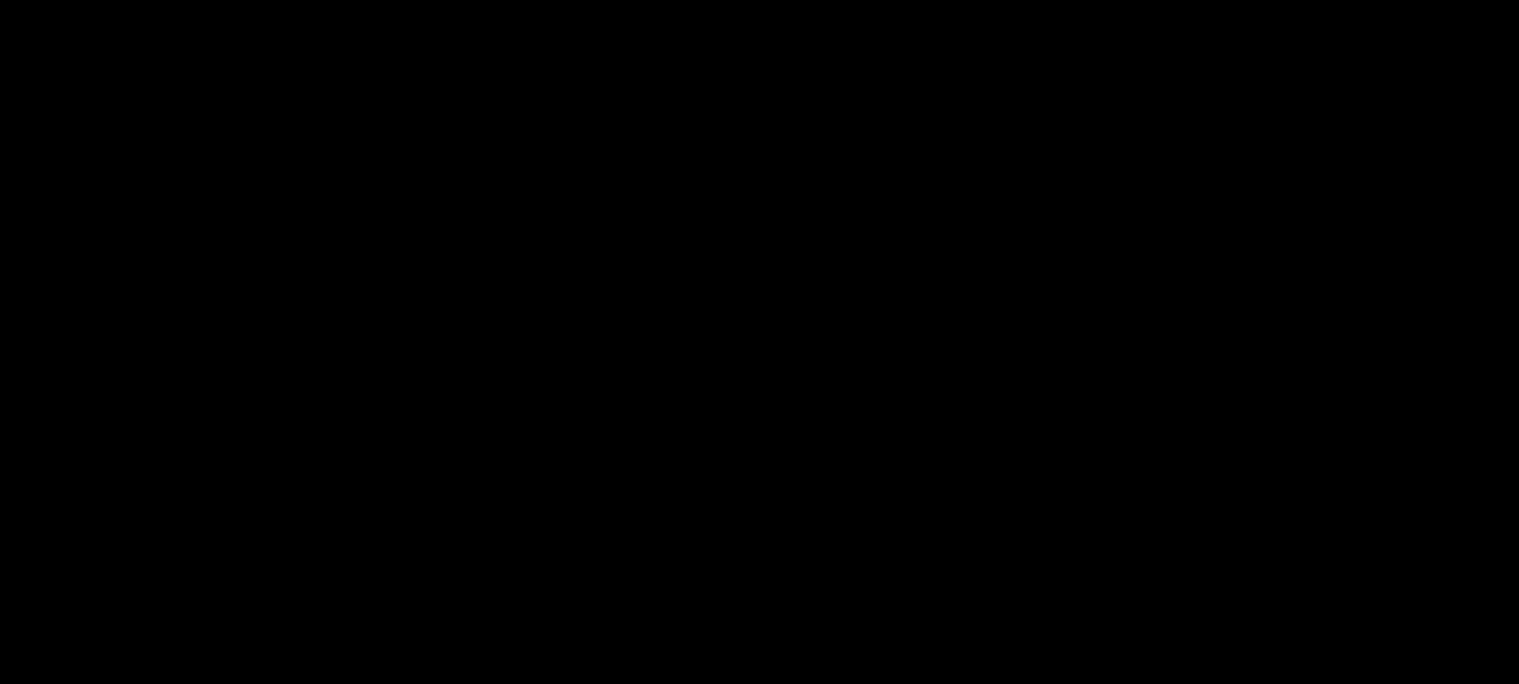 scroll, scrollTop: 539, scrollLeft: 0, axis: vertical 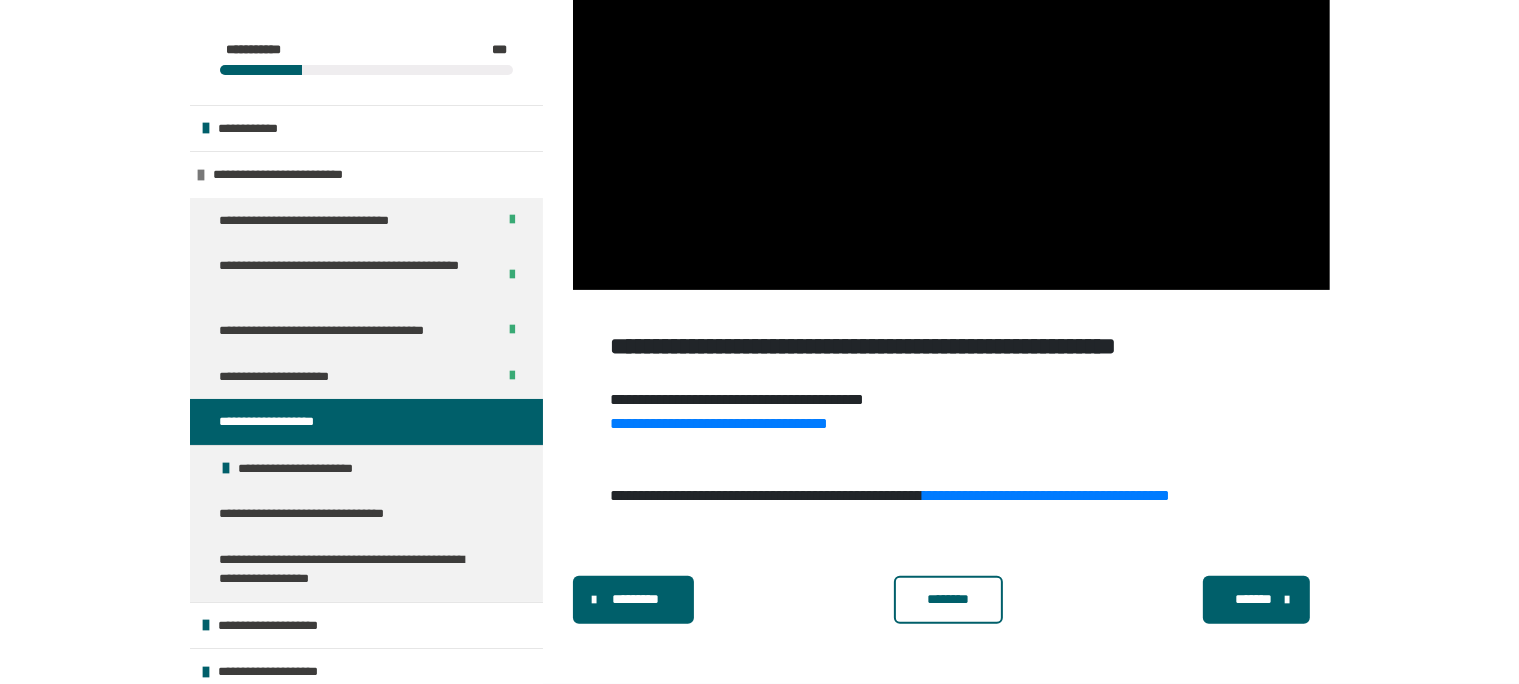 click on "********" at bounding box center [948, 600] 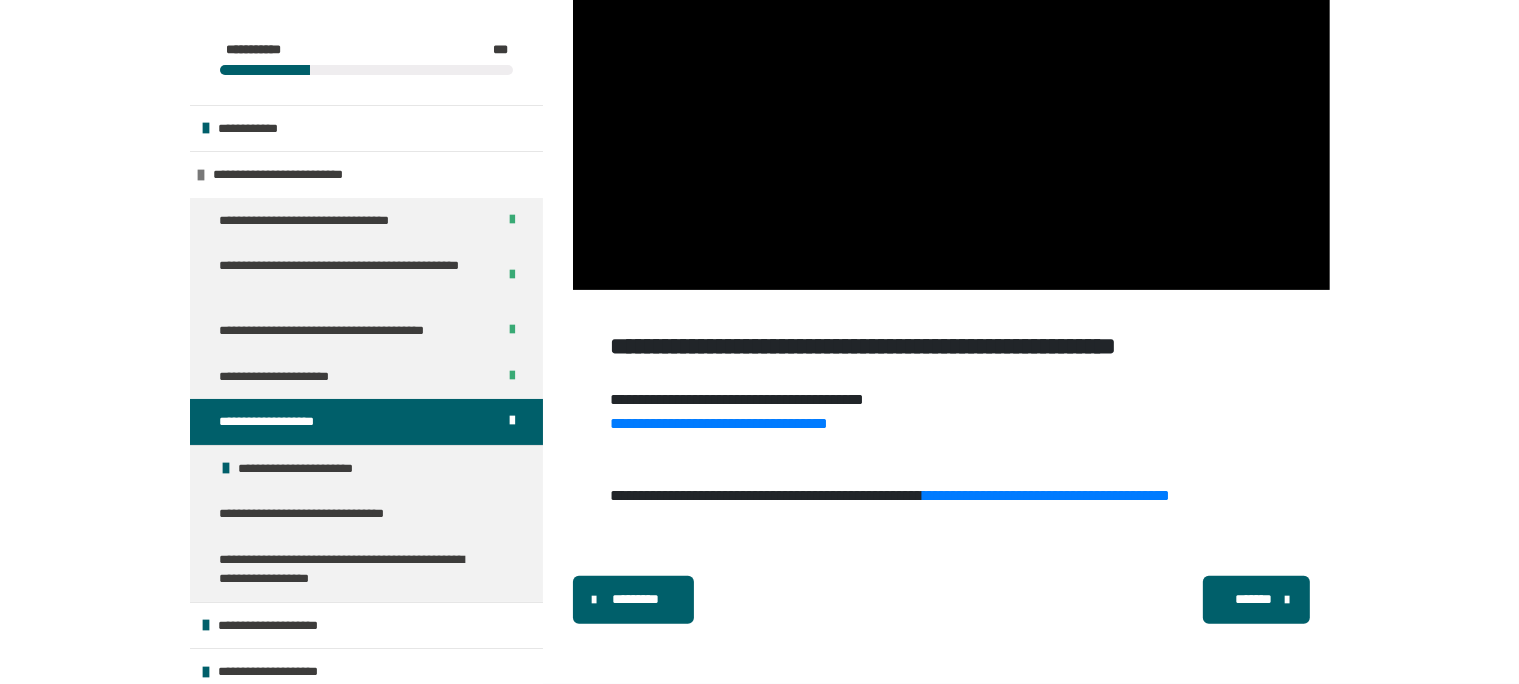 click on "*******" at bounding box center [1254, 599] 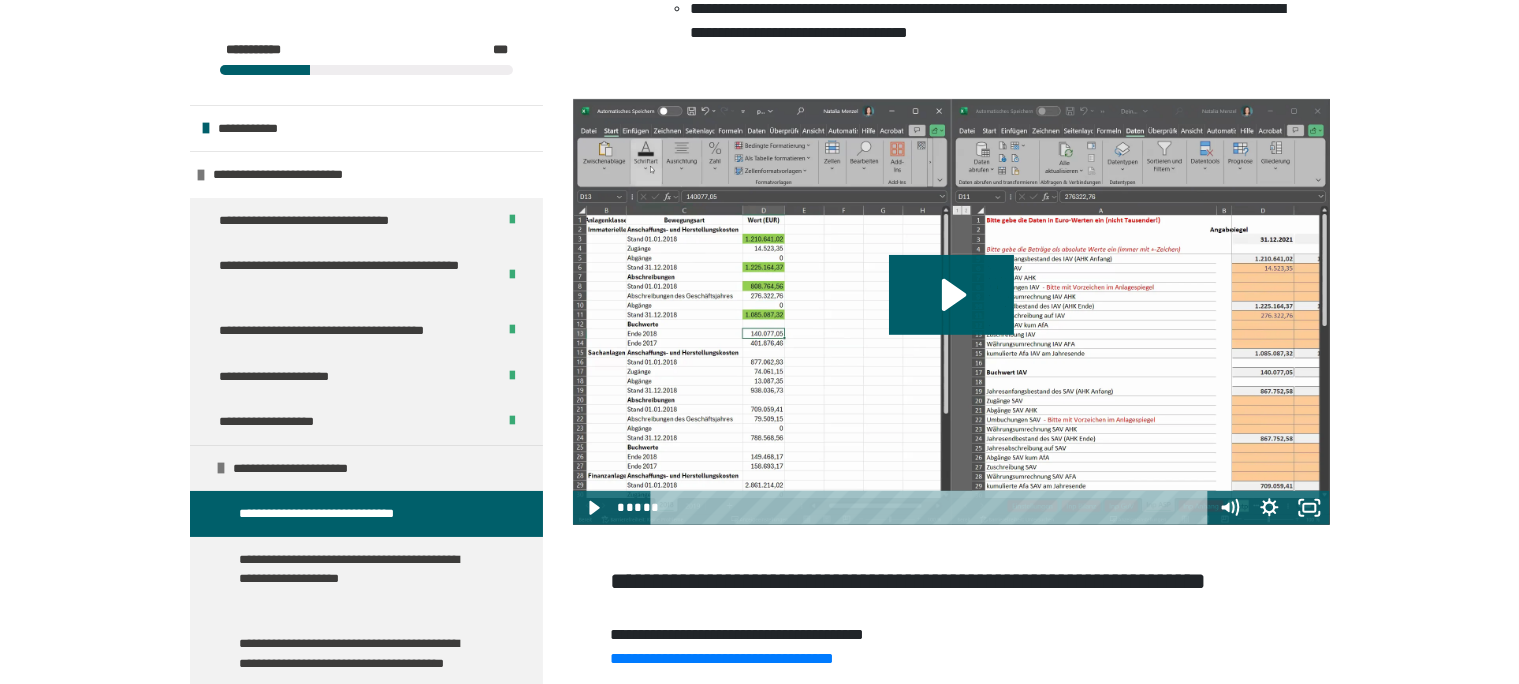 scroll, scrollTop: 961, scrollLeft: 0, axis: vertical 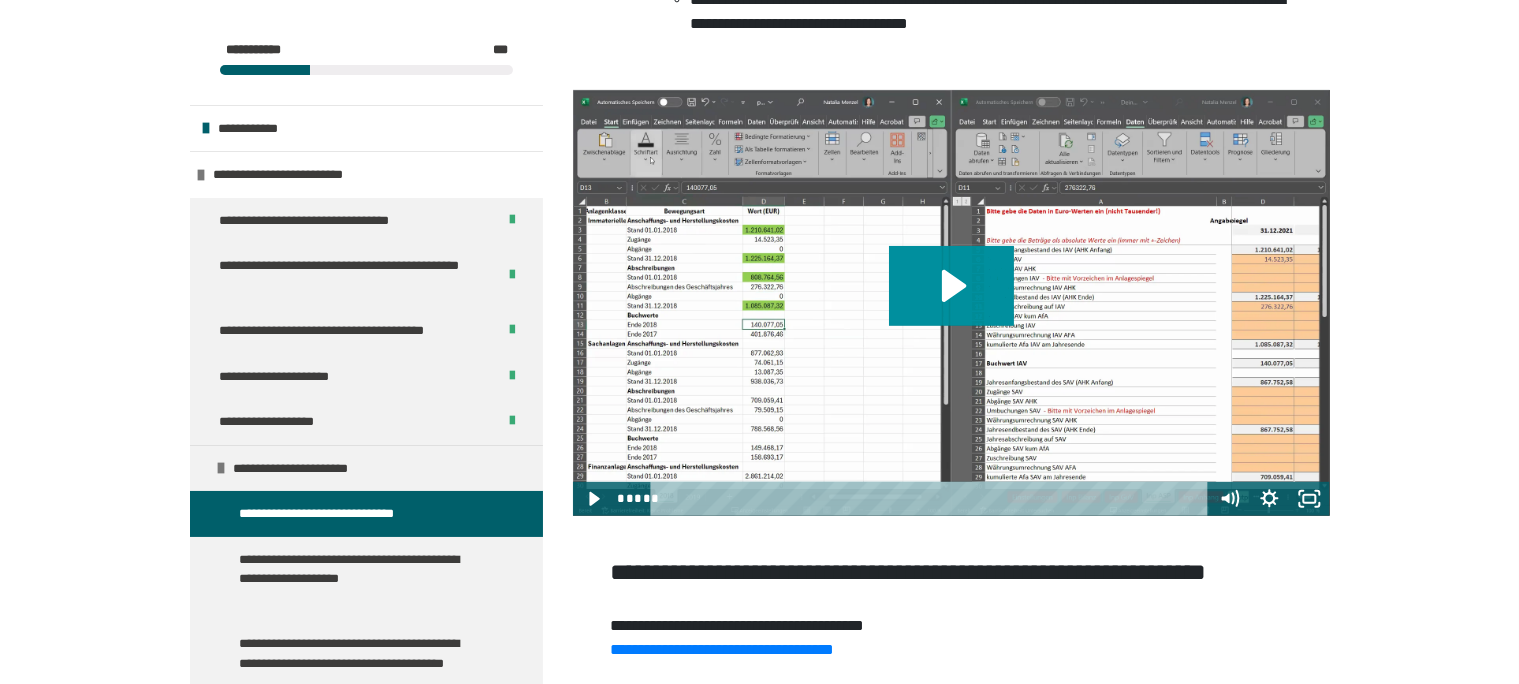click 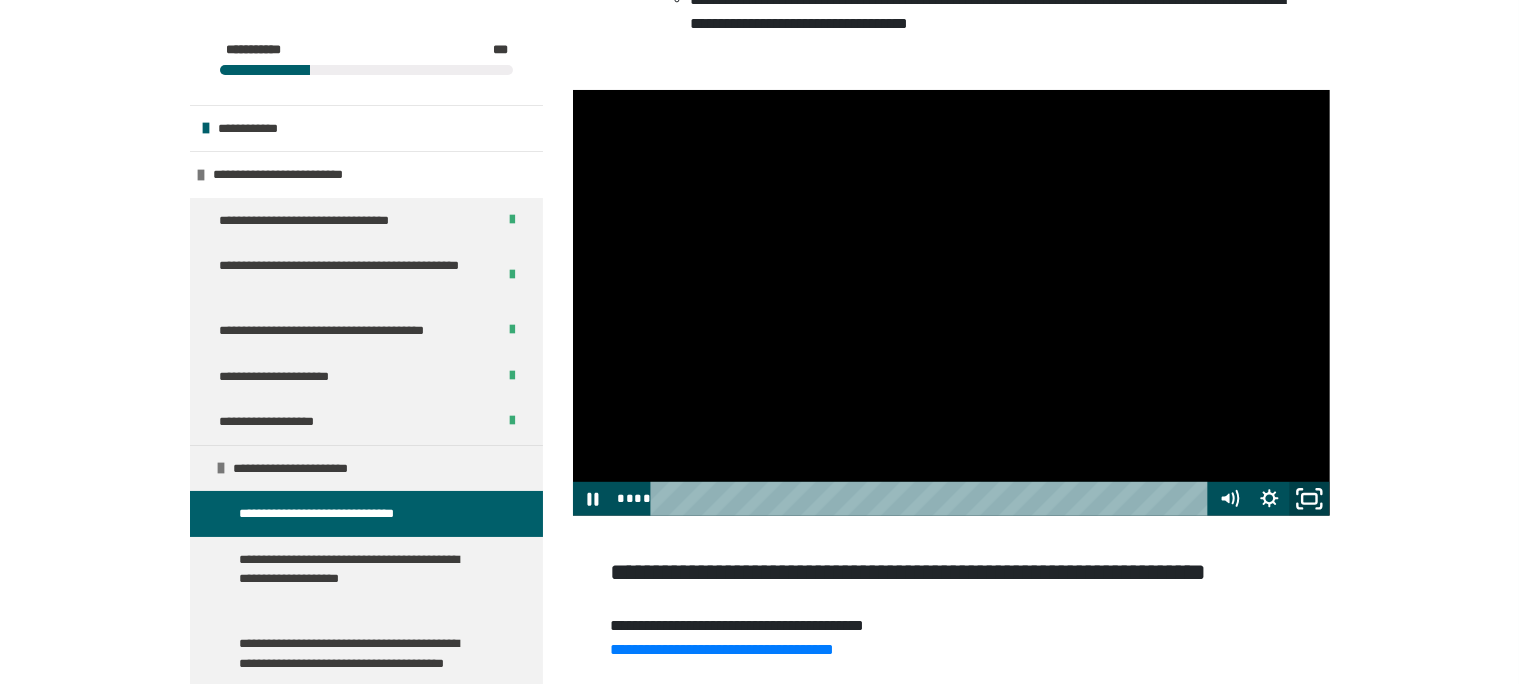 click 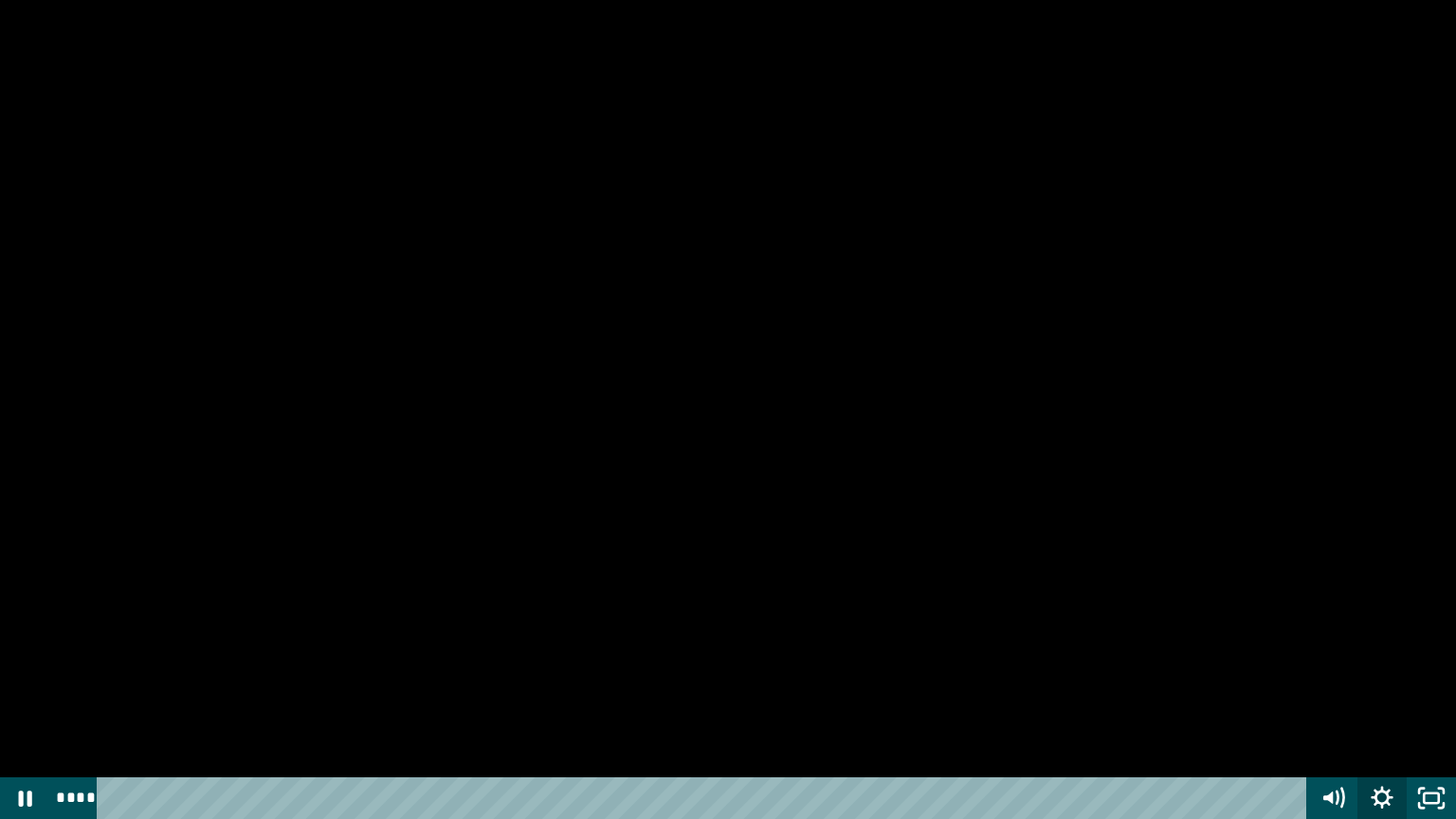 click 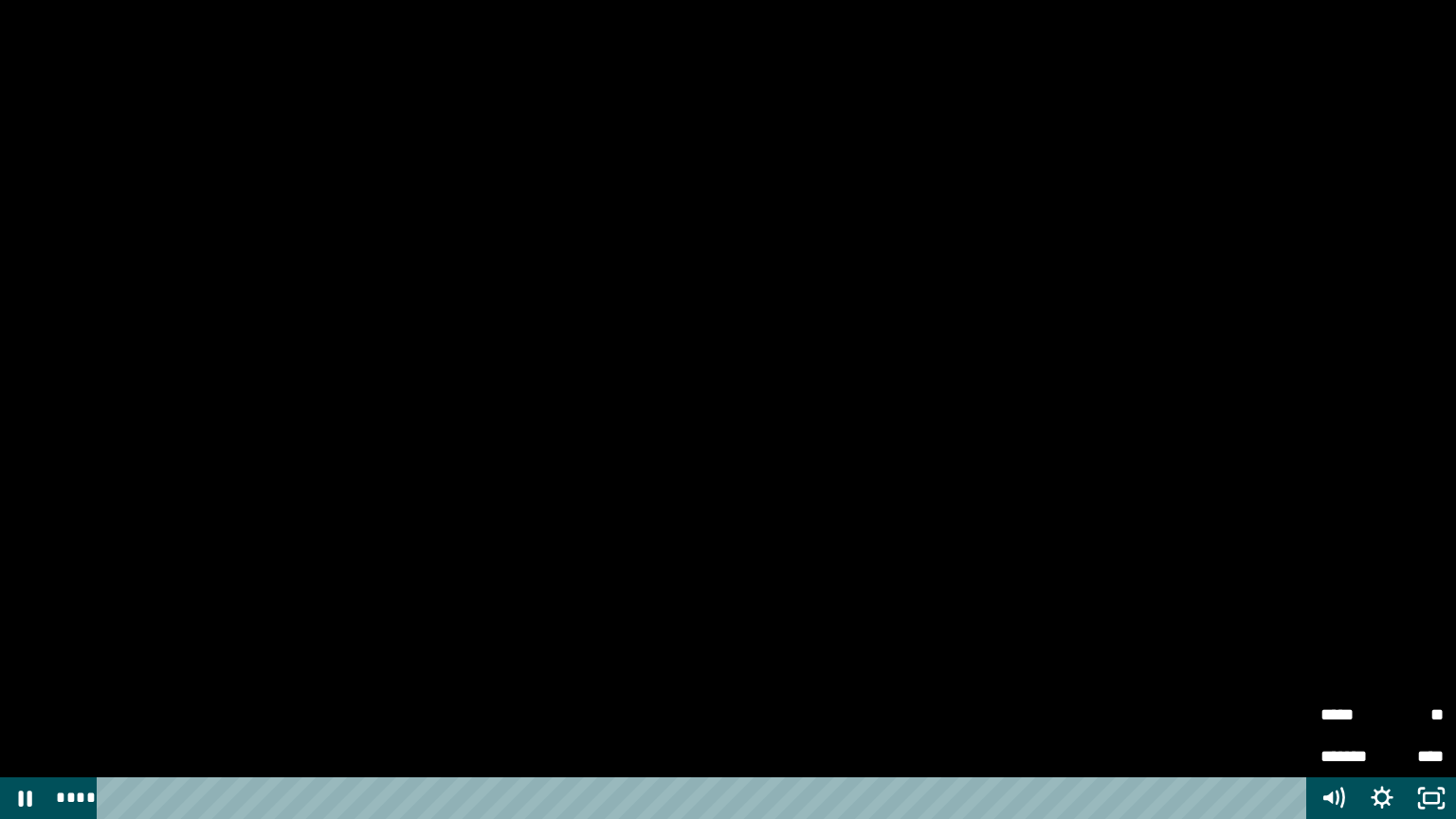 drag, startPoint x: 1361, startPoint y: 723, endPoint x: 1362, endPoint y: 711, distance: 12.041595 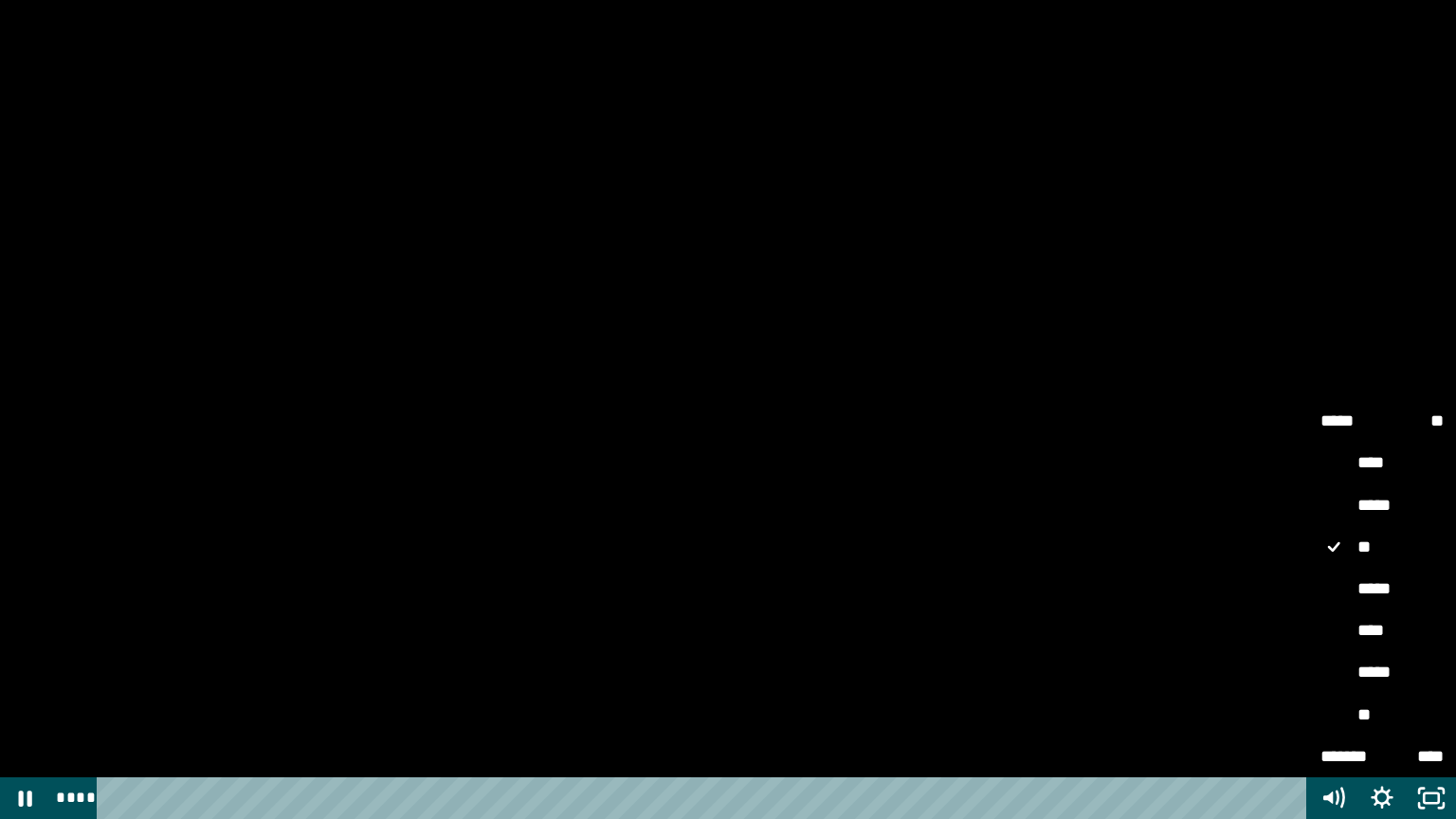 click on "*****" at bounding box center [1382, 590] 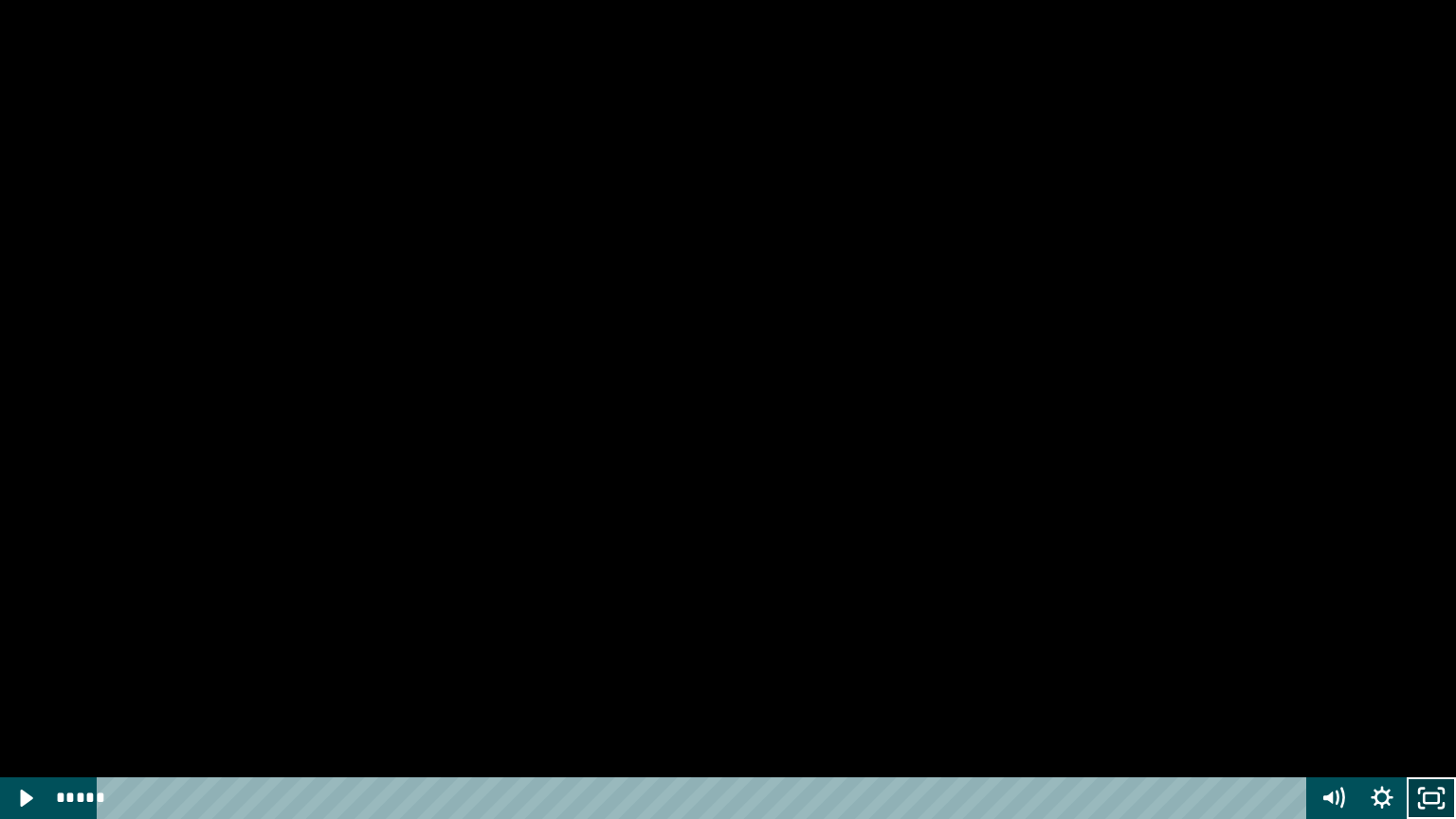 click 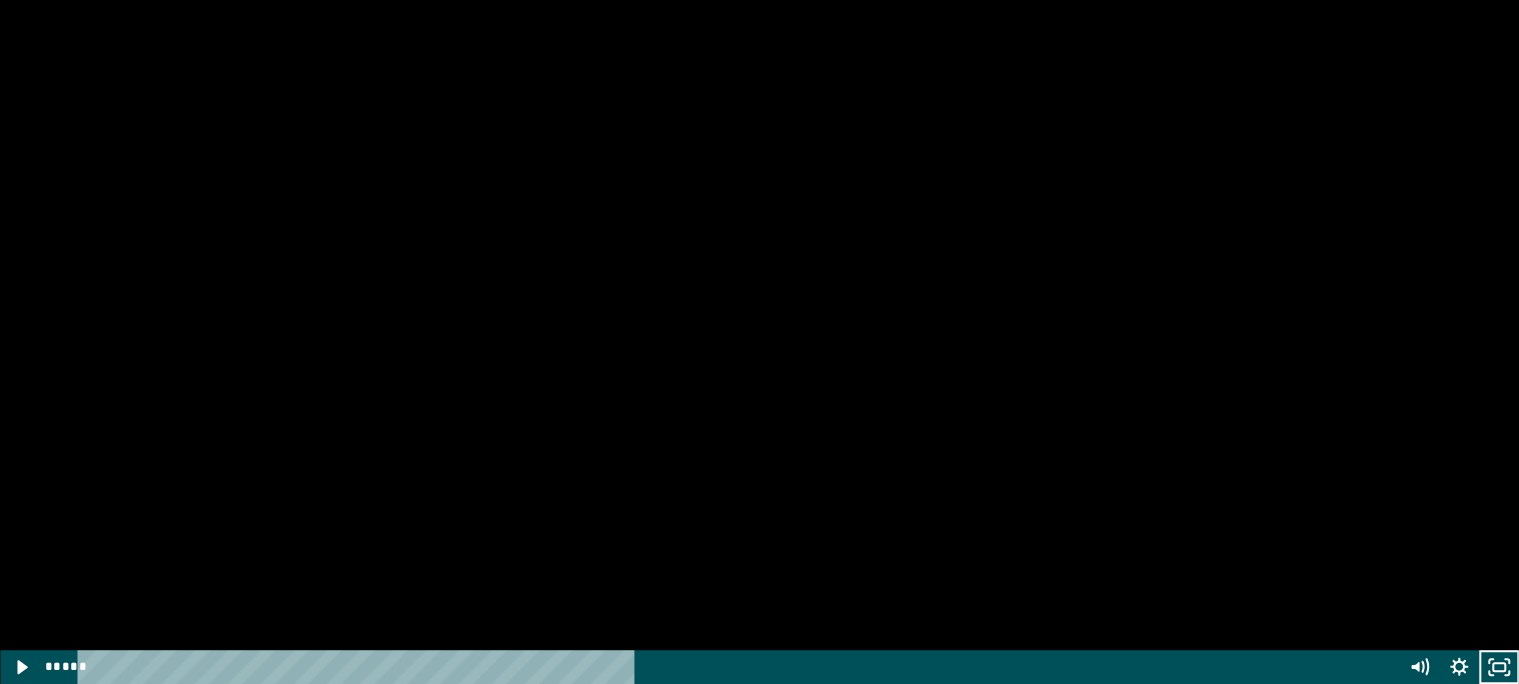 scroll, scrollTop: 1172, scrollLeft: 0, axis: vertical 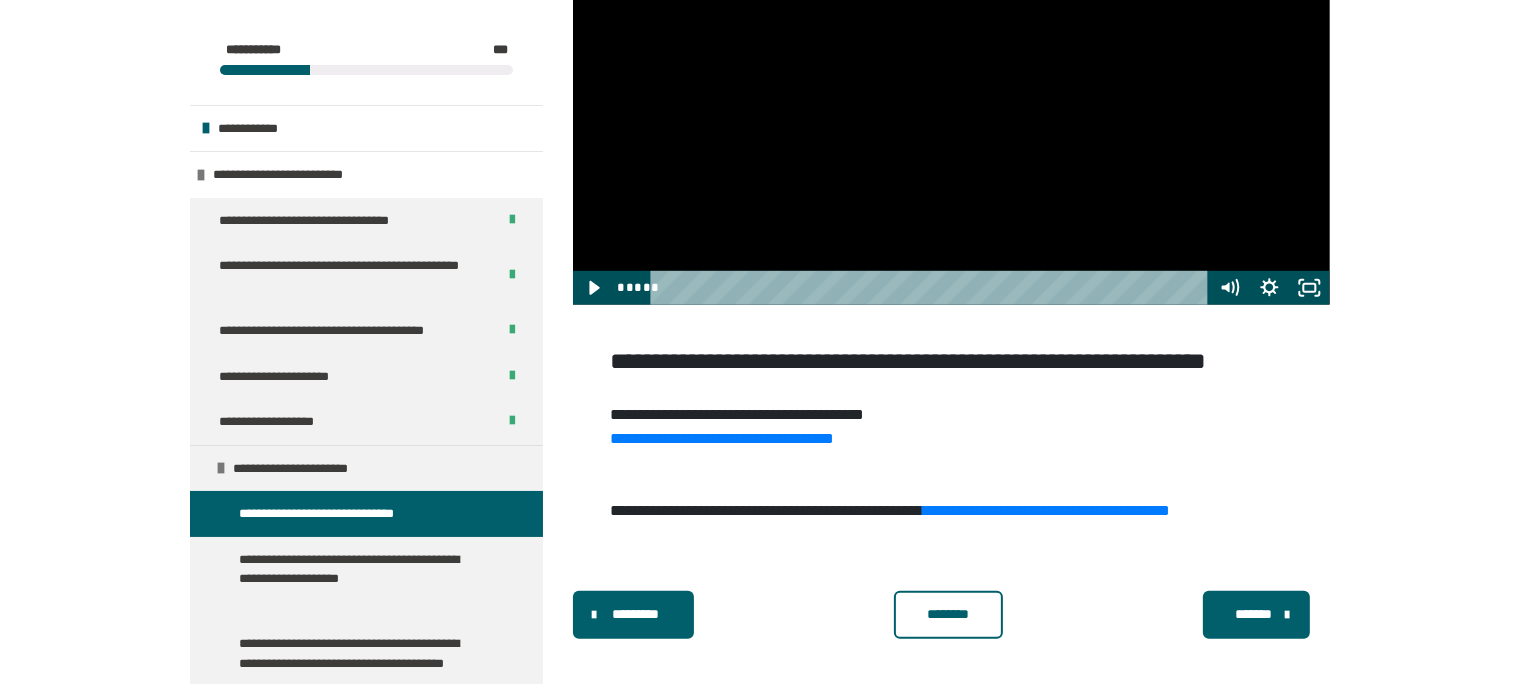 click on "********" at bounding box center (948, 614) 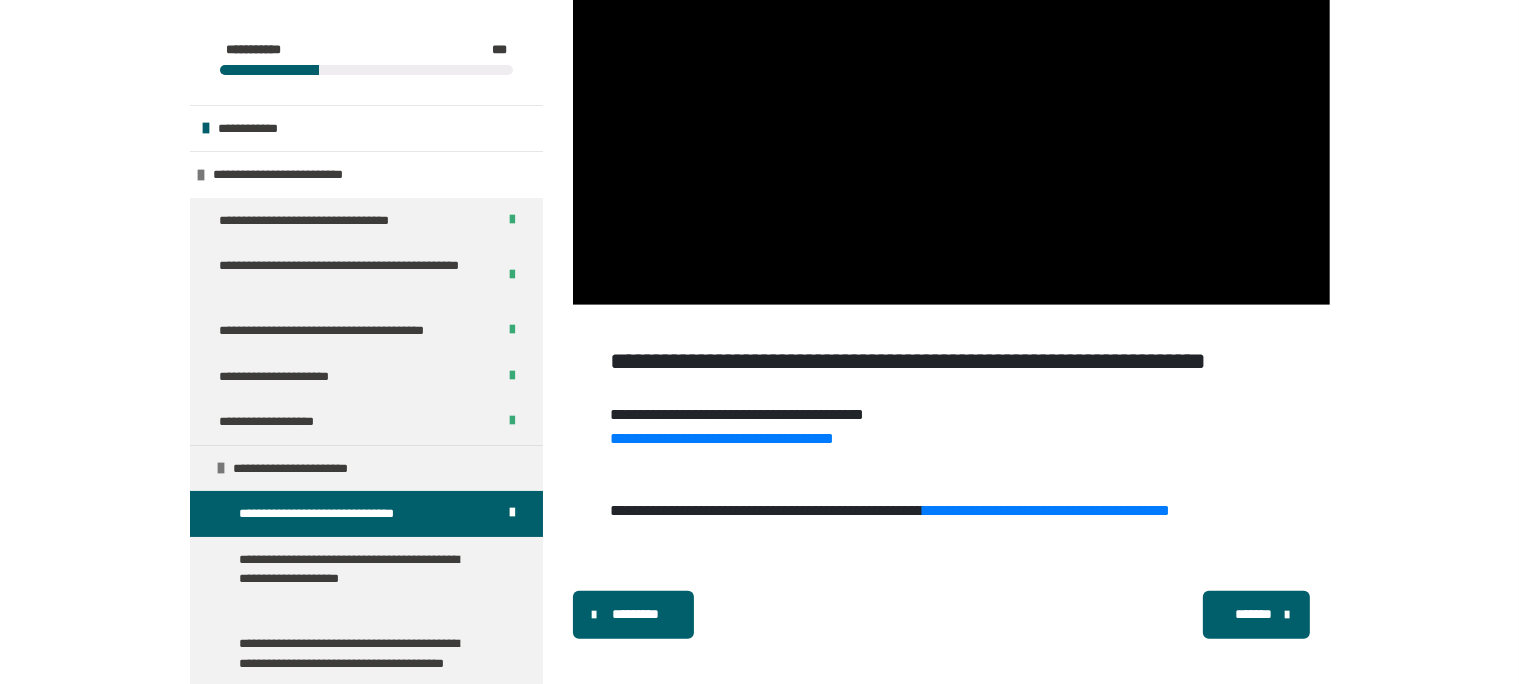 click on "*******" at bounding box center (1254, 614) 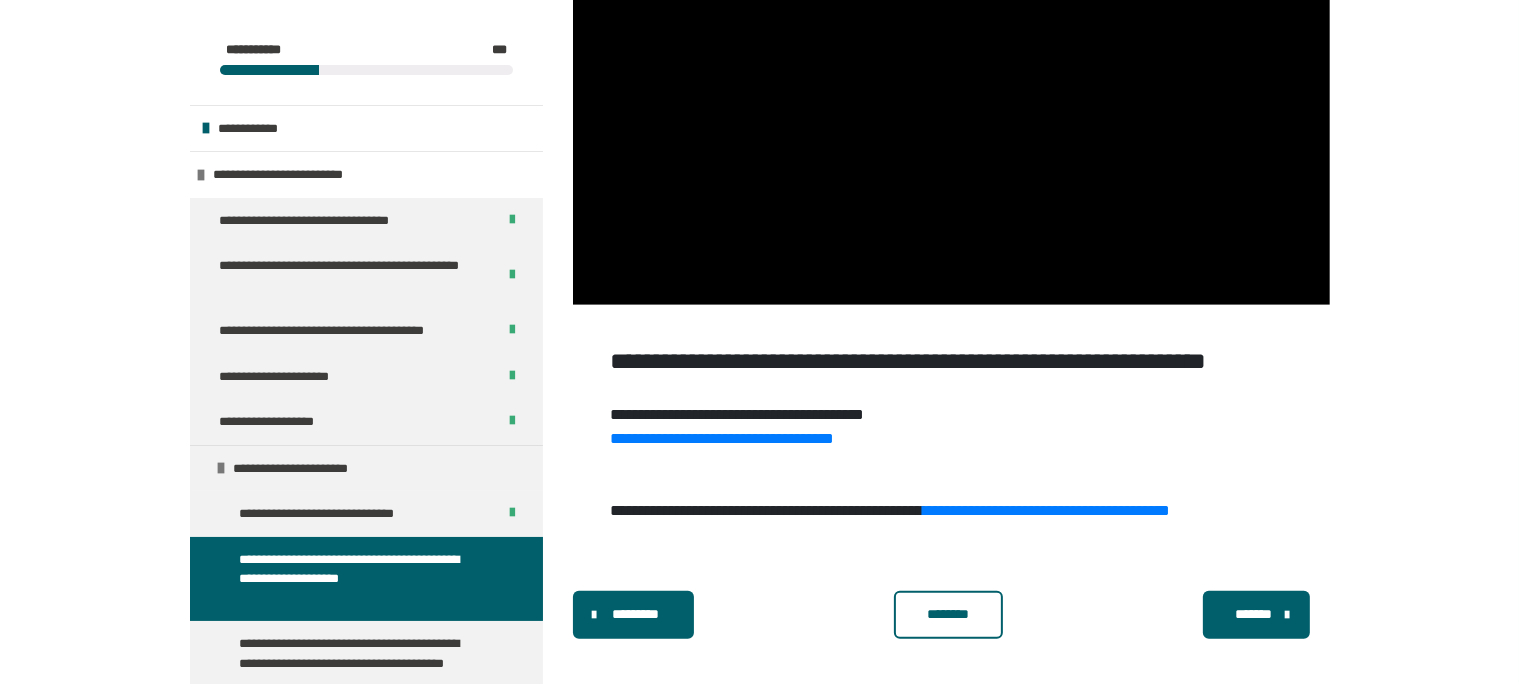 scroll, scrollTop: 431, scrollLeft: 0, axis: vertical 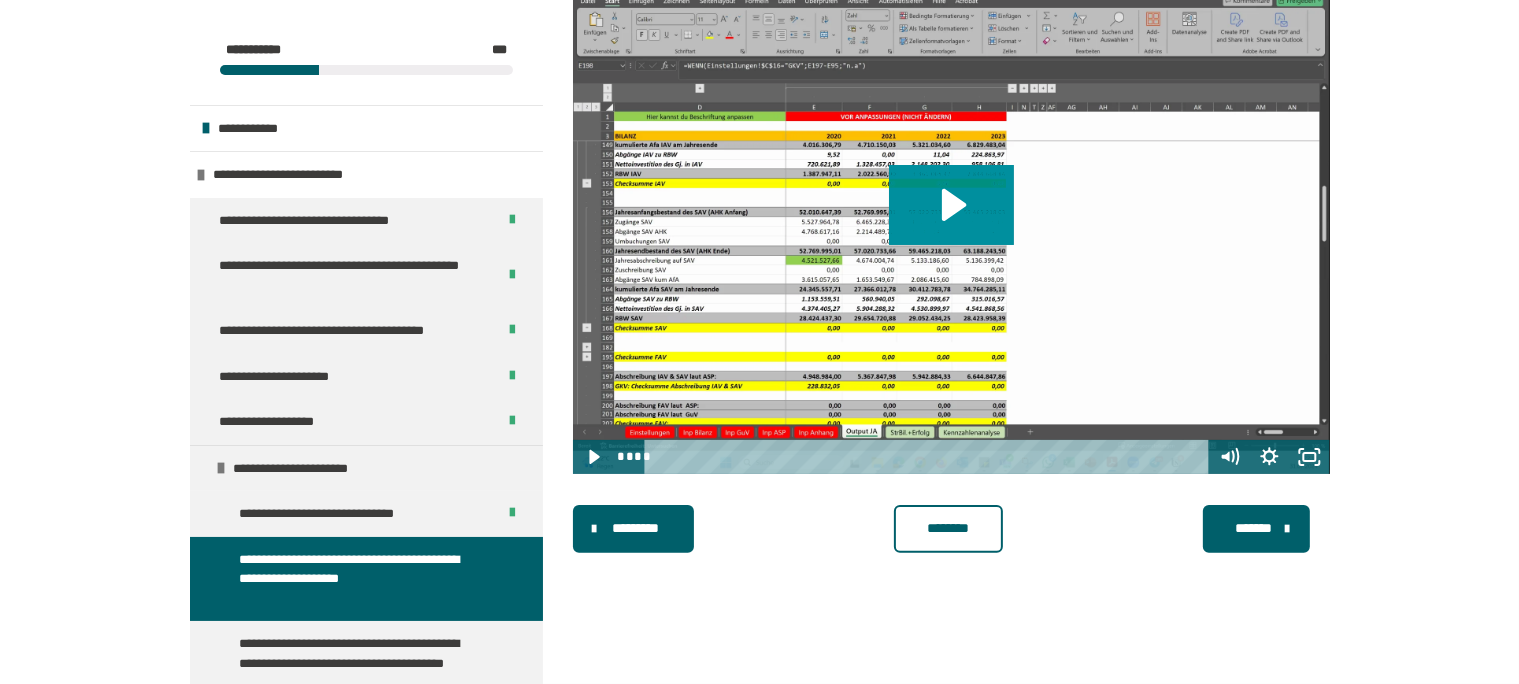 click 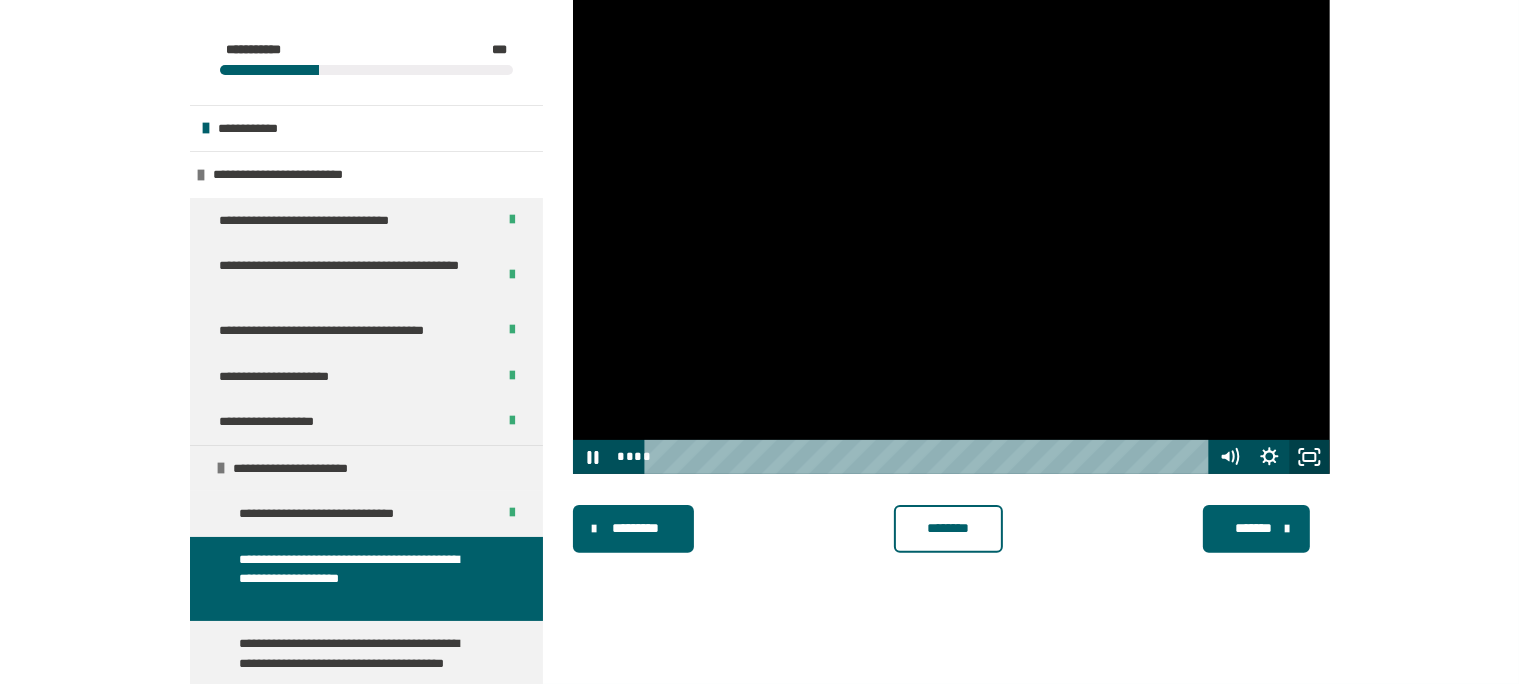 click 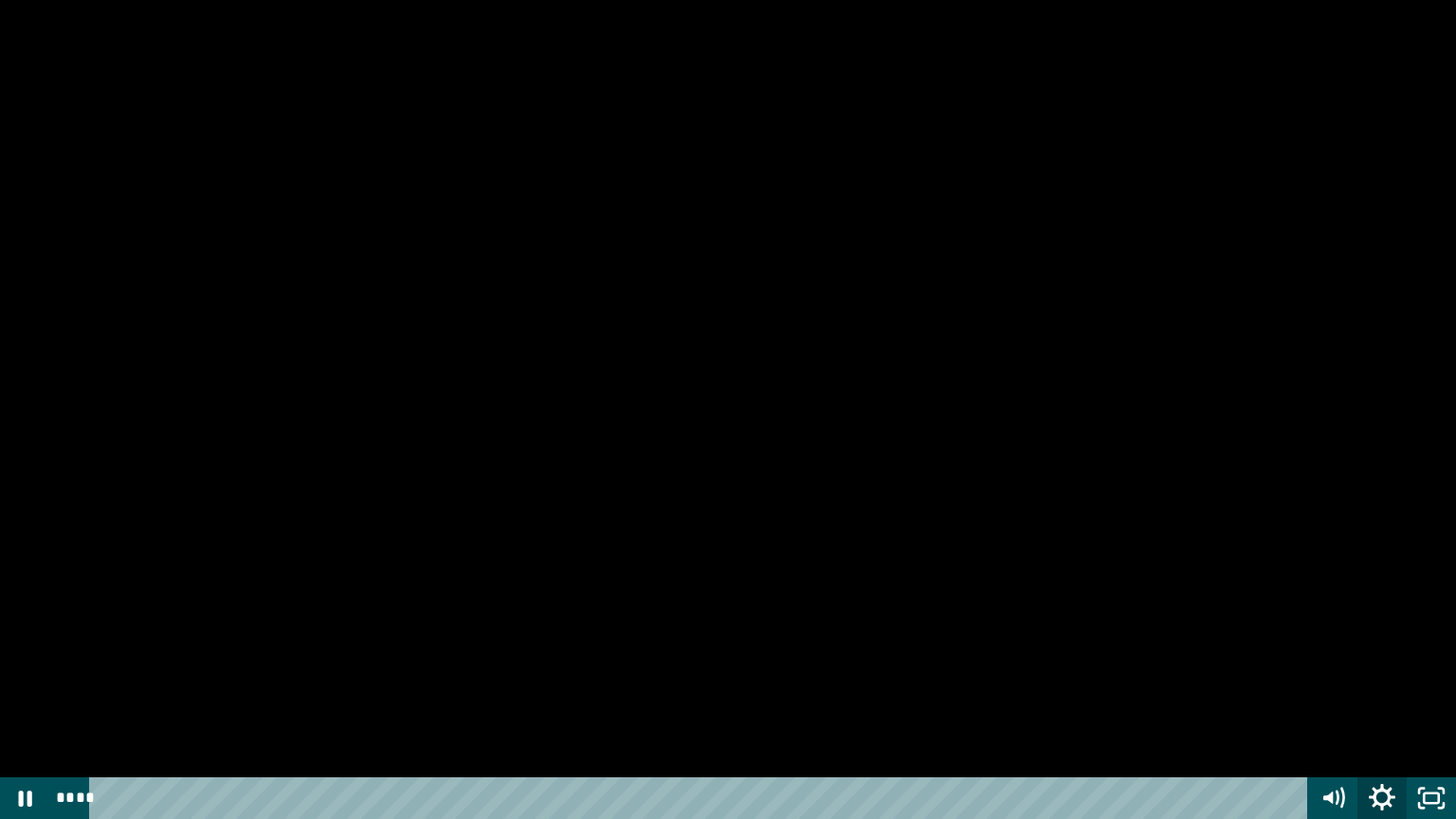 click 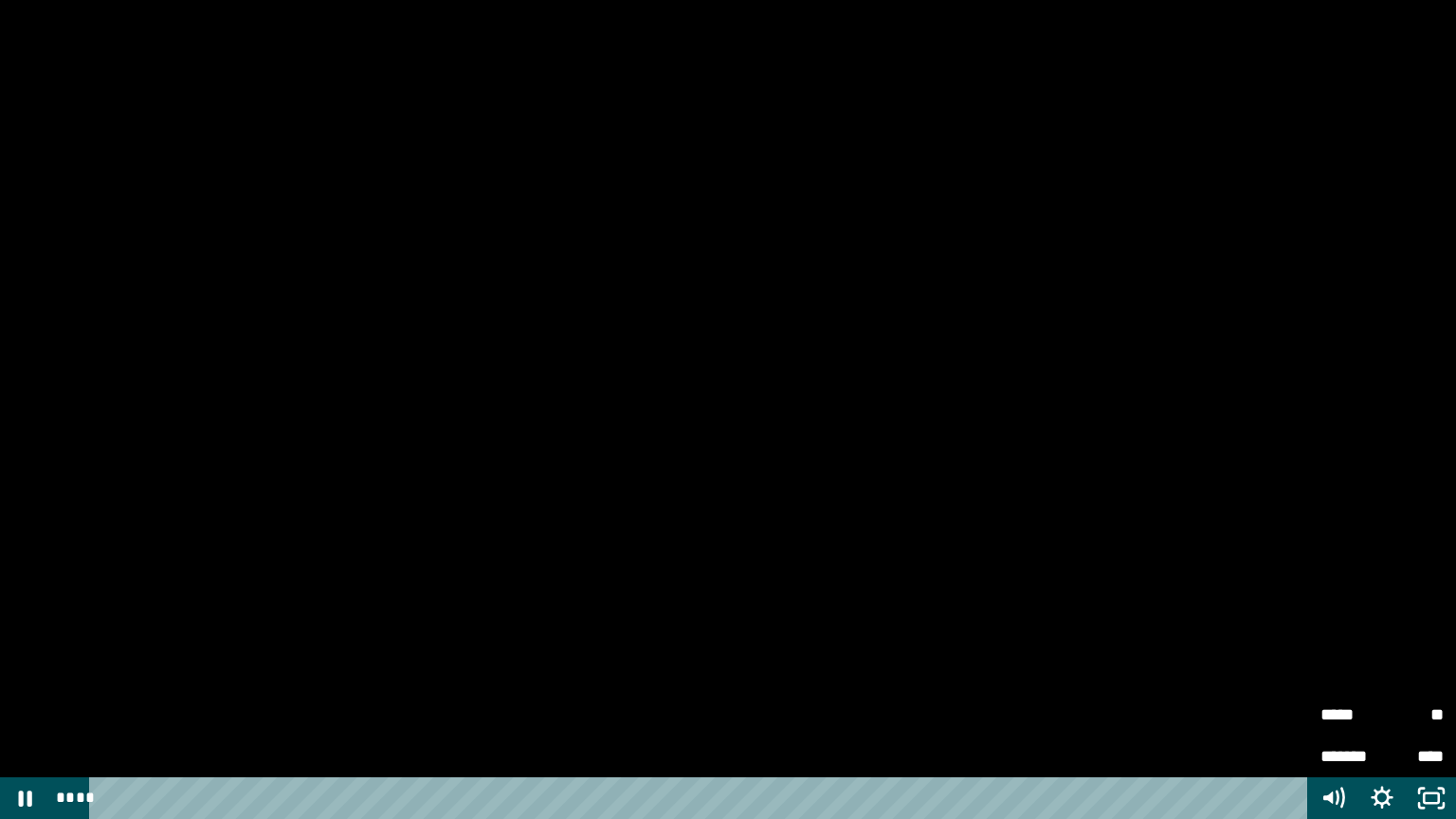 click on "**" at bounding box center (1412, 715) 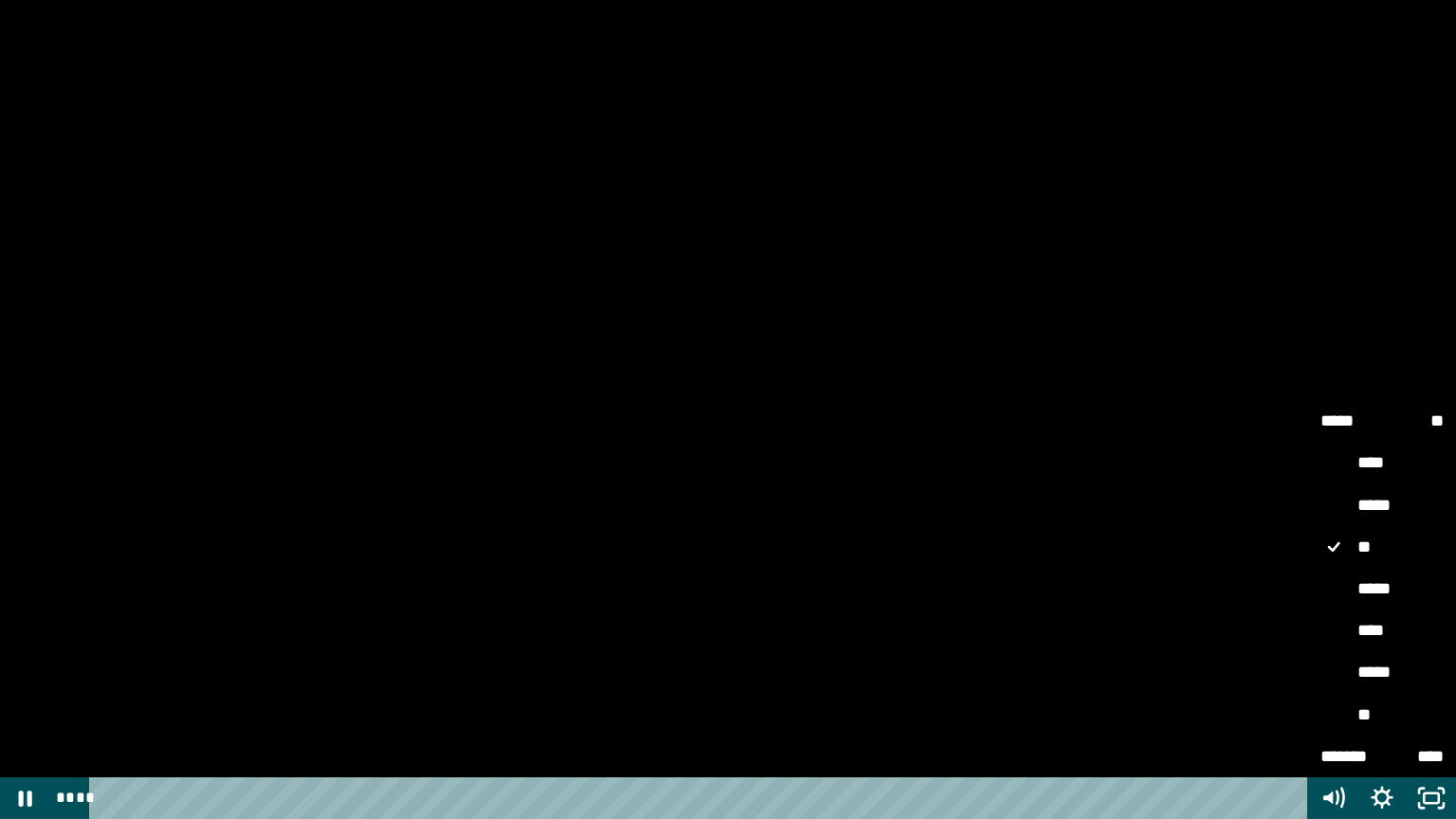 click on "*****" at bounding box center (1382, 590) 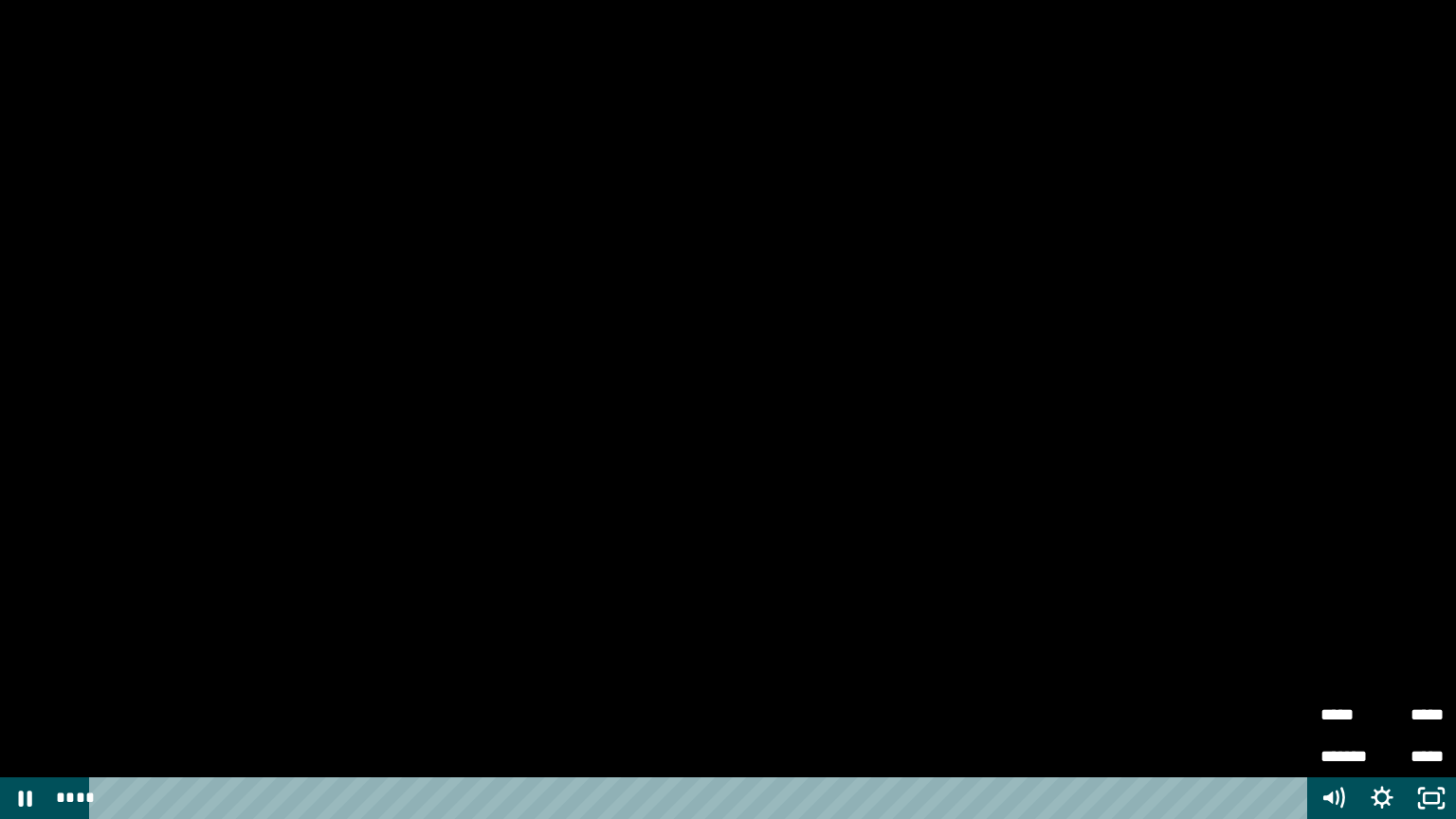 click on "*****" at bounding box center [1412, 715] 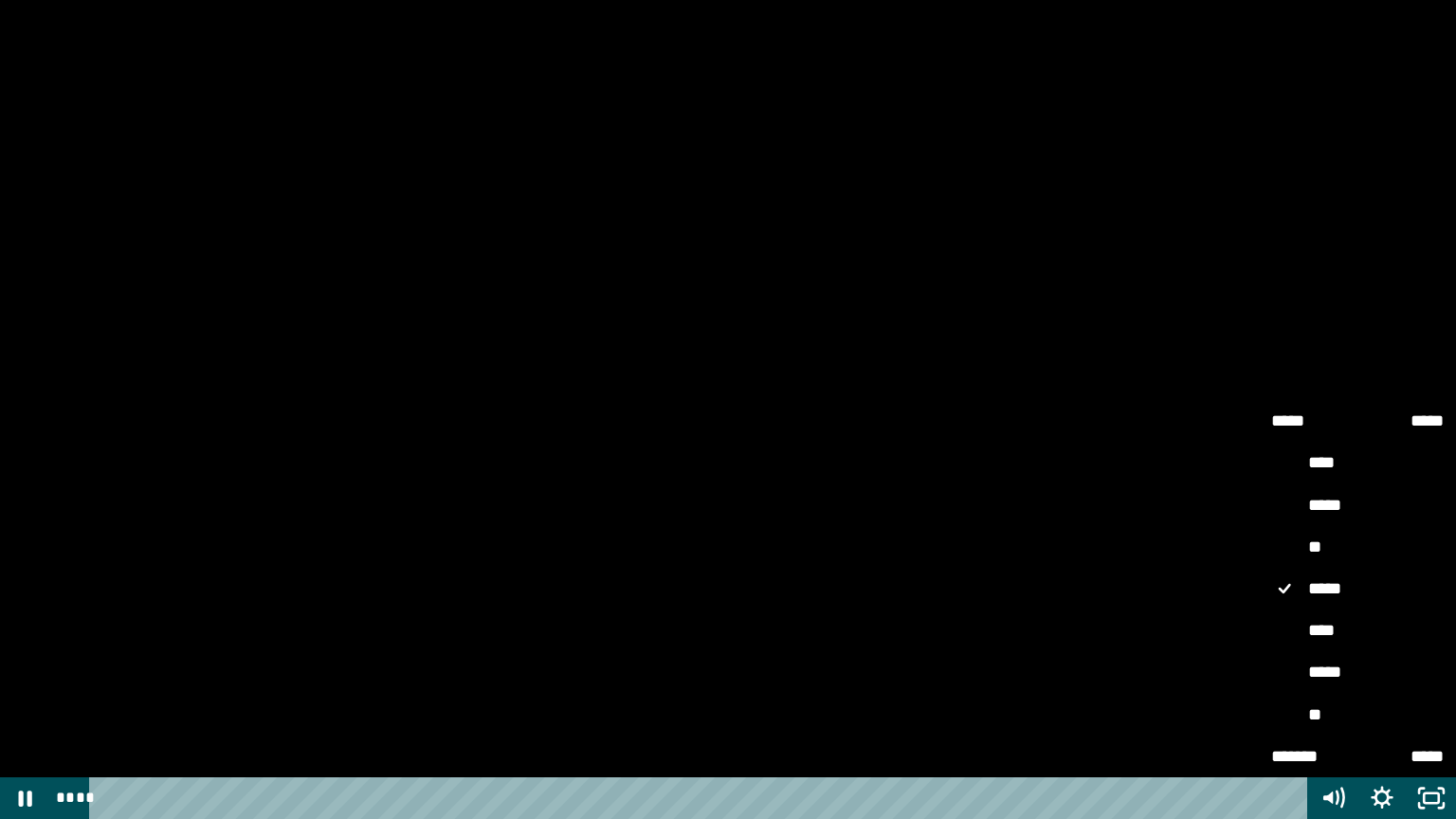 click on "****" at bounding box center [1357, 631] 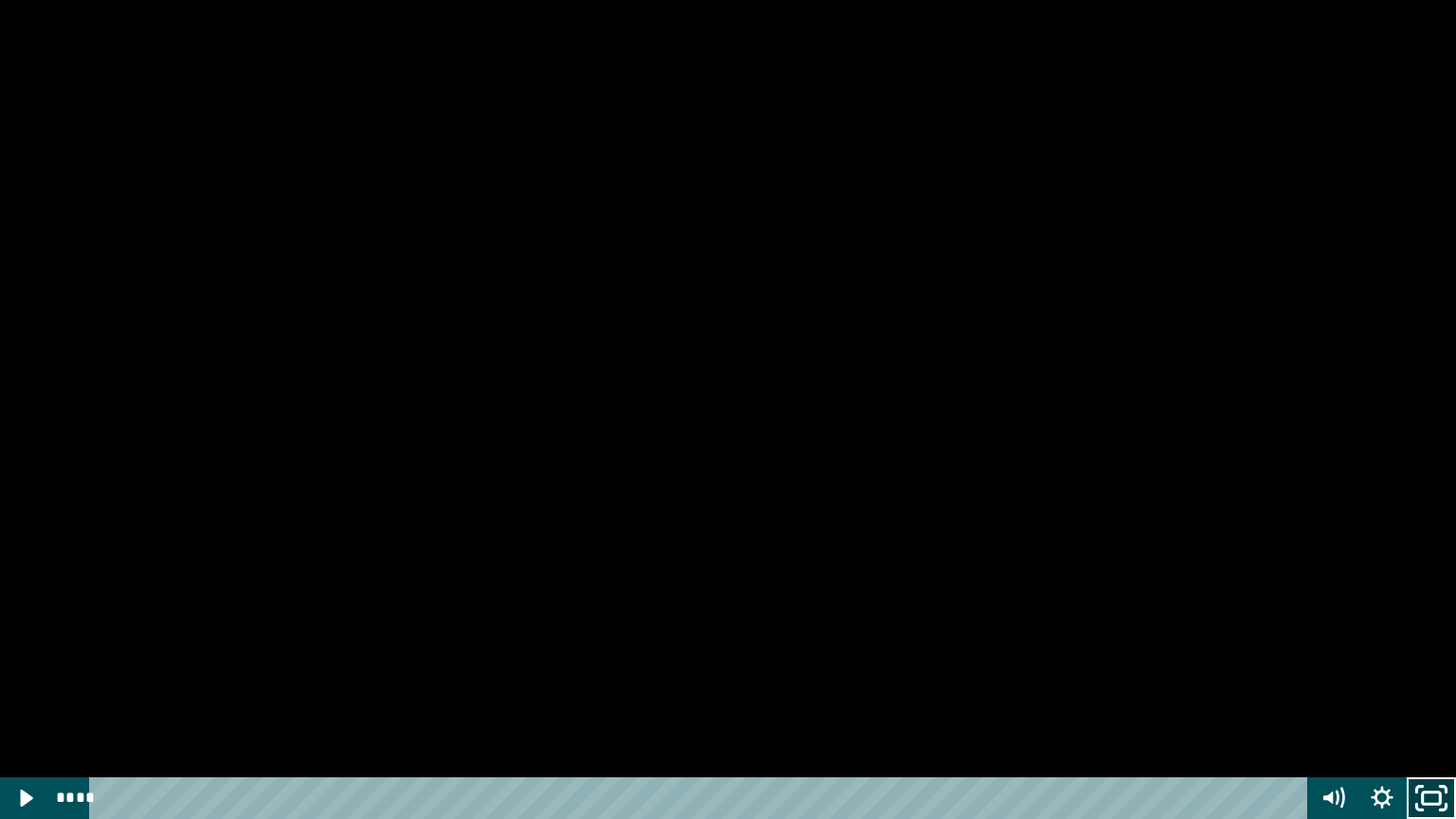 click 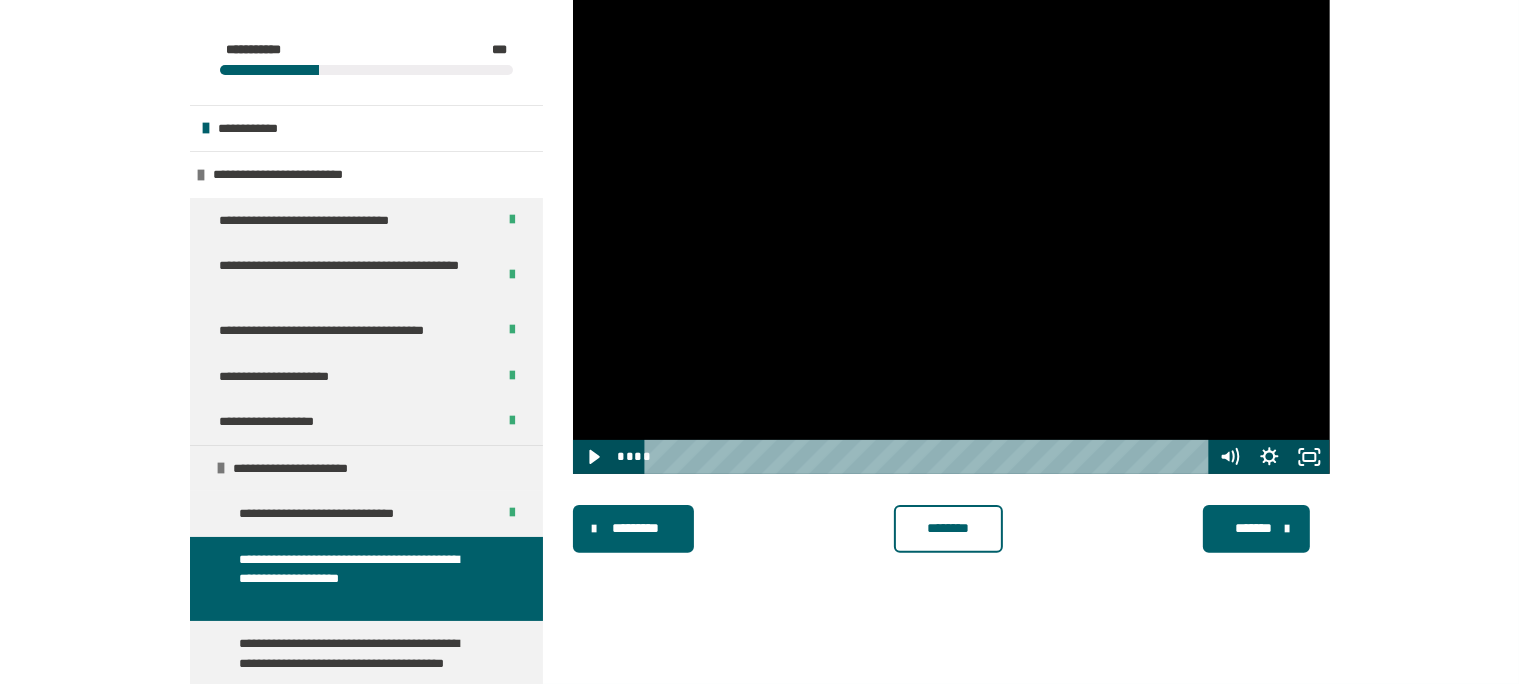 click on "********" at bounding box center [948, 528] 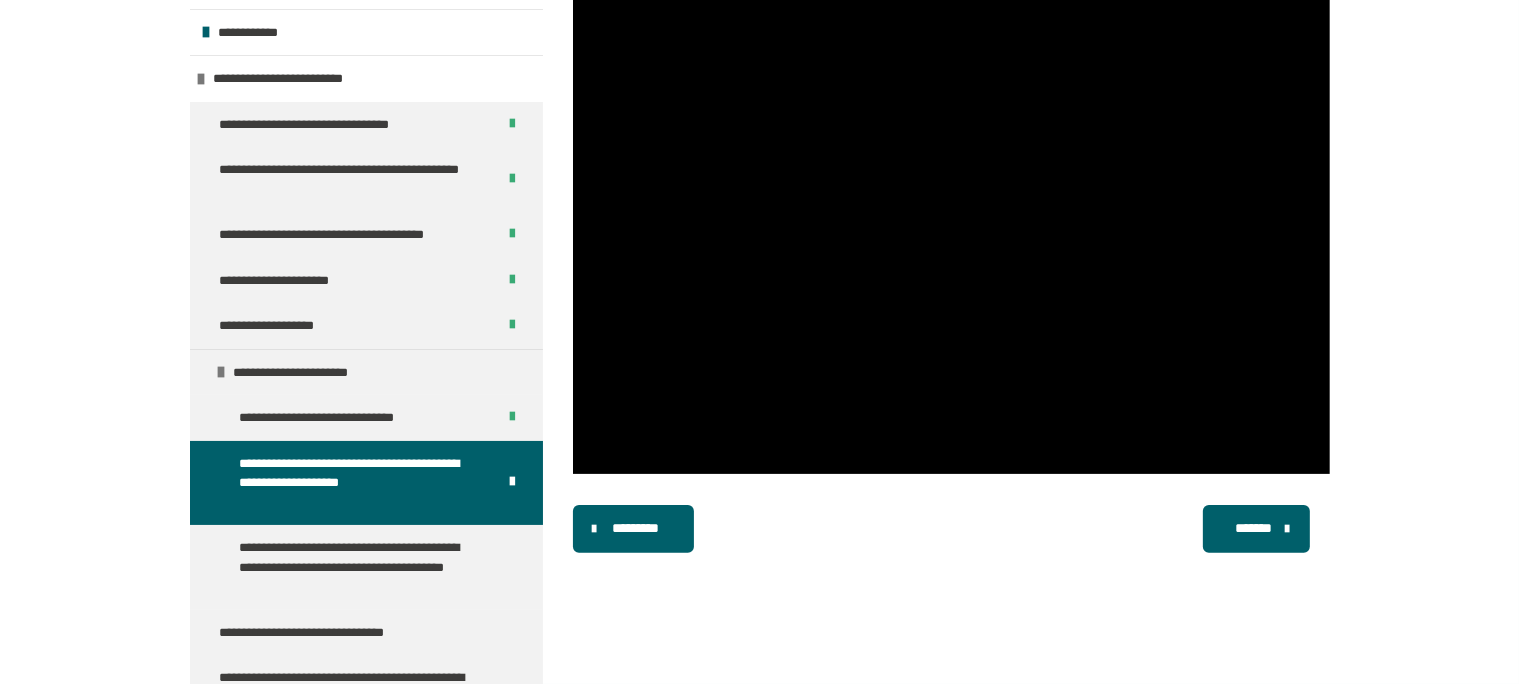 scroll, scrollTop: 192, scrollLeft: 0, axis: vertical 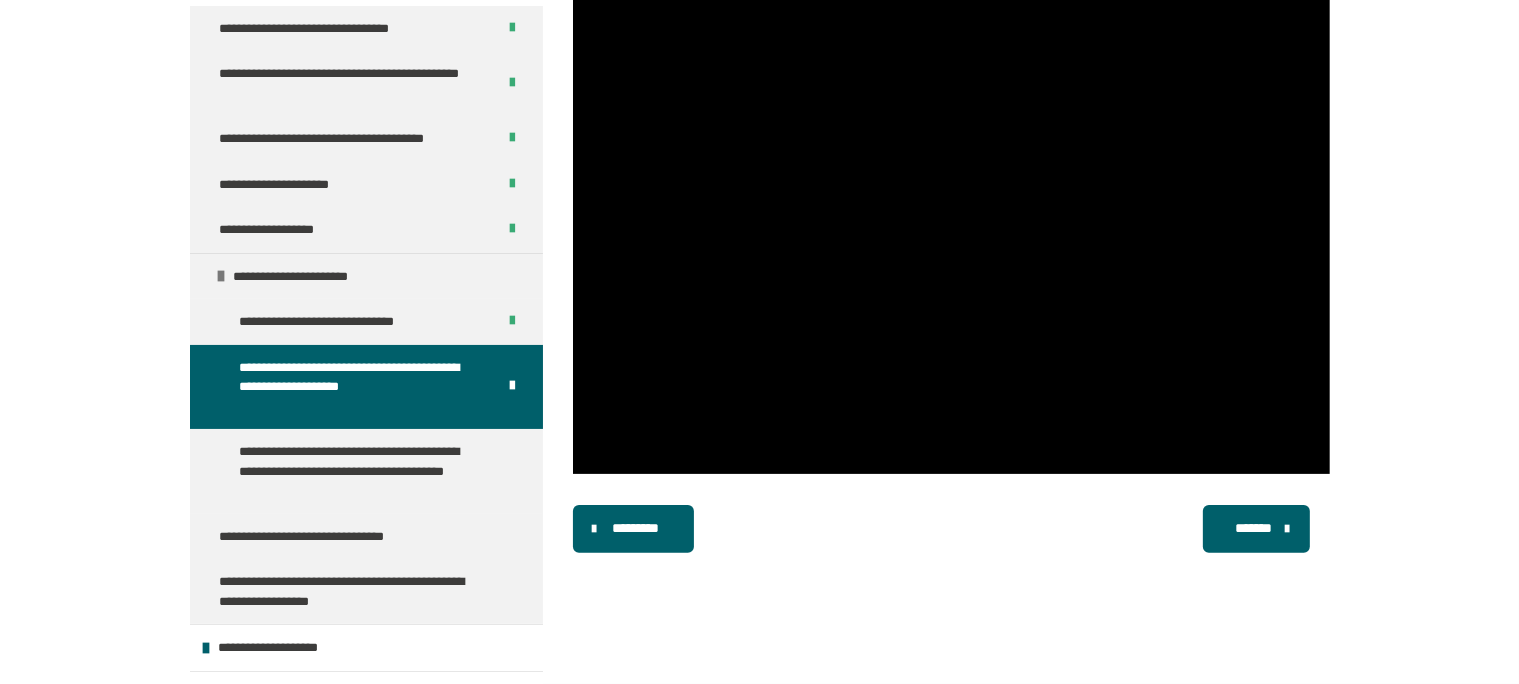 click on "*******" at bounding box center [1256, 529] 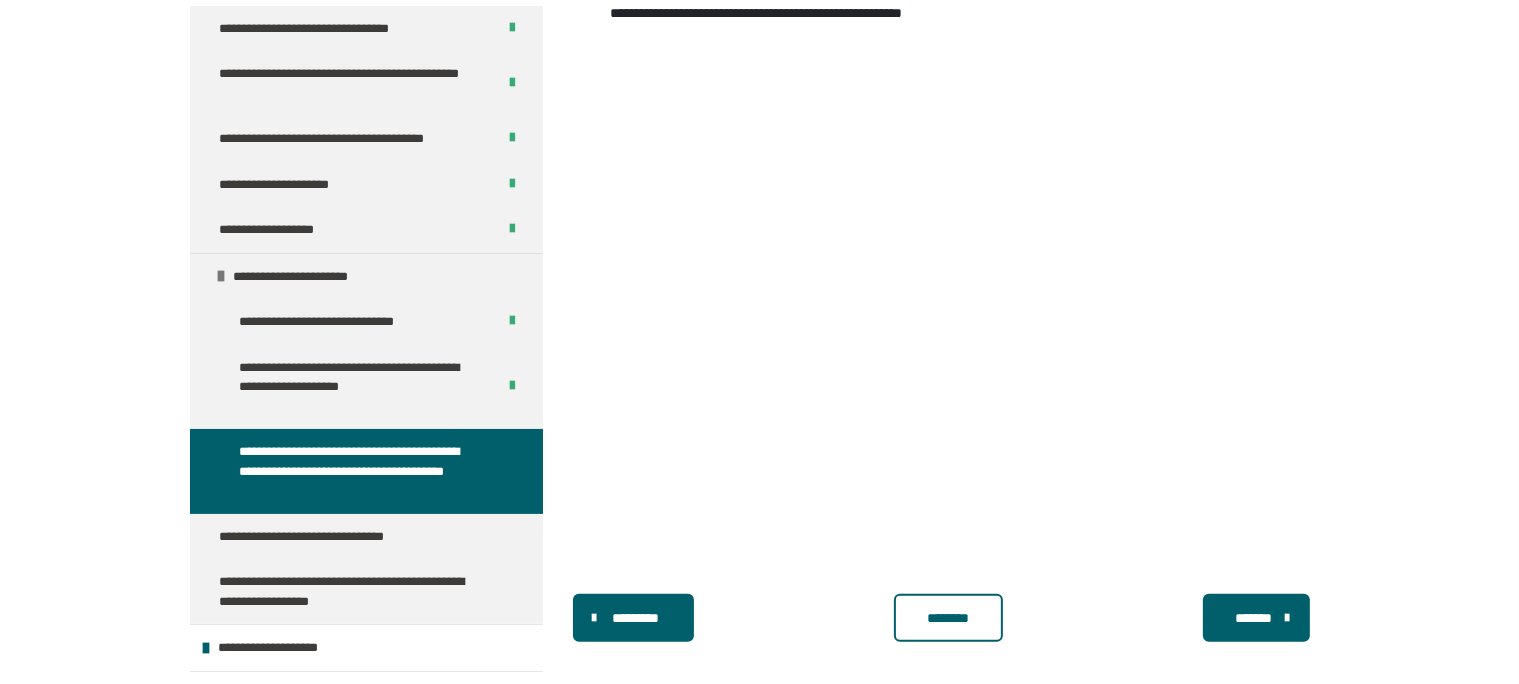 scroll, scrollTop: 1026, scrollLeft: 0, axis: vertical 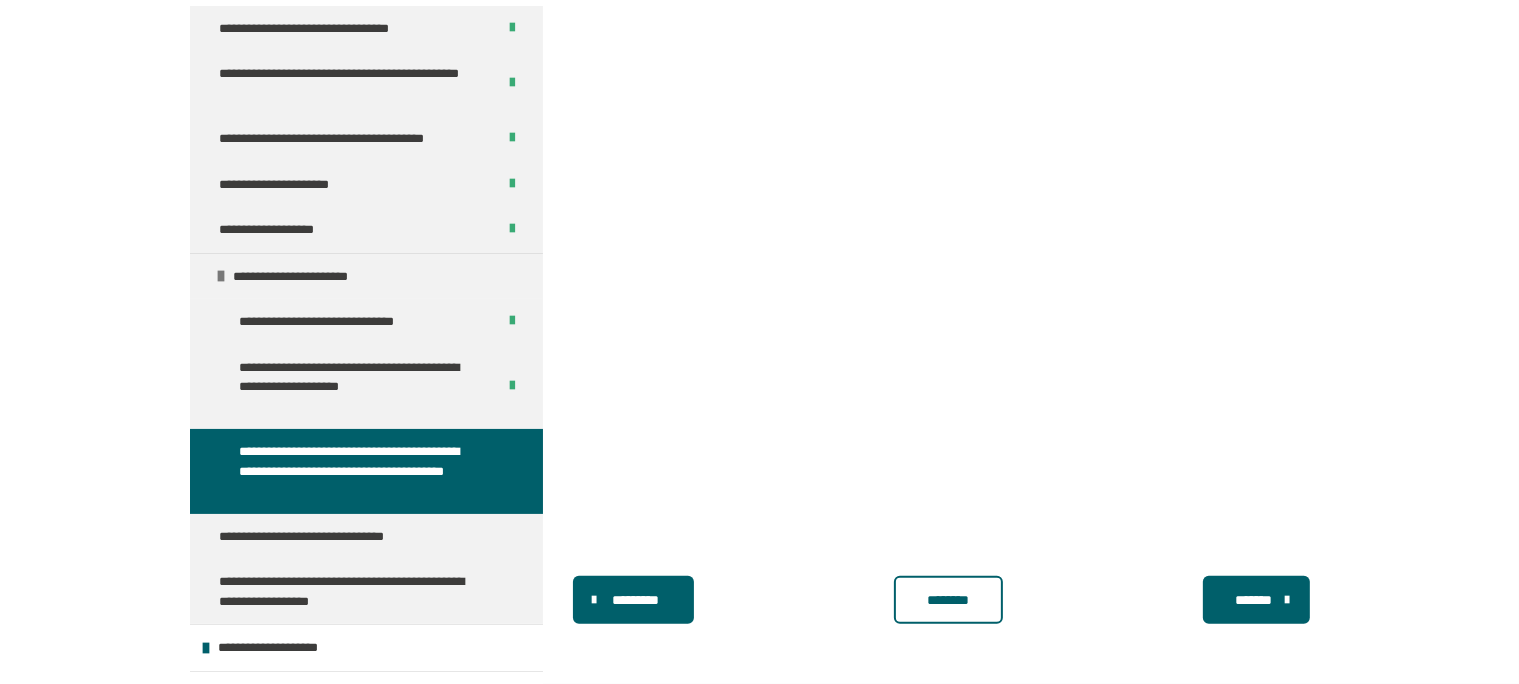 click on "********" at bounding box center [948, 600] 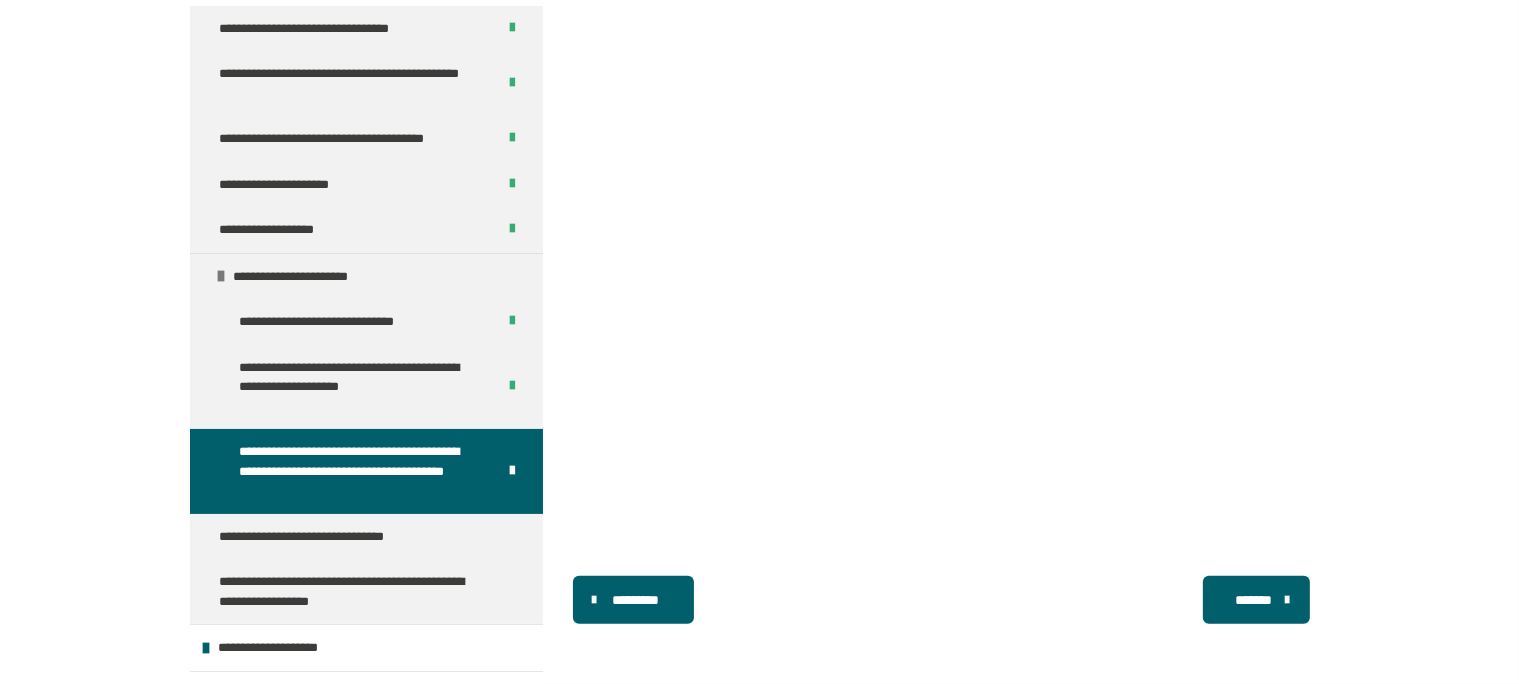 click on "*******" at bounding box center [1254, 600] 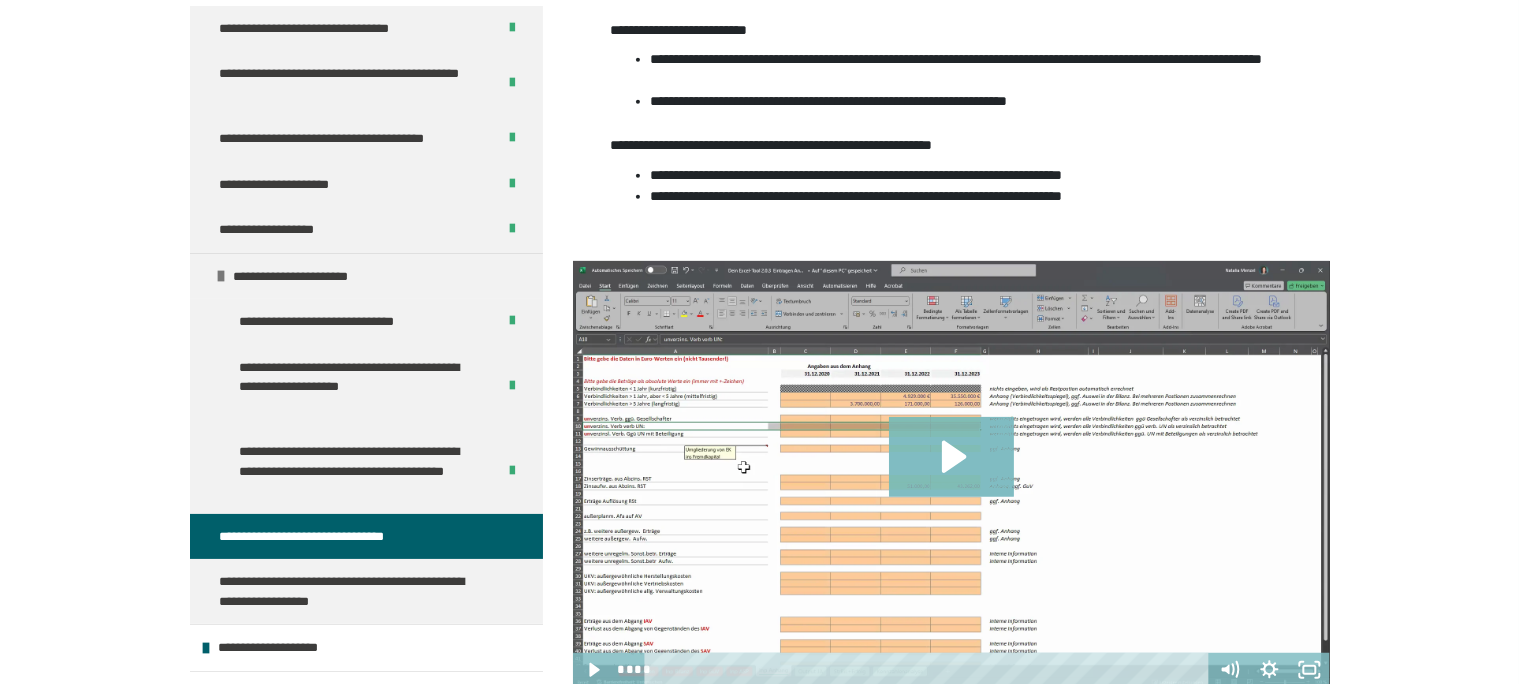 scroll, scrollTop: 1424, scrollLeft: 0, axis: vertical 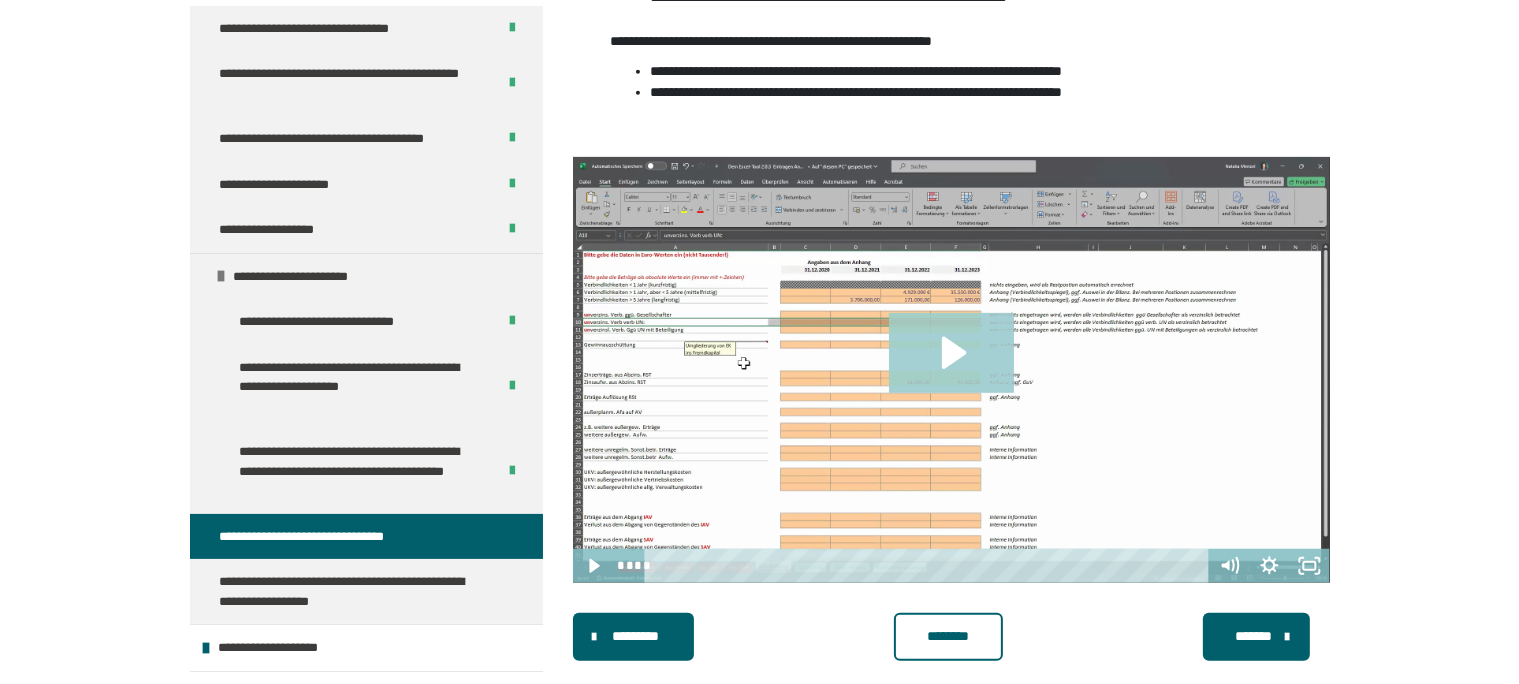 click 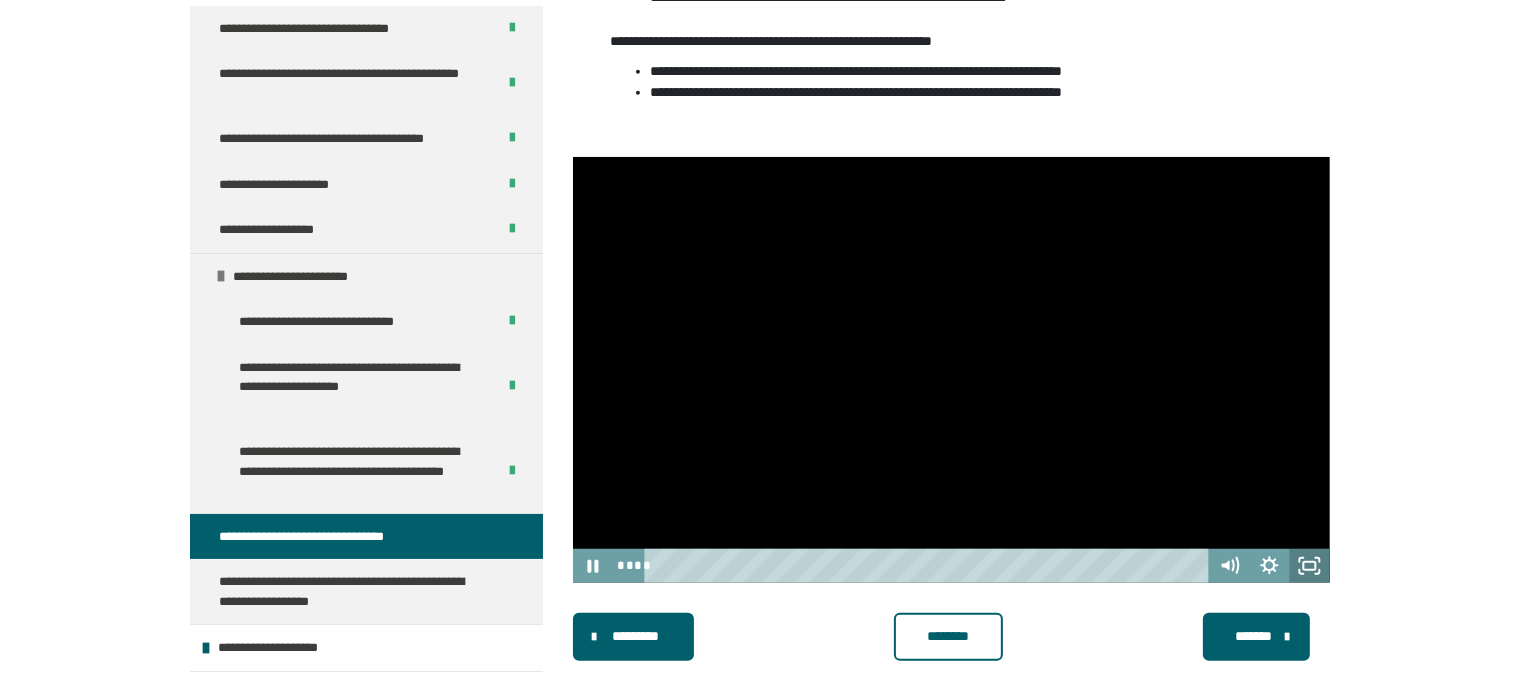 click 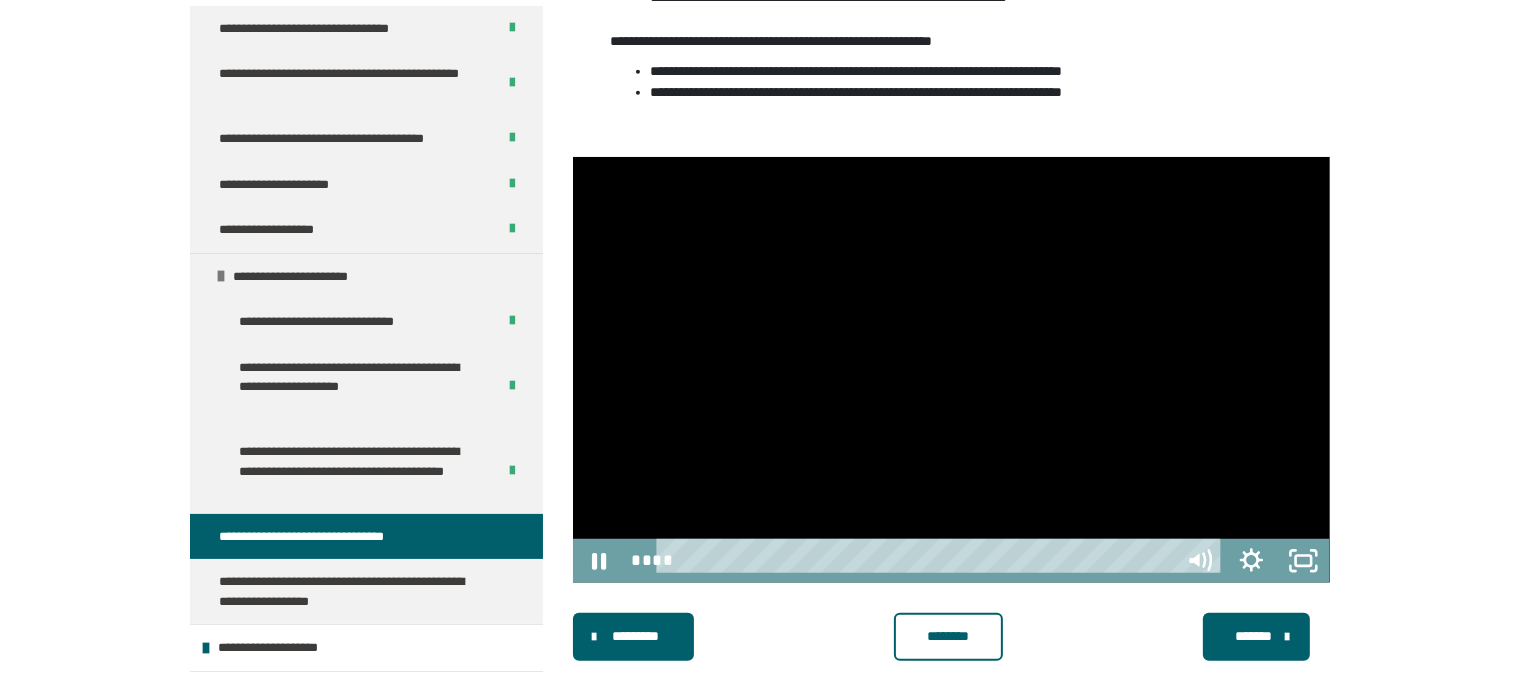 scroll, scrollTop: 1304, scrollLeft: 0, axis: vertical 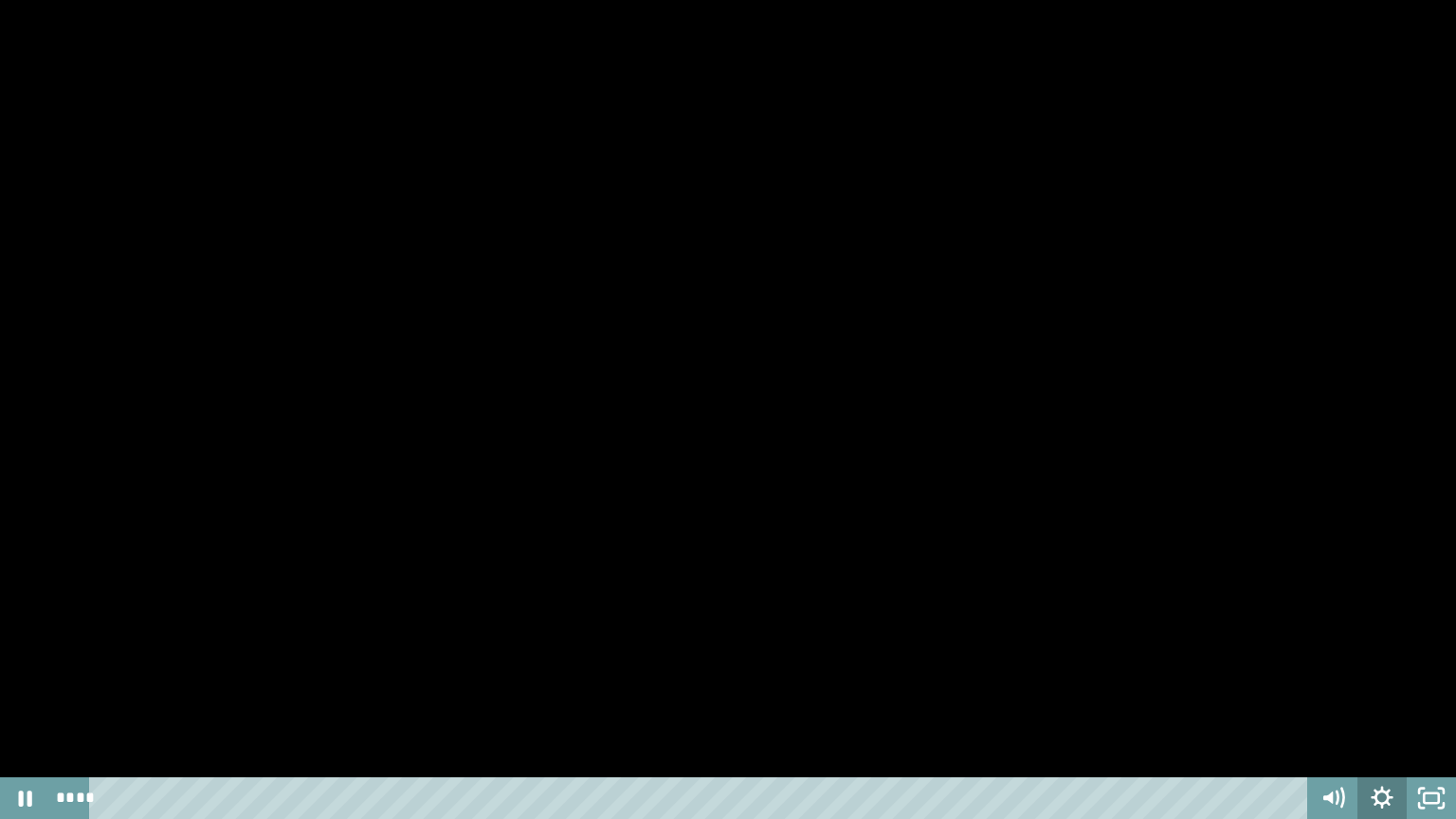 click 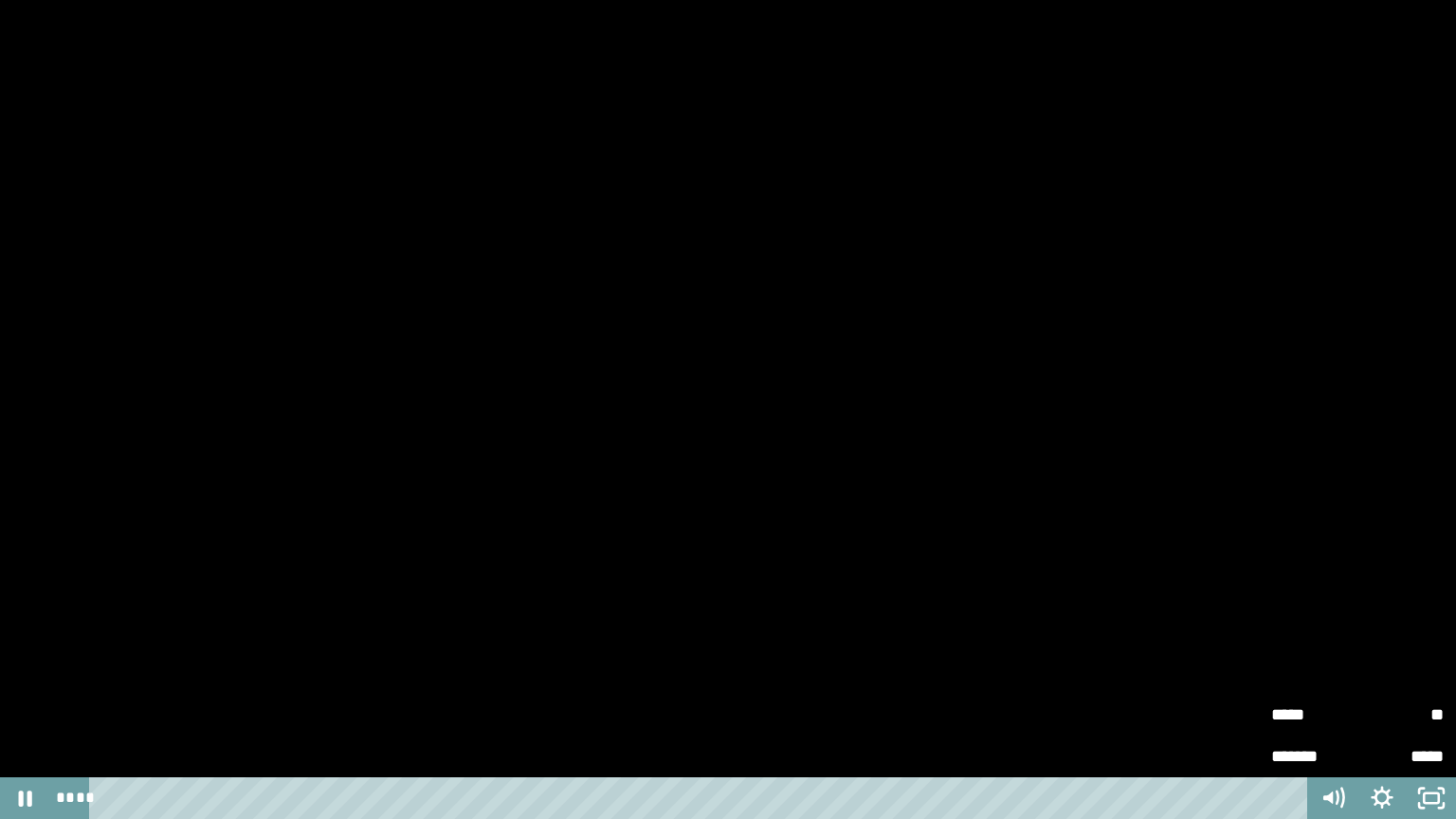 click on "**" at bounding box center [1400, 715] 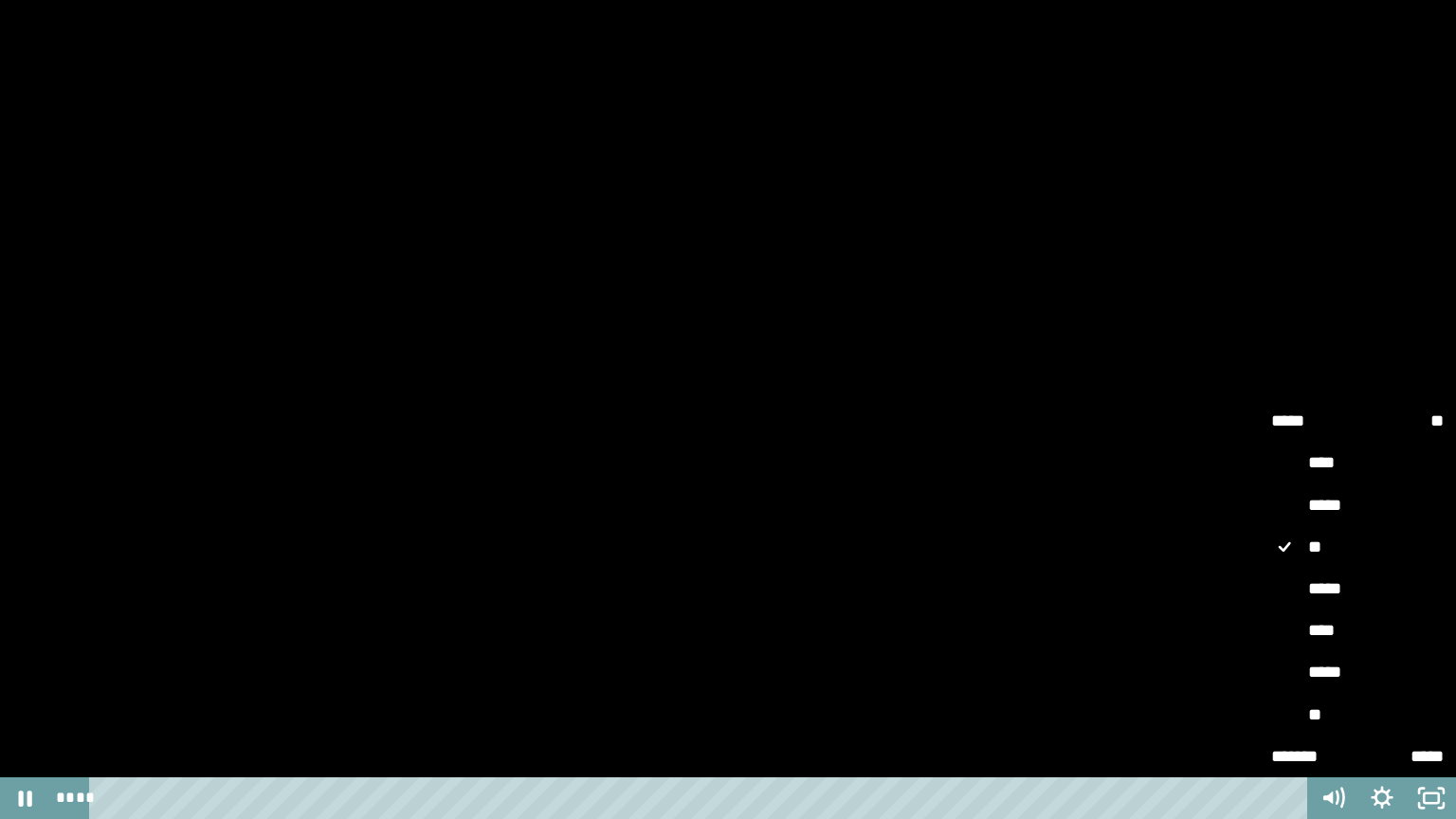 click on "****" at bounding box center (1357, 631) 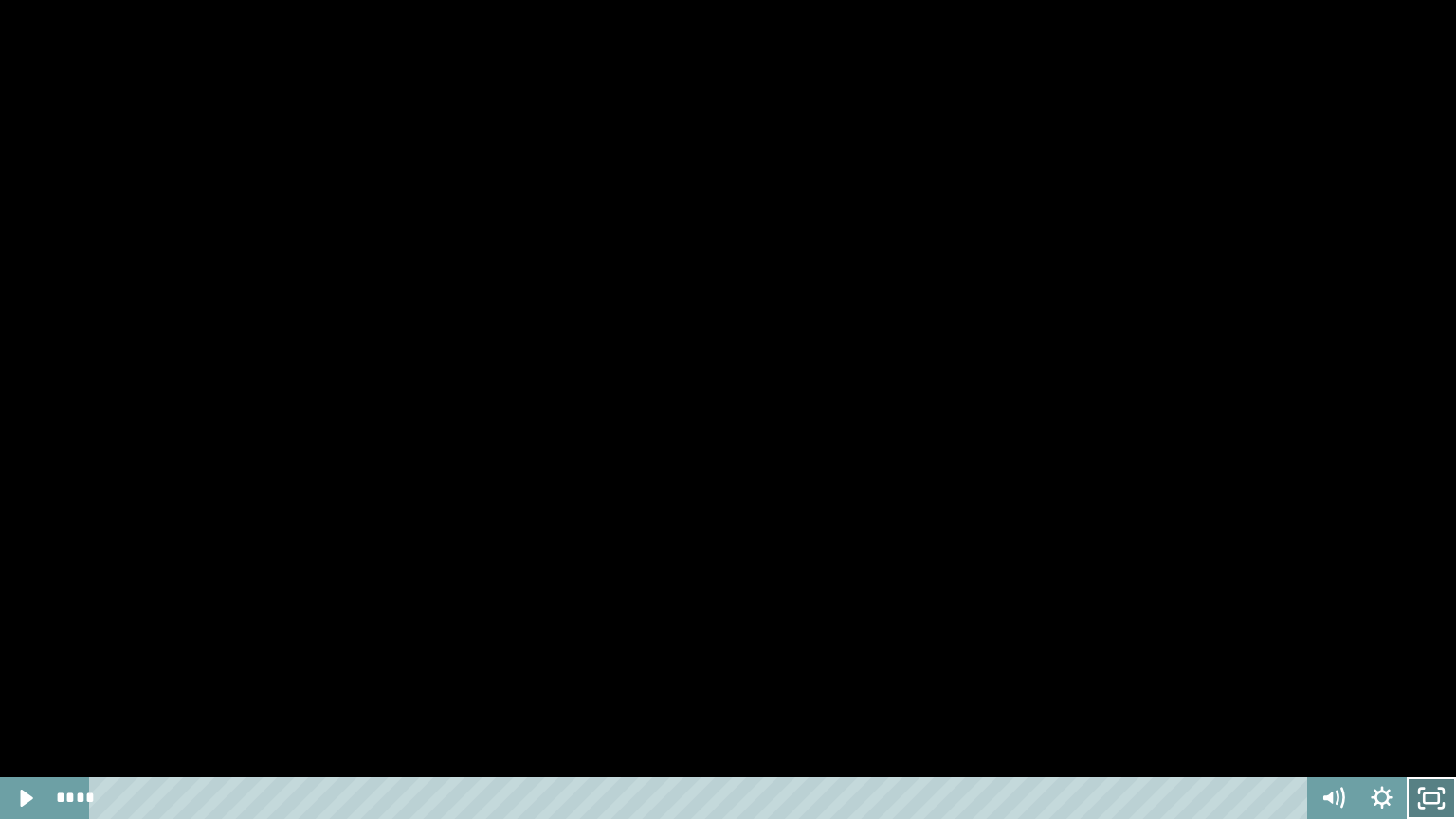 click 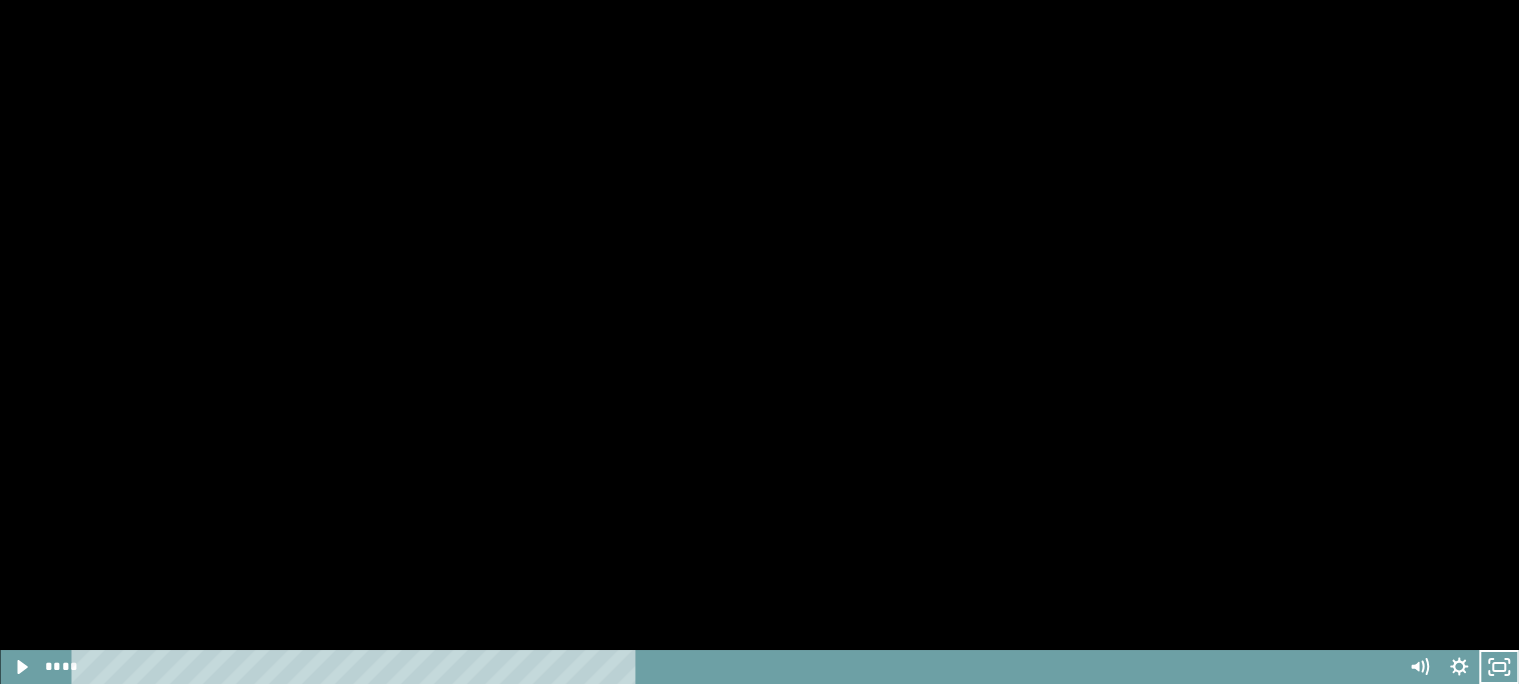 scroll, scrollTop: 1484, scrollLeft: 0, axis: vertical 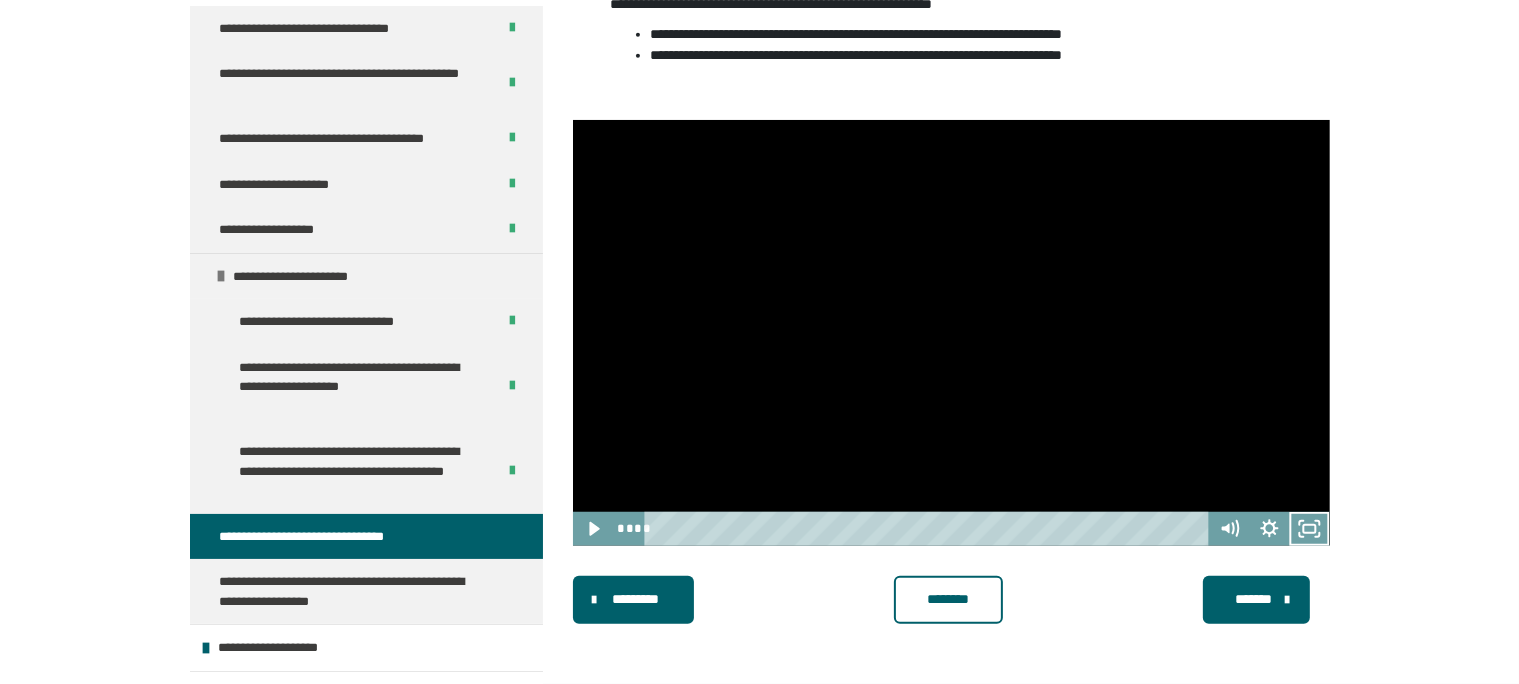 click on "********" at bounding box center [948, 599] 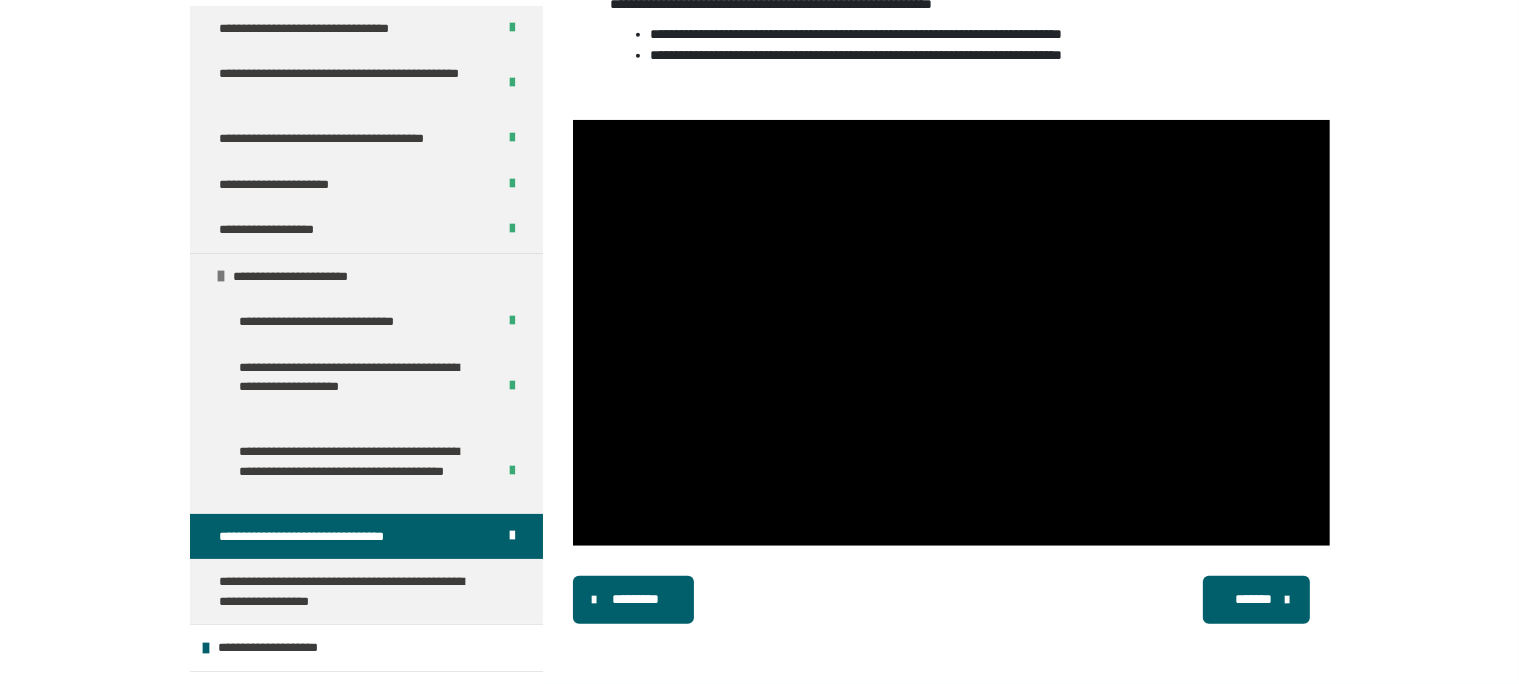 click on "*******" at bounding box center (1254, 599) 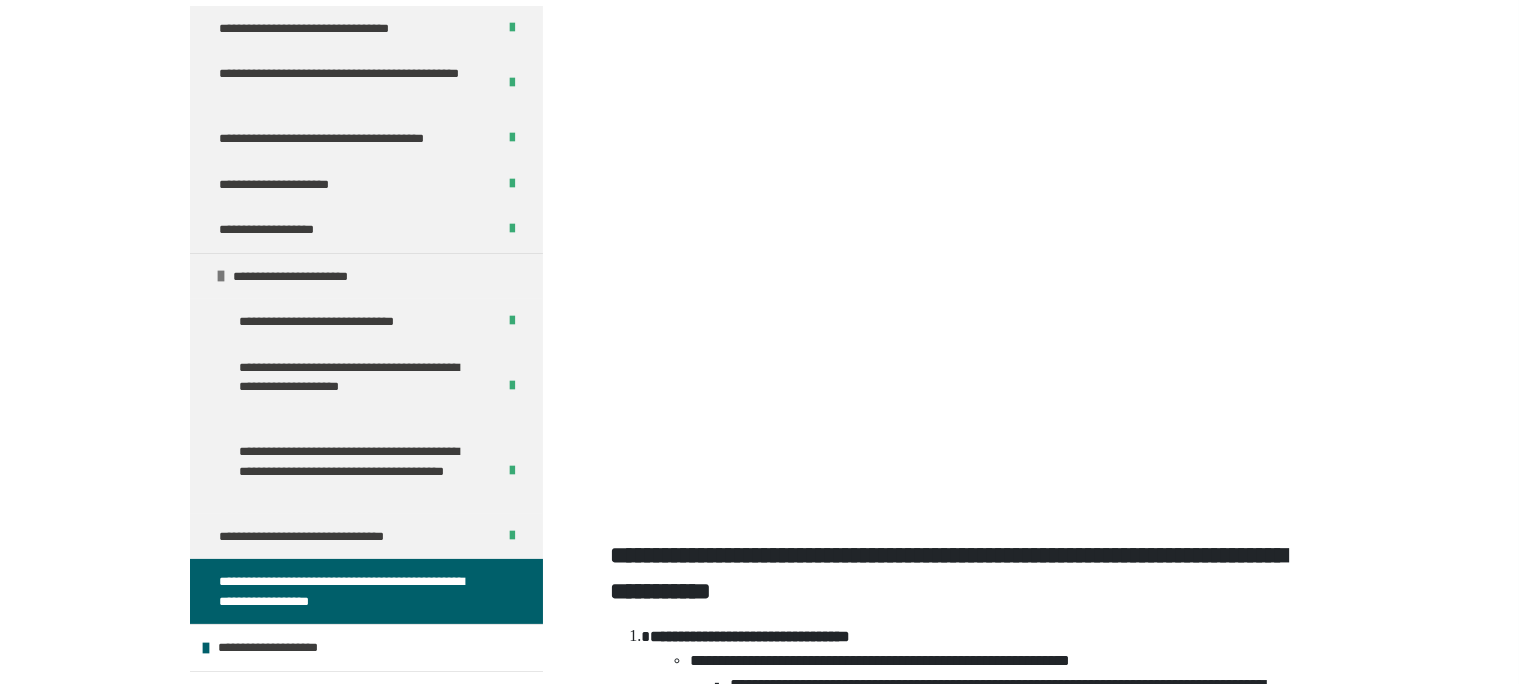 scroll, scrollTop: 694, scrollLeft: 0, axis: vertical 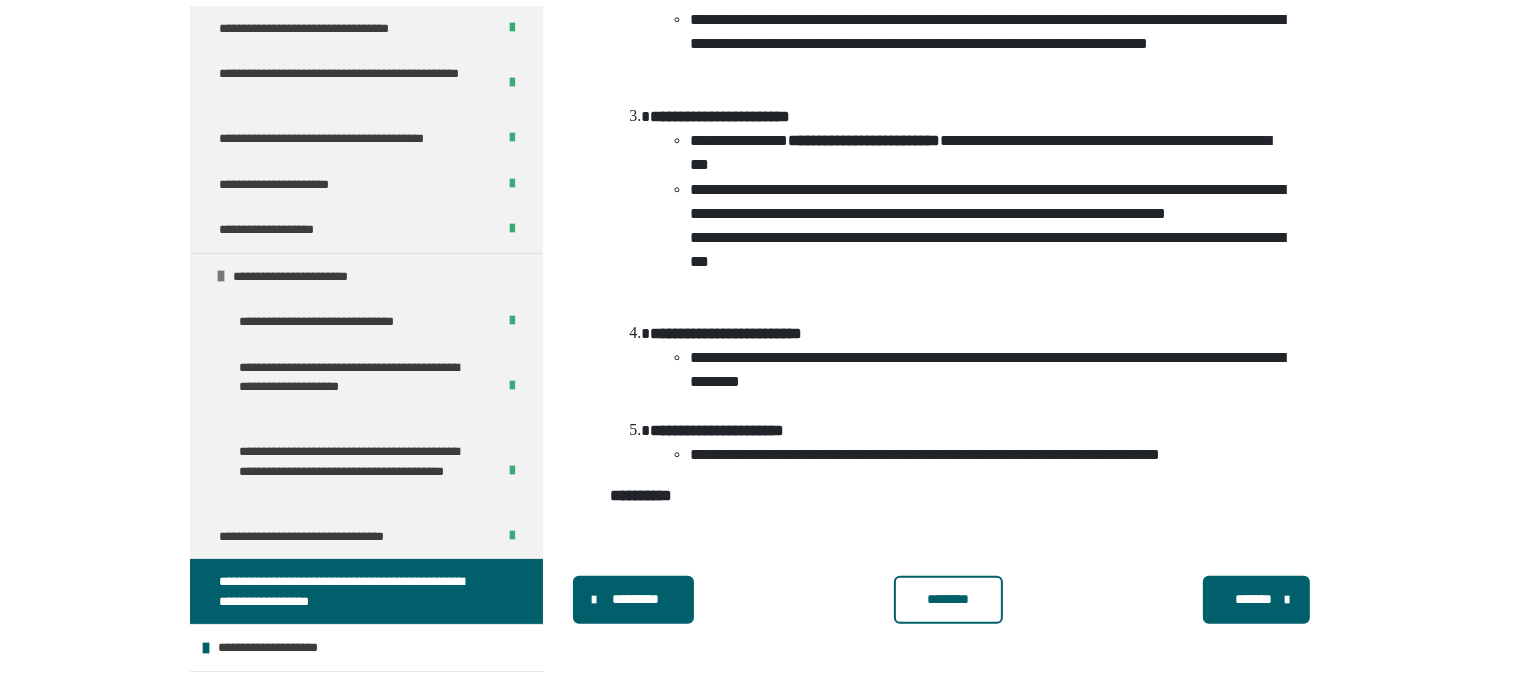 click on "********" at bounding box center (948, 599) 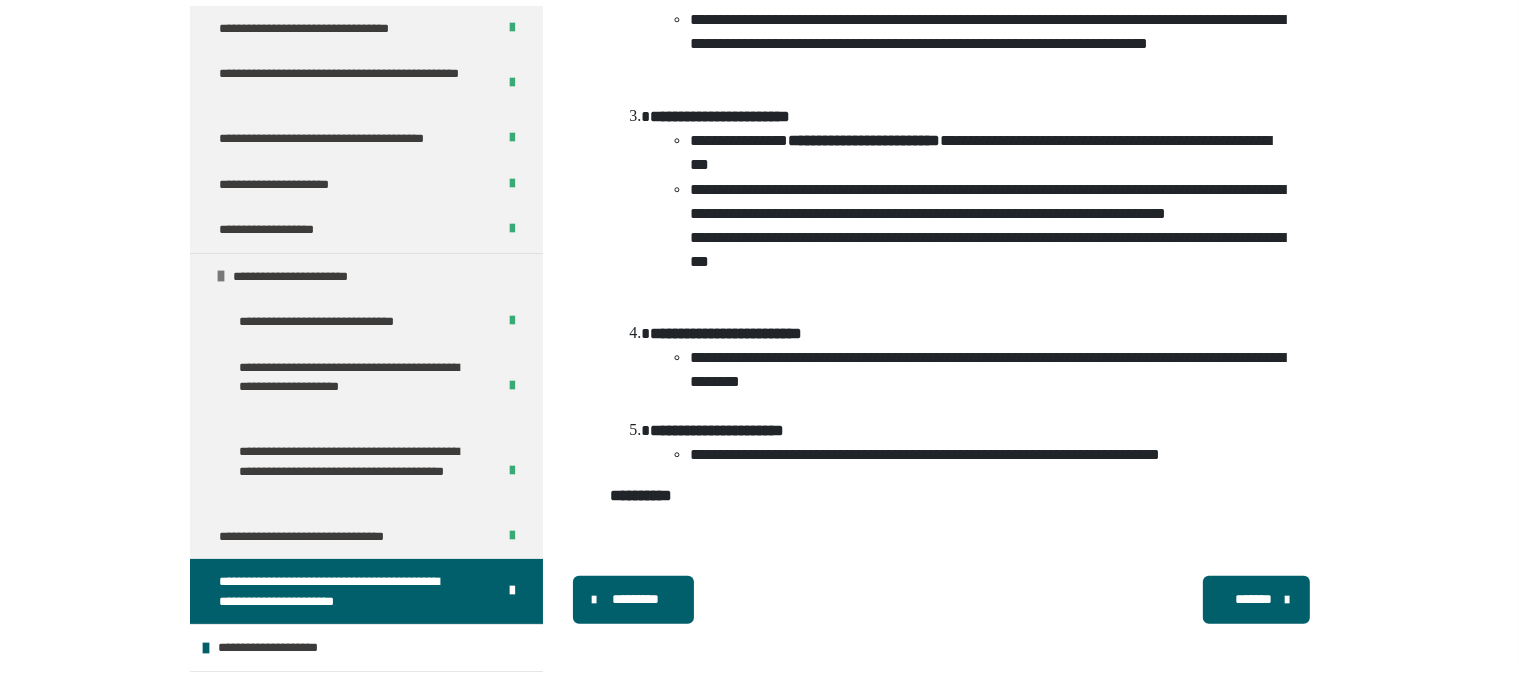 click on "*******" at bounding box center (1254, 599) 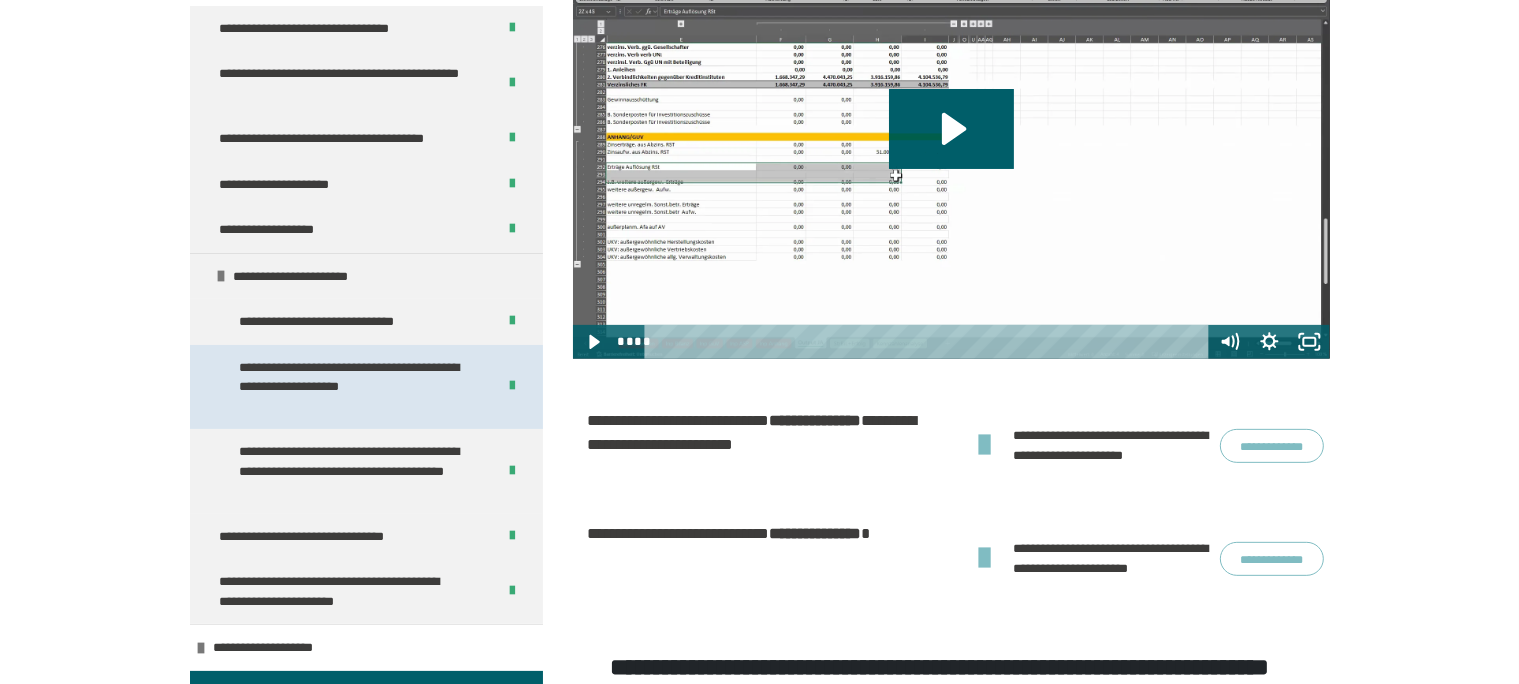 scroll, scrollTop: 747, scrollLeft: 0, axis: vertical 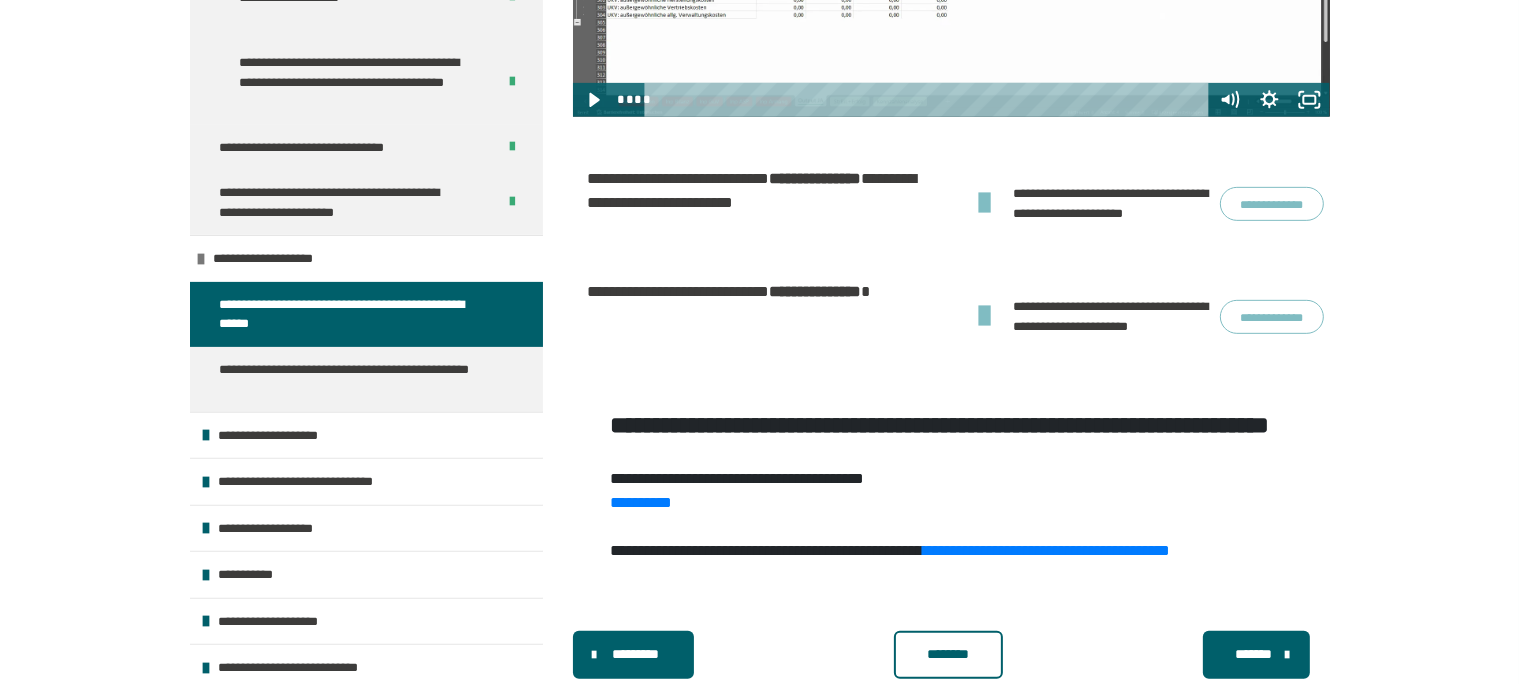 click on "**********" at bounding box center [342, -306] 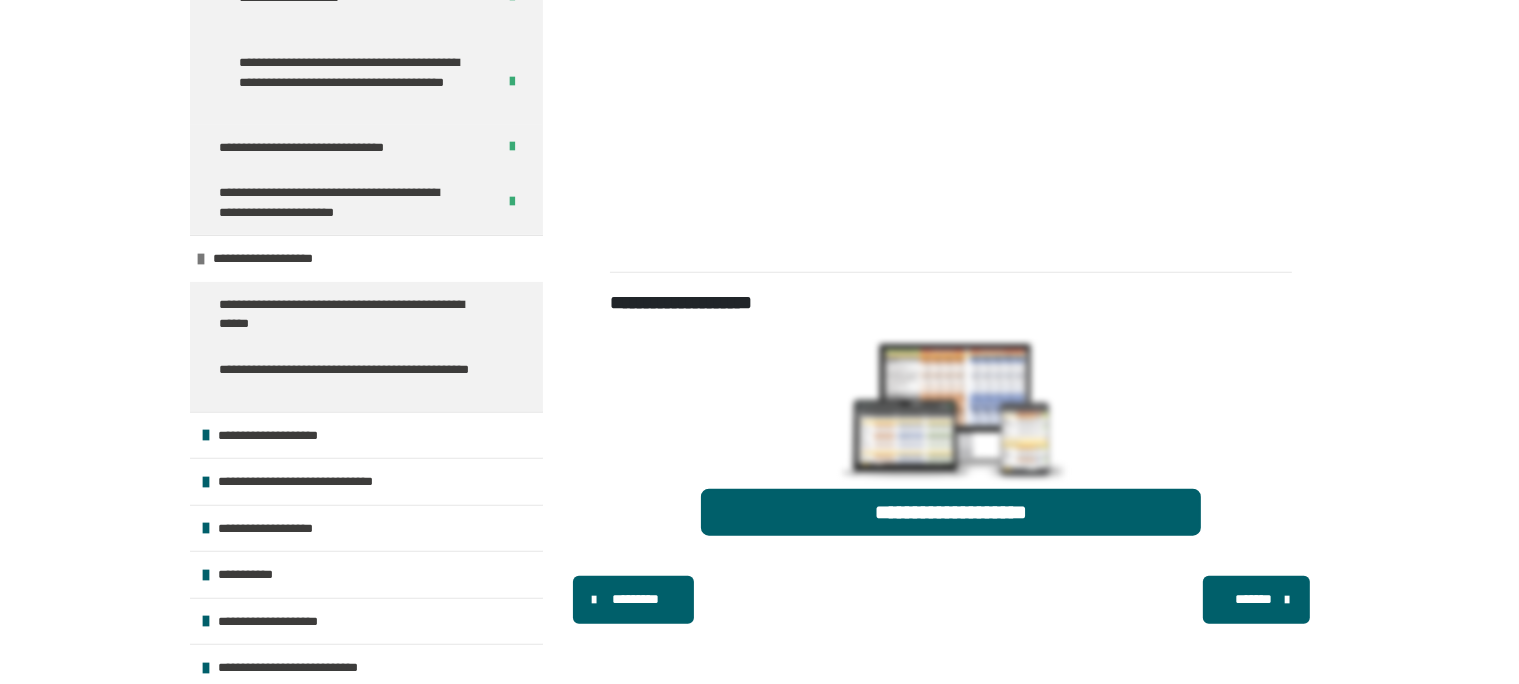 scroll, scrollTop: 2426, scrollLeft: 0, axis: vertical 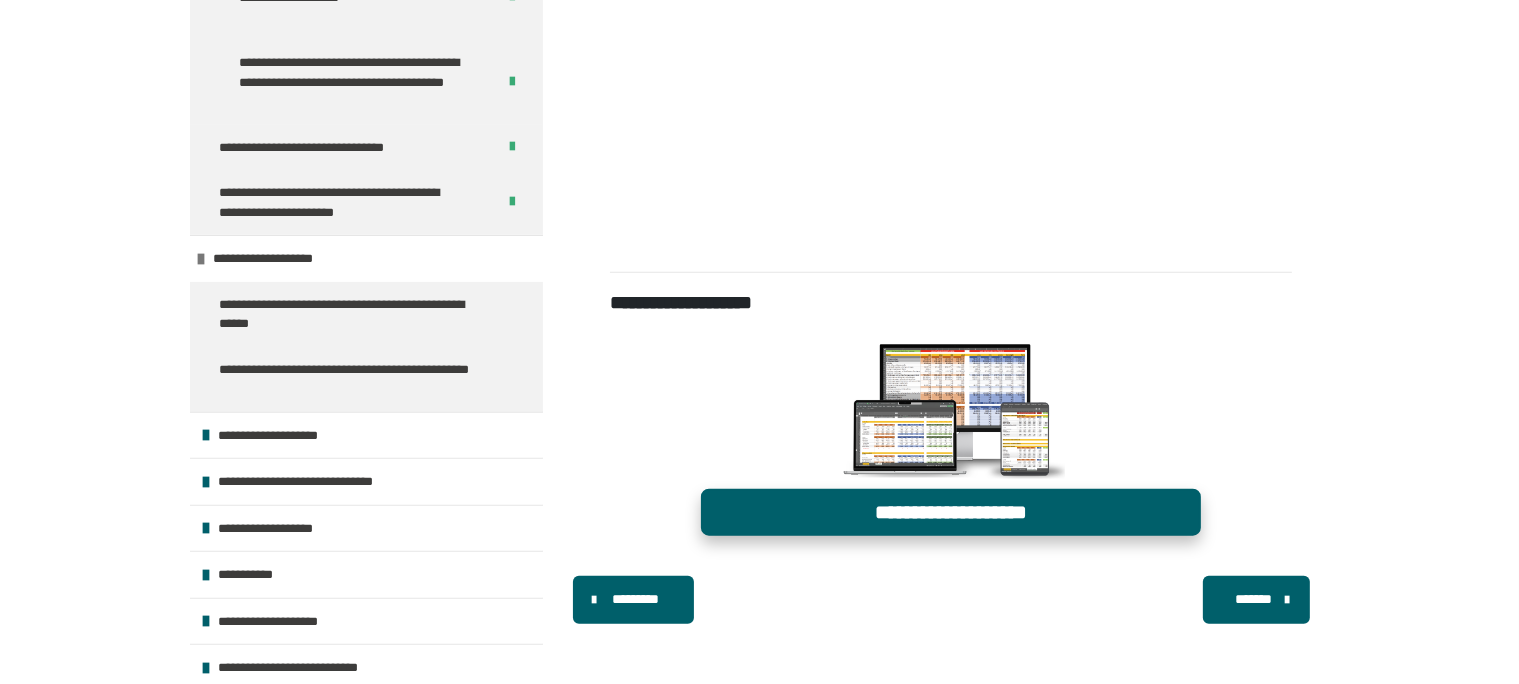 click on "**********" at bounding box center (951, 512) 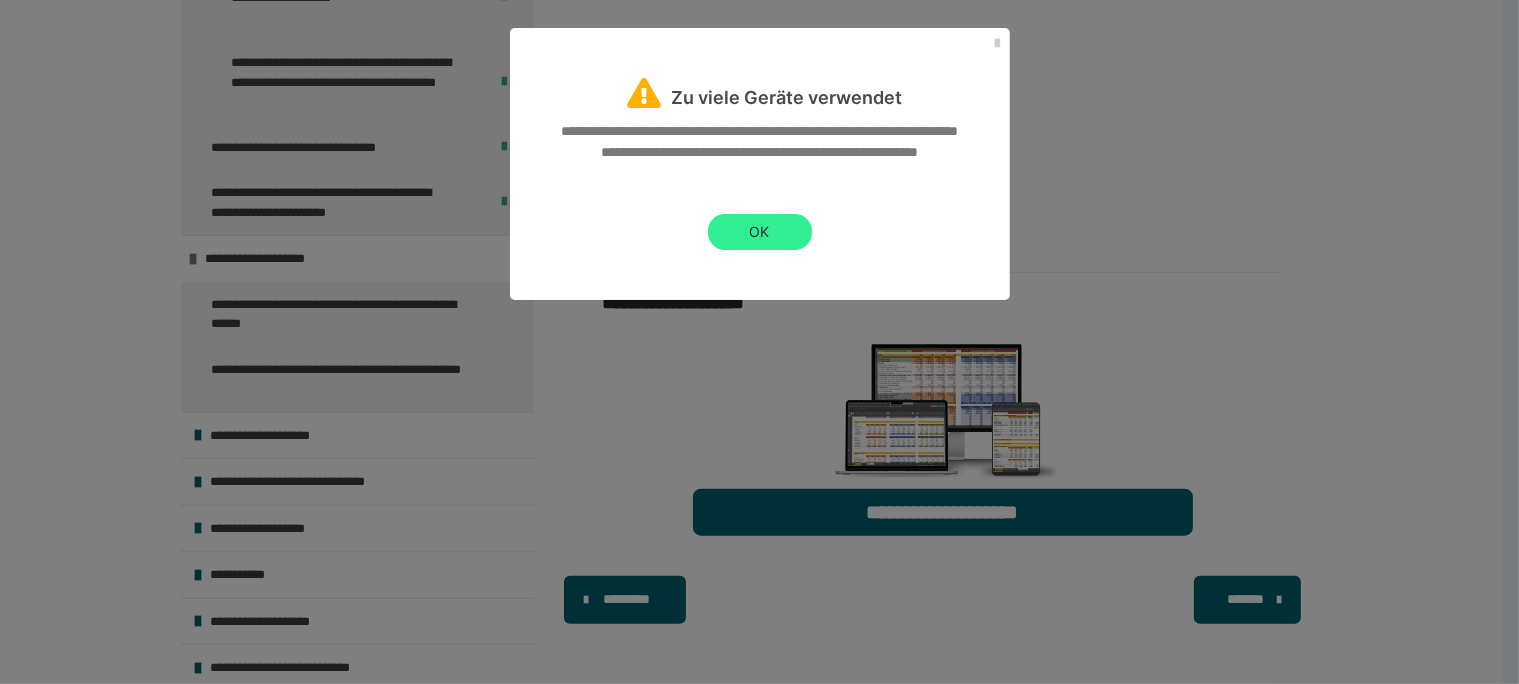 click on "OK" at bounding box center [760, 232] 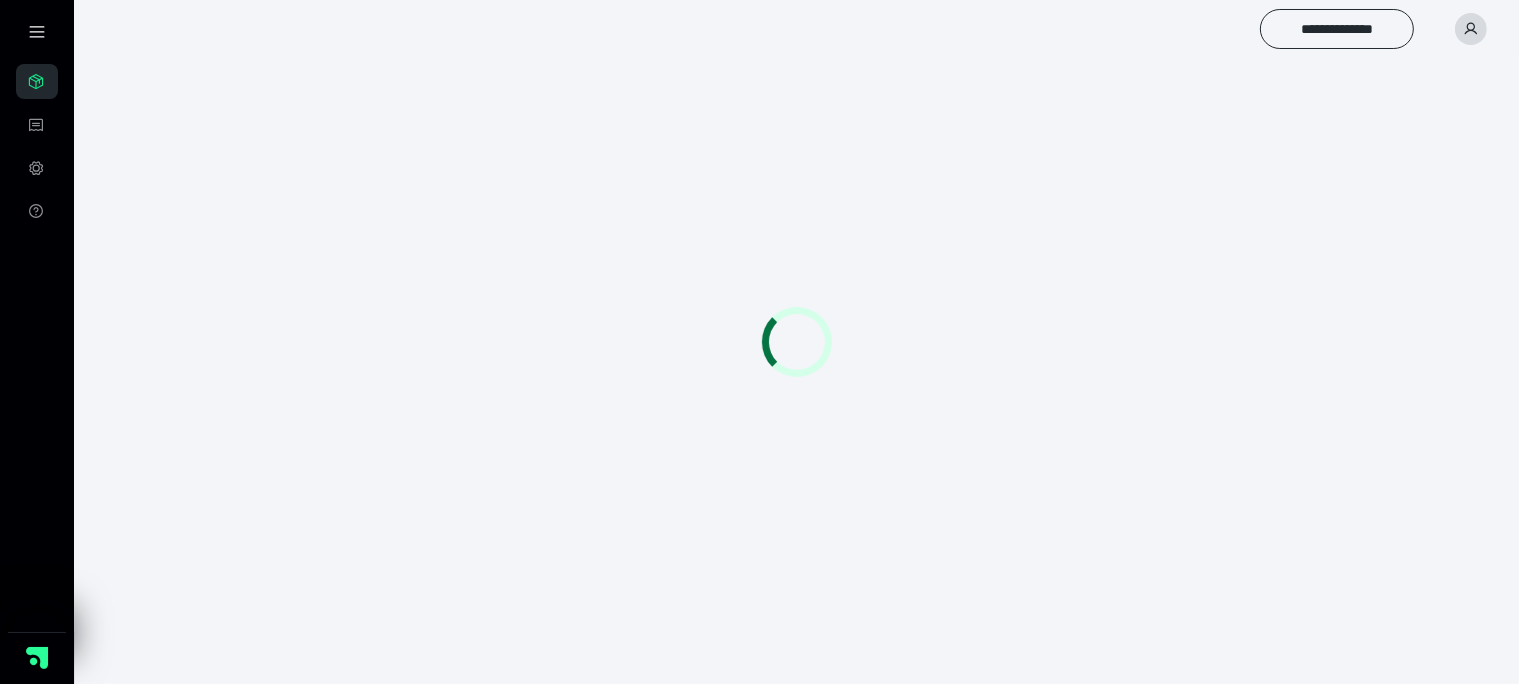 scroll, scrollTop: 0, scrollLeft: 0, axis: both 